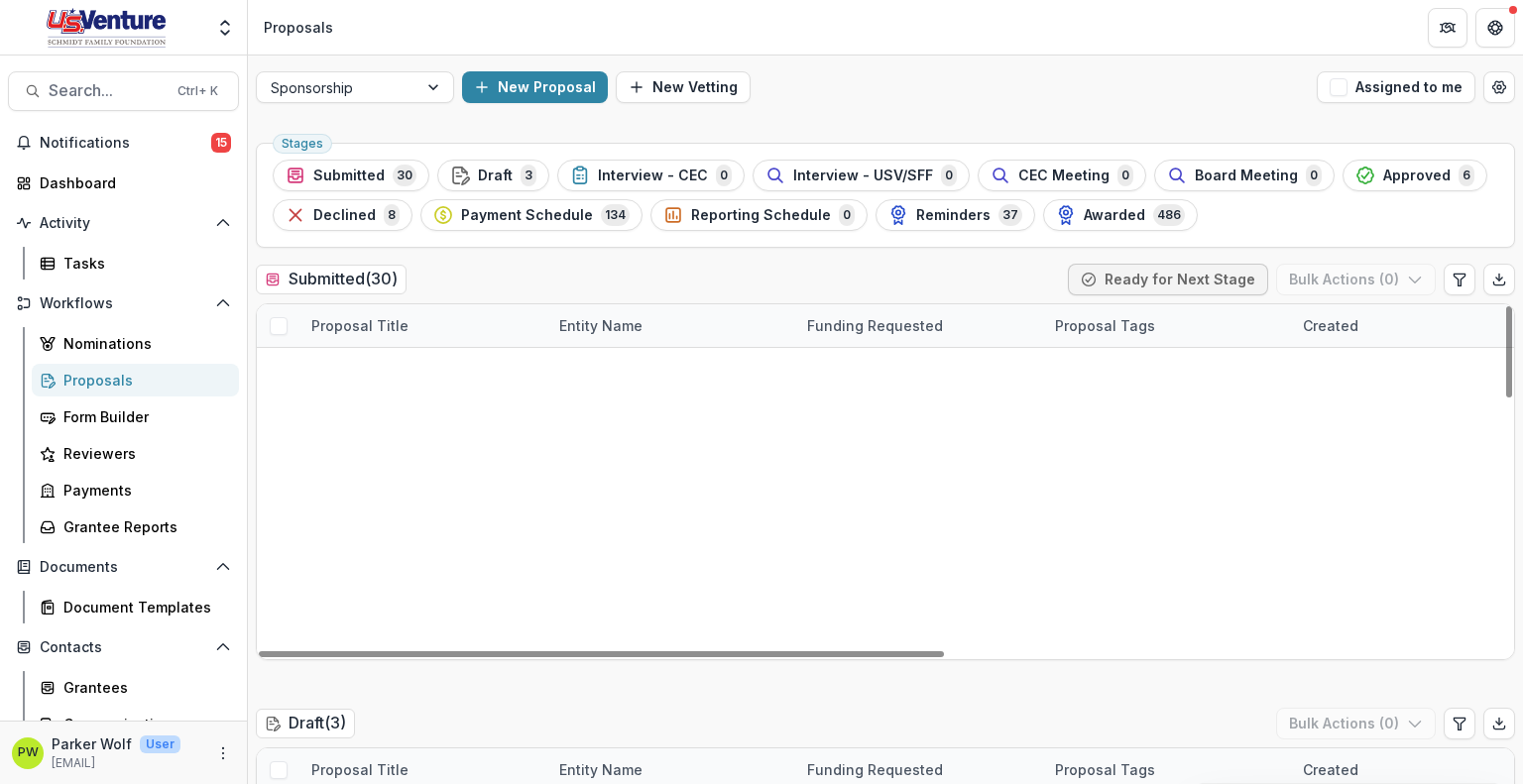 scroll, scrollTop: 0, scrollLeft: 0, axis: both 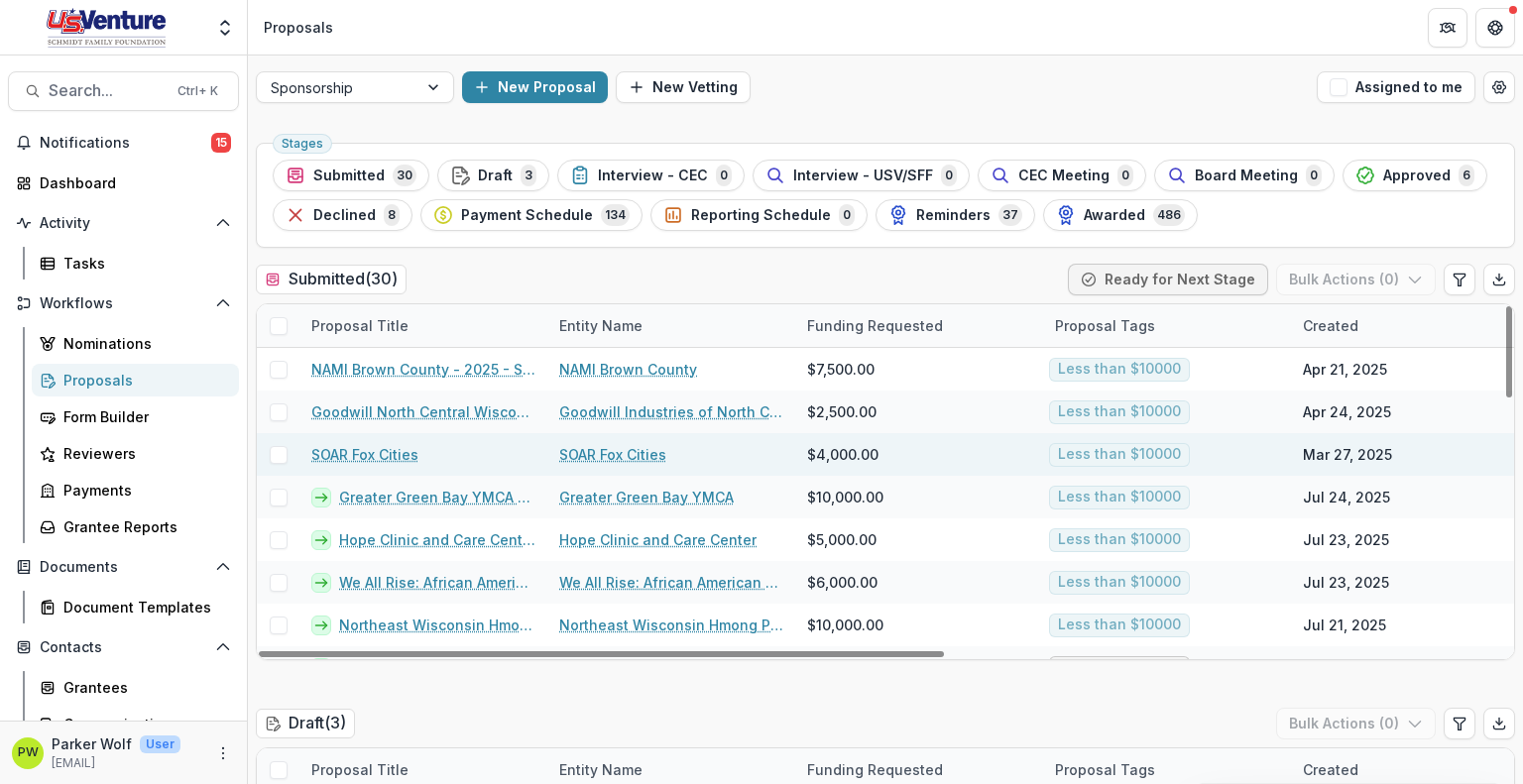 click on "SOAR Fox Cities" at bounding box center (365, 454) 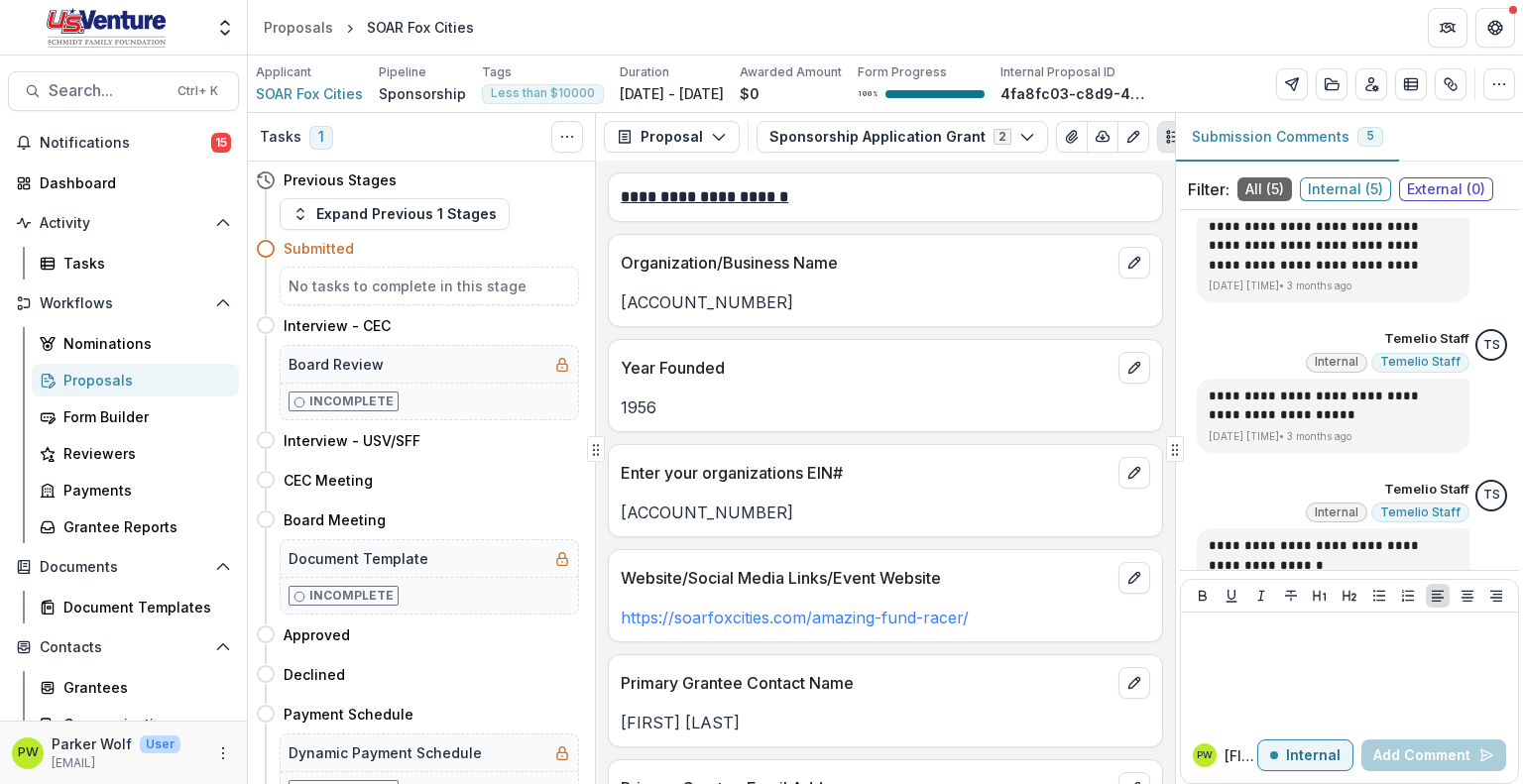 scroll, scrollTop: 369, scrollLeft: 0, axis: vertical 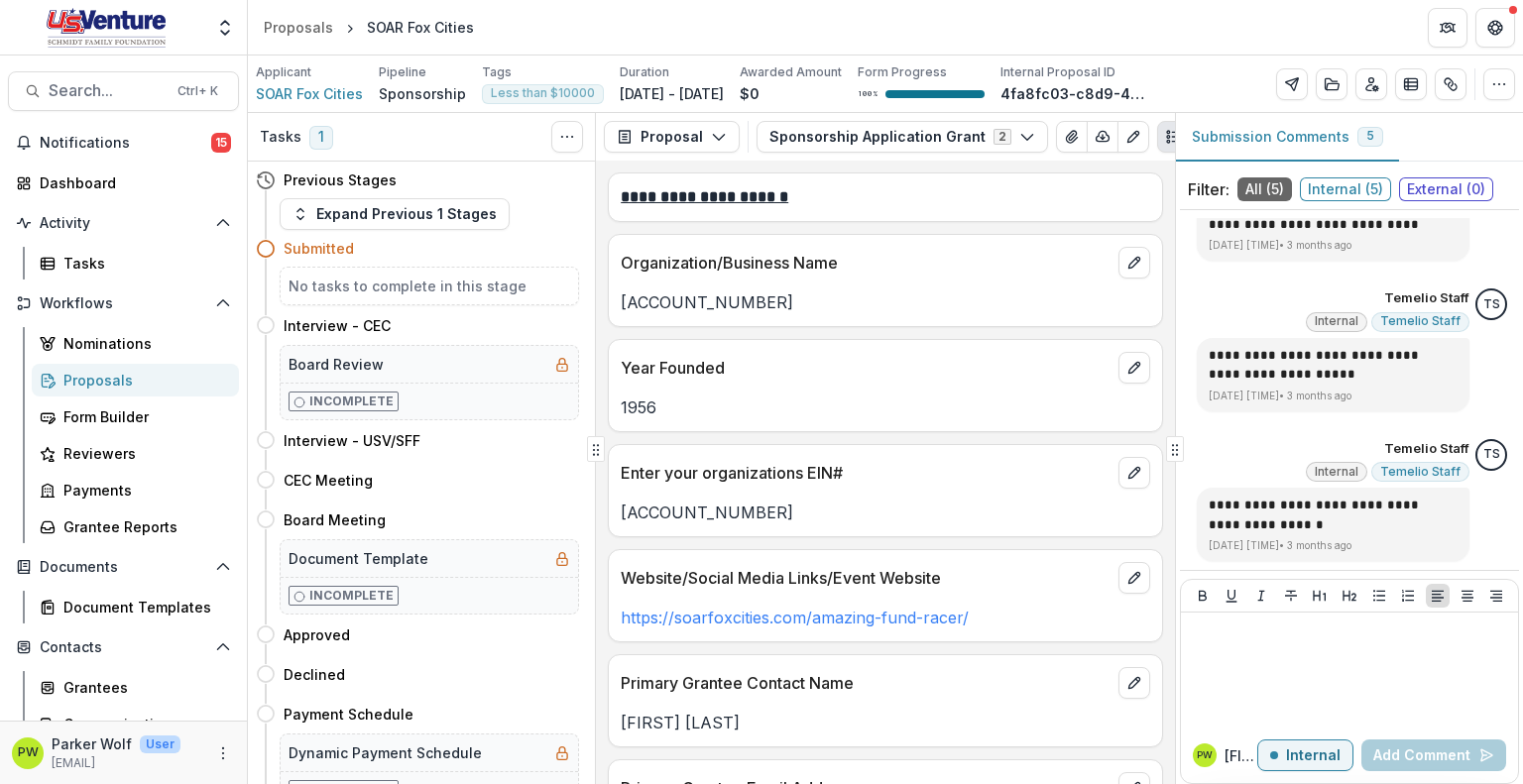 click on "Proposals" at bounding box center [143, 380] 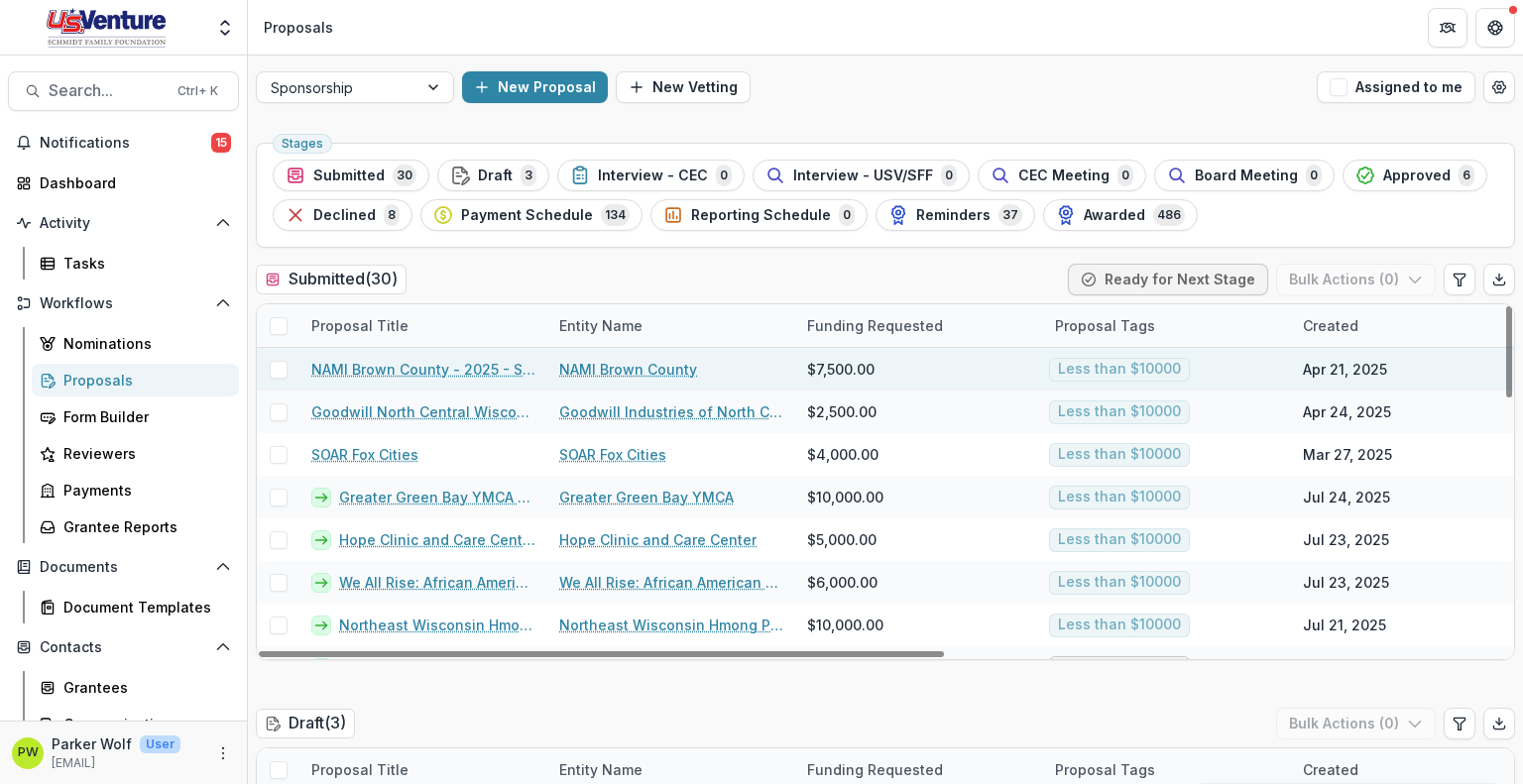 click on "NAMI Brown County - 2025 - Sponsorship Application Grant" at bounding box center (423, 369) 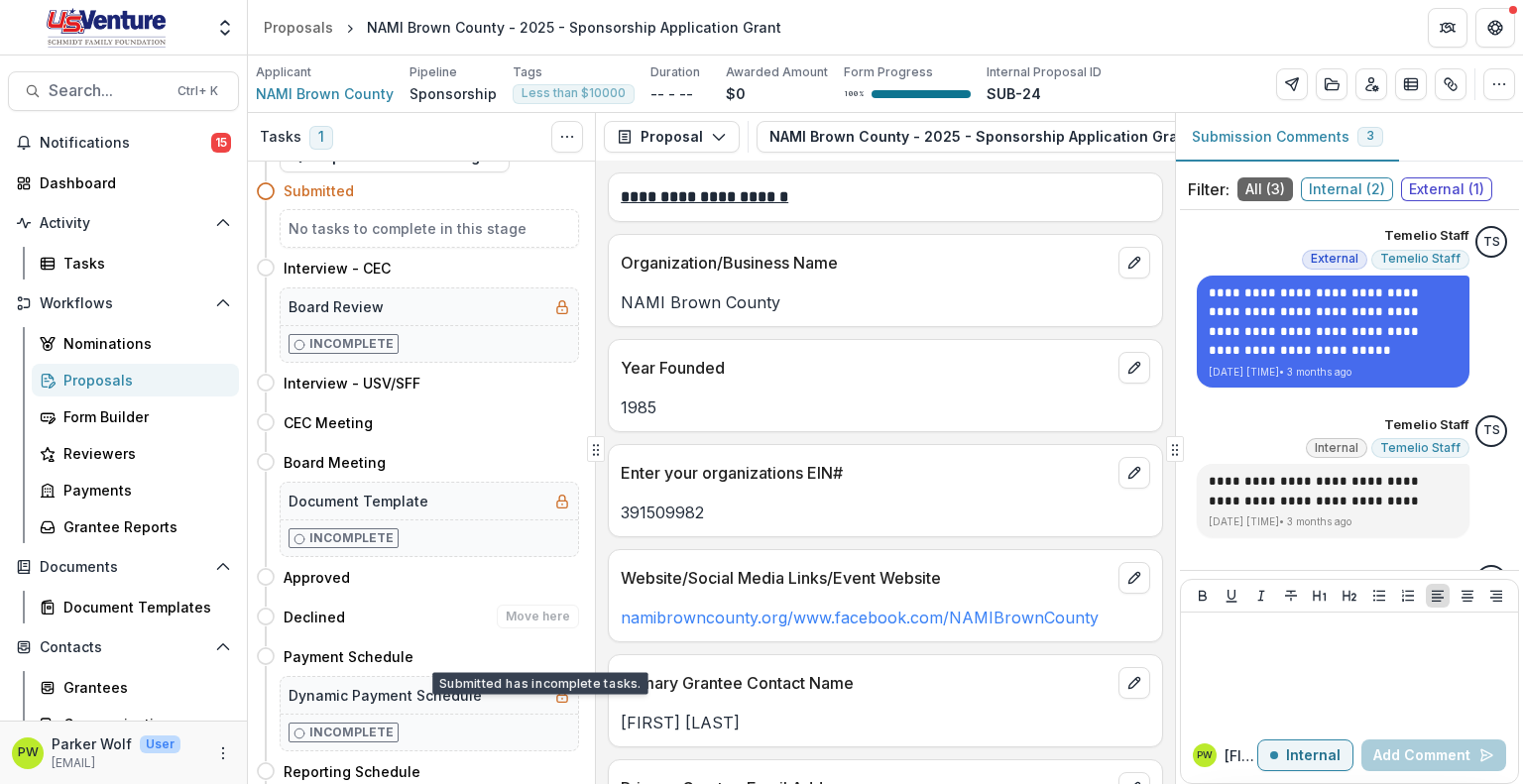 scroll, scrollTop: 58, scrollLeft: 0, axis: vertical 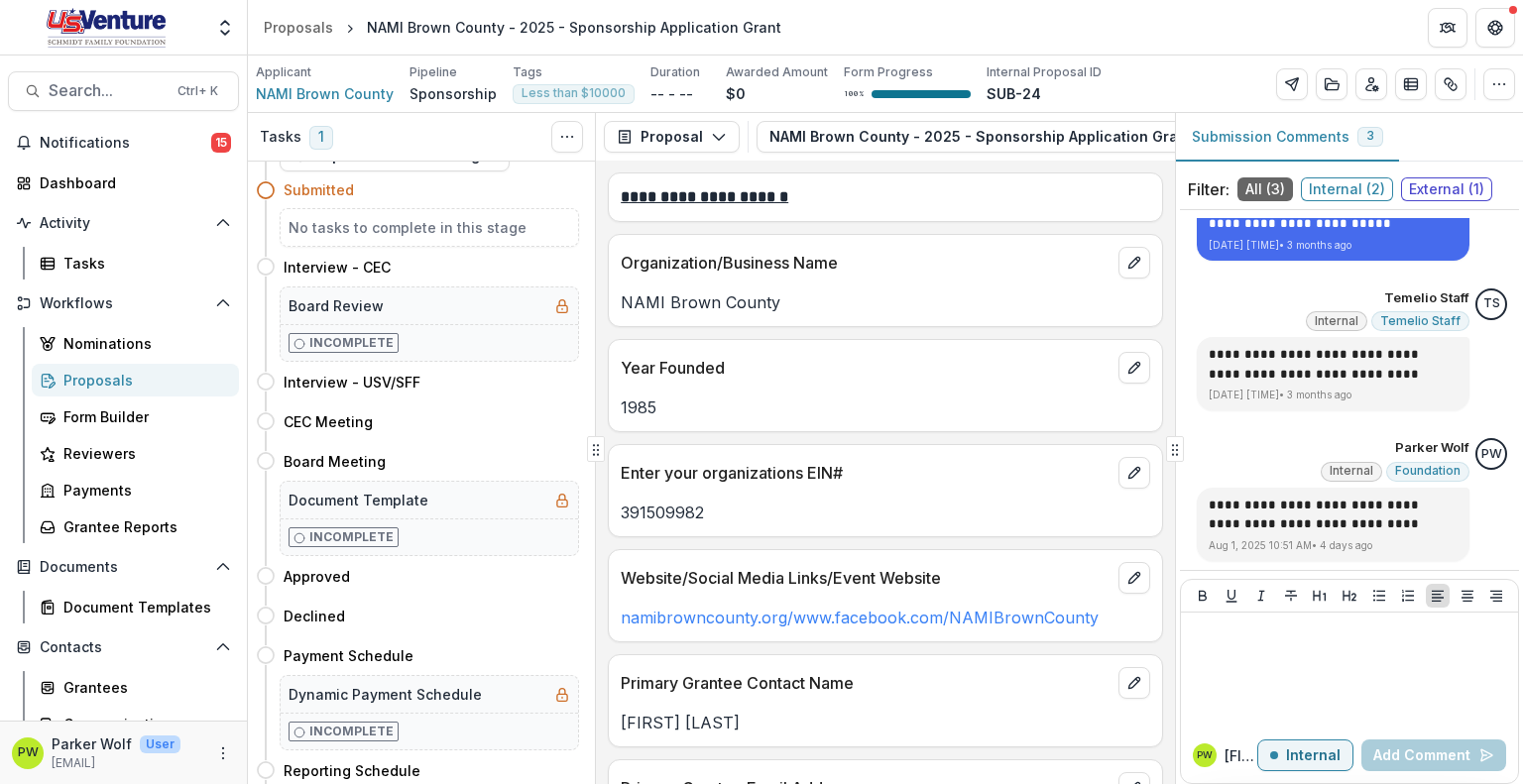 click on "391509982" at bounding box center (885, 506) 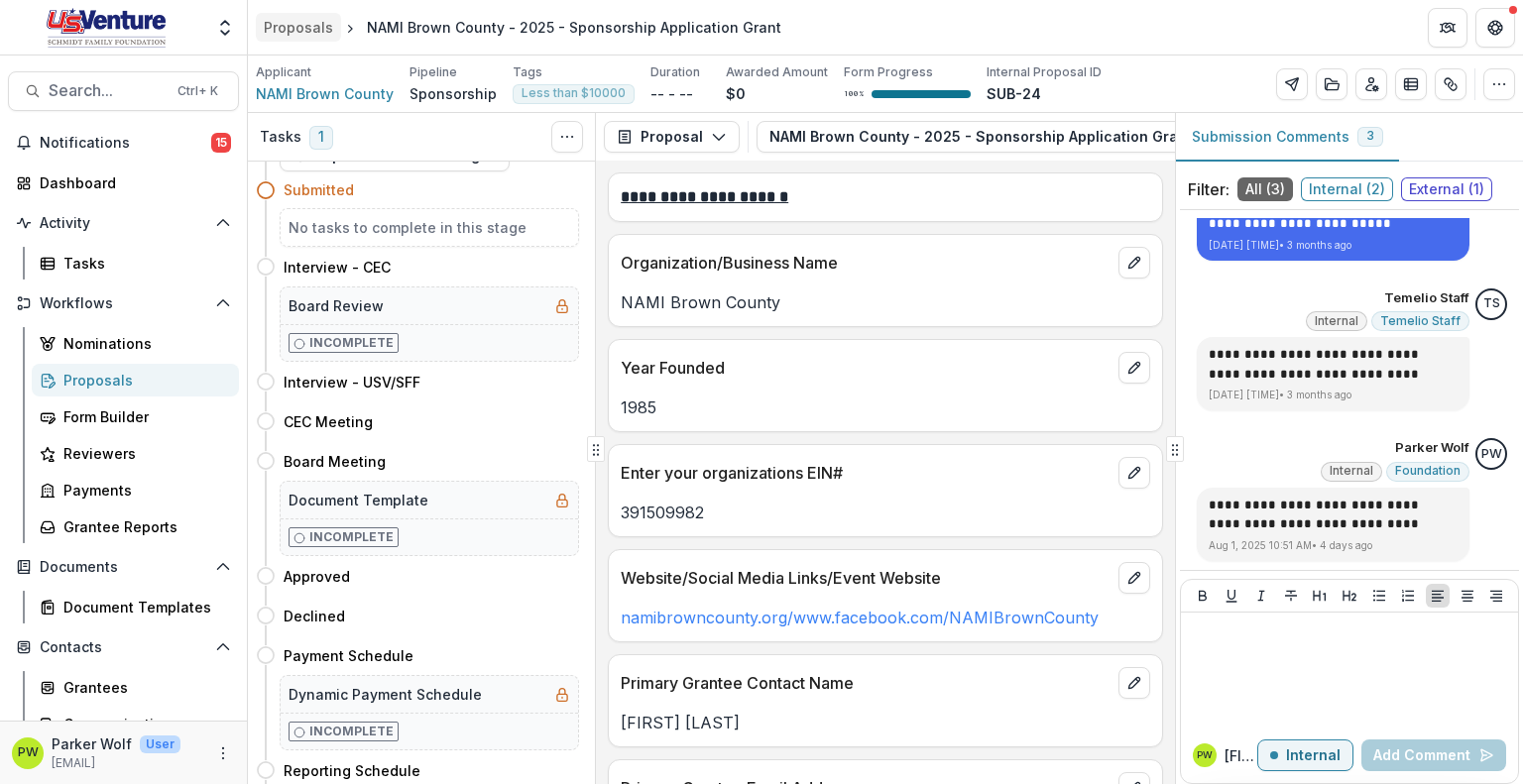 click on "Proposals" at bounding box center (298, 27) 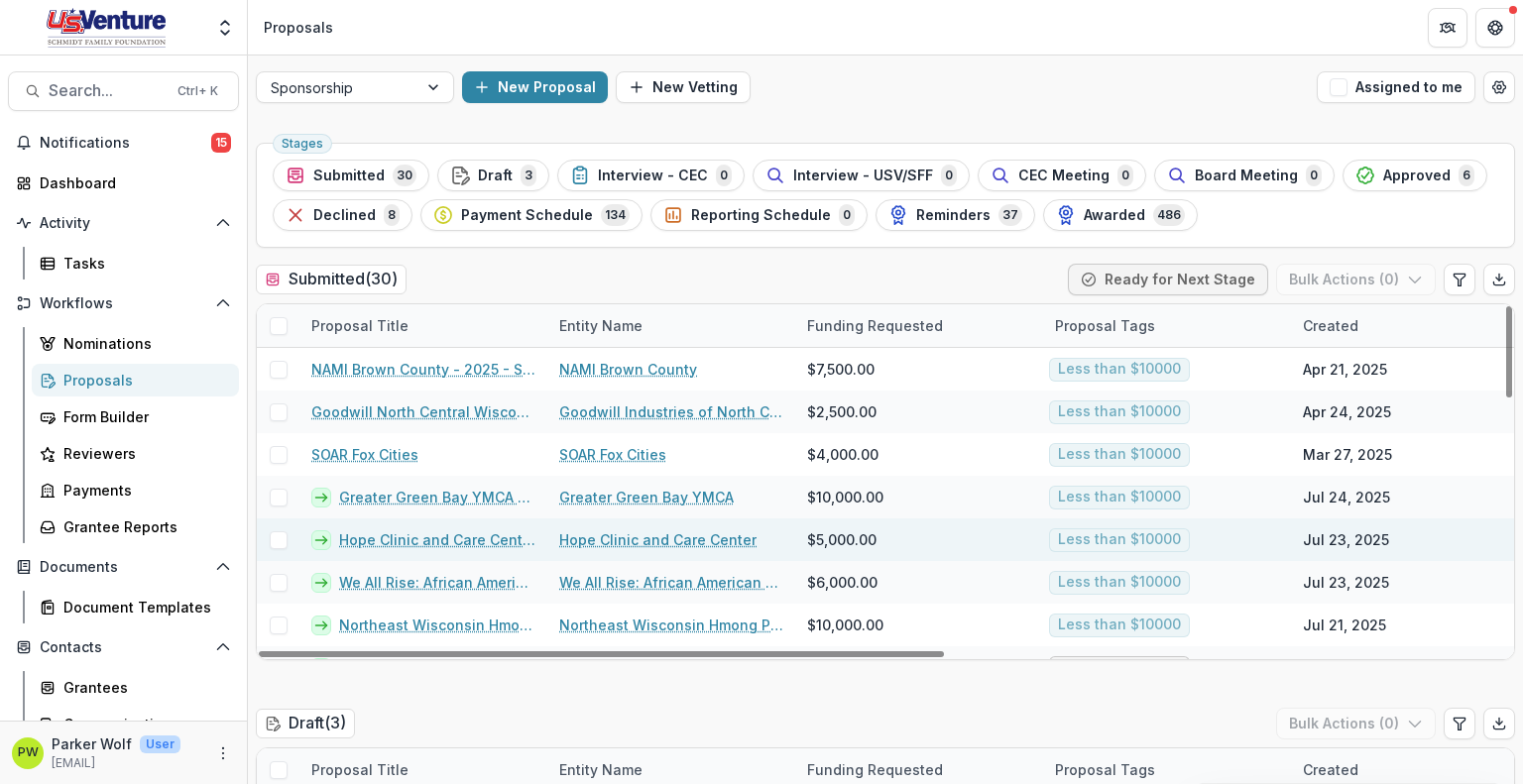 click on "Hope Clinic and Care Center - 2025 - Sponsorship Application Grant" at bounding box center (437, 539) 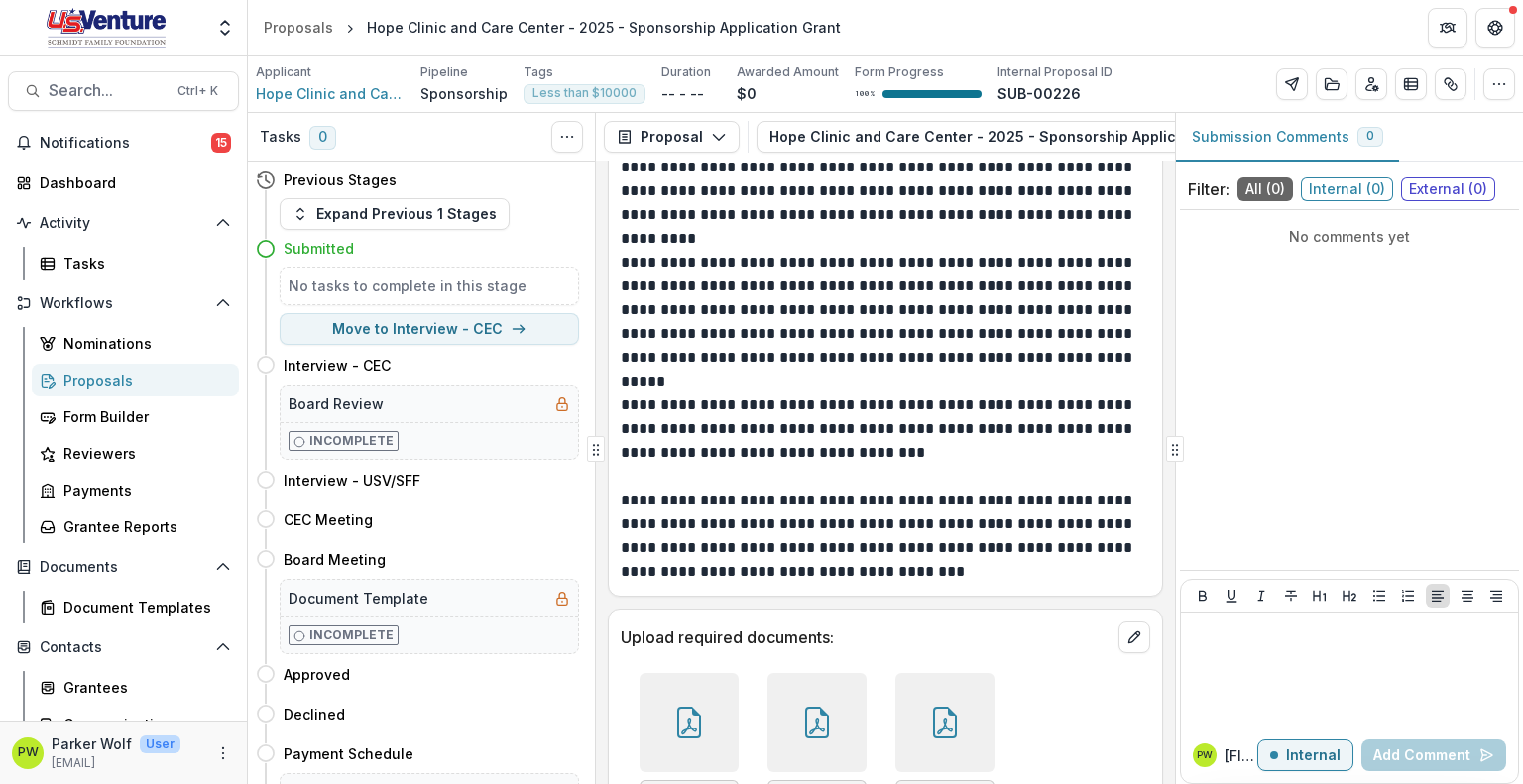 scroll, scrollTop: 6079, scrollLeft: 0, axis: vertical 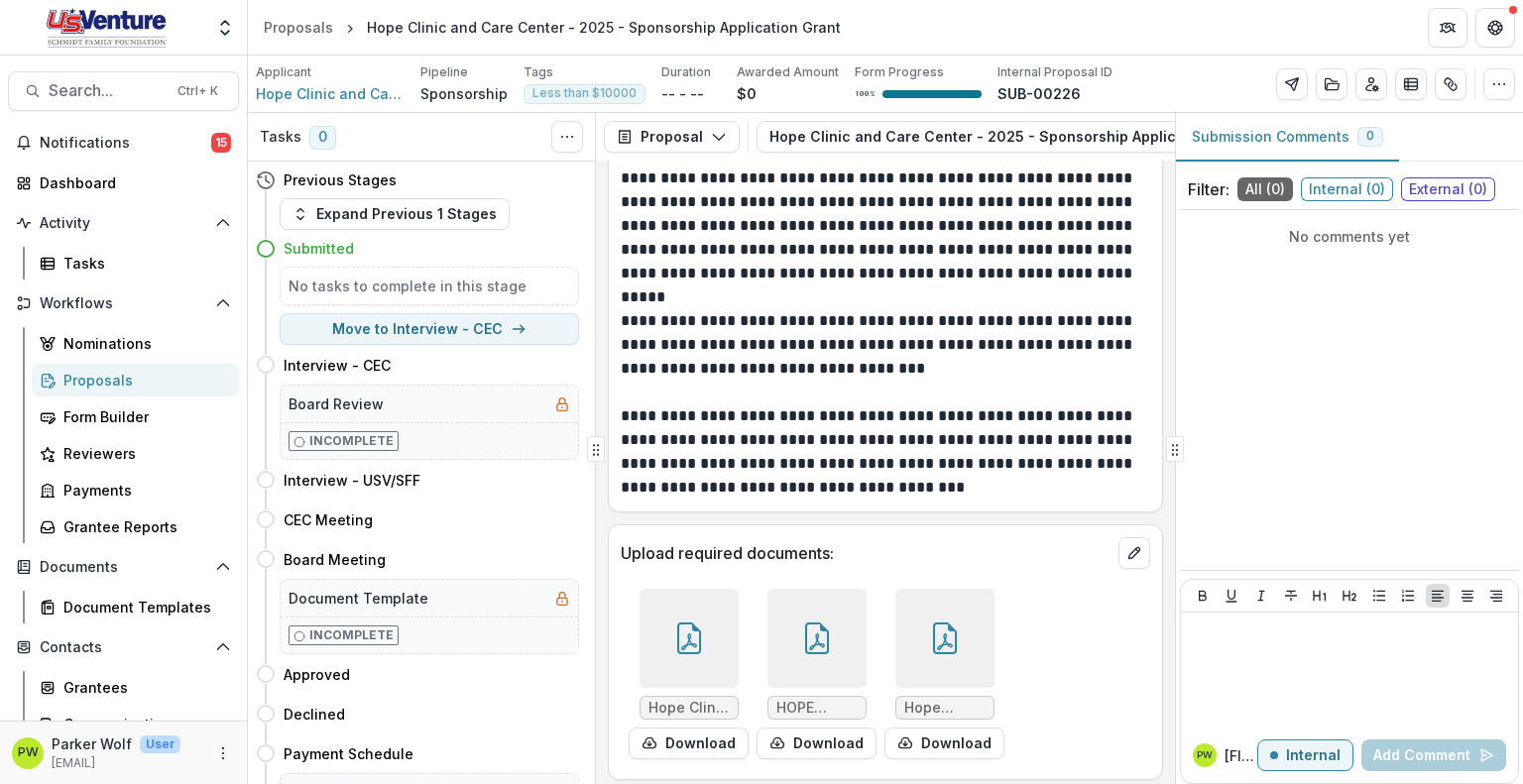 click 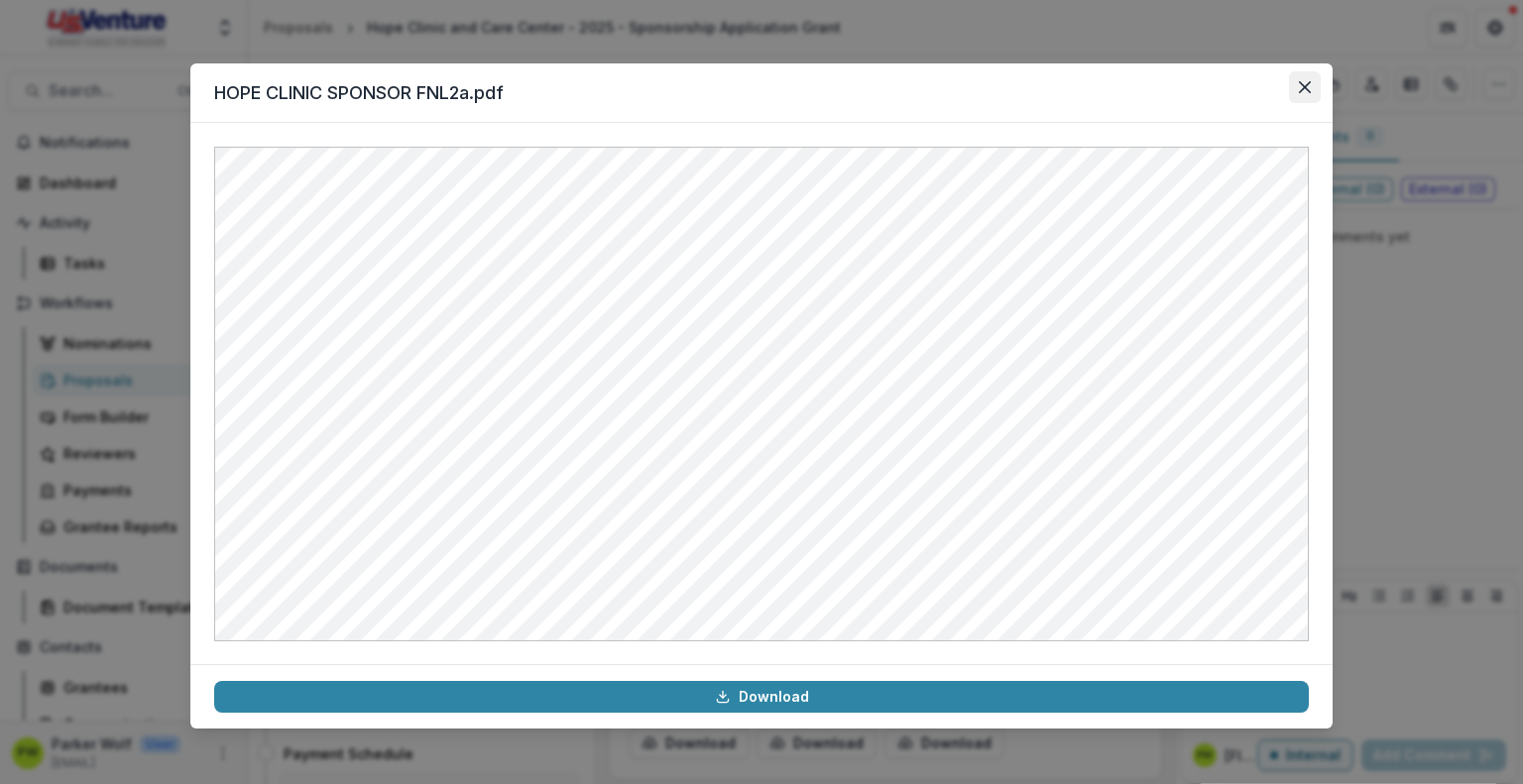 click at bounding box center [1305, 87] 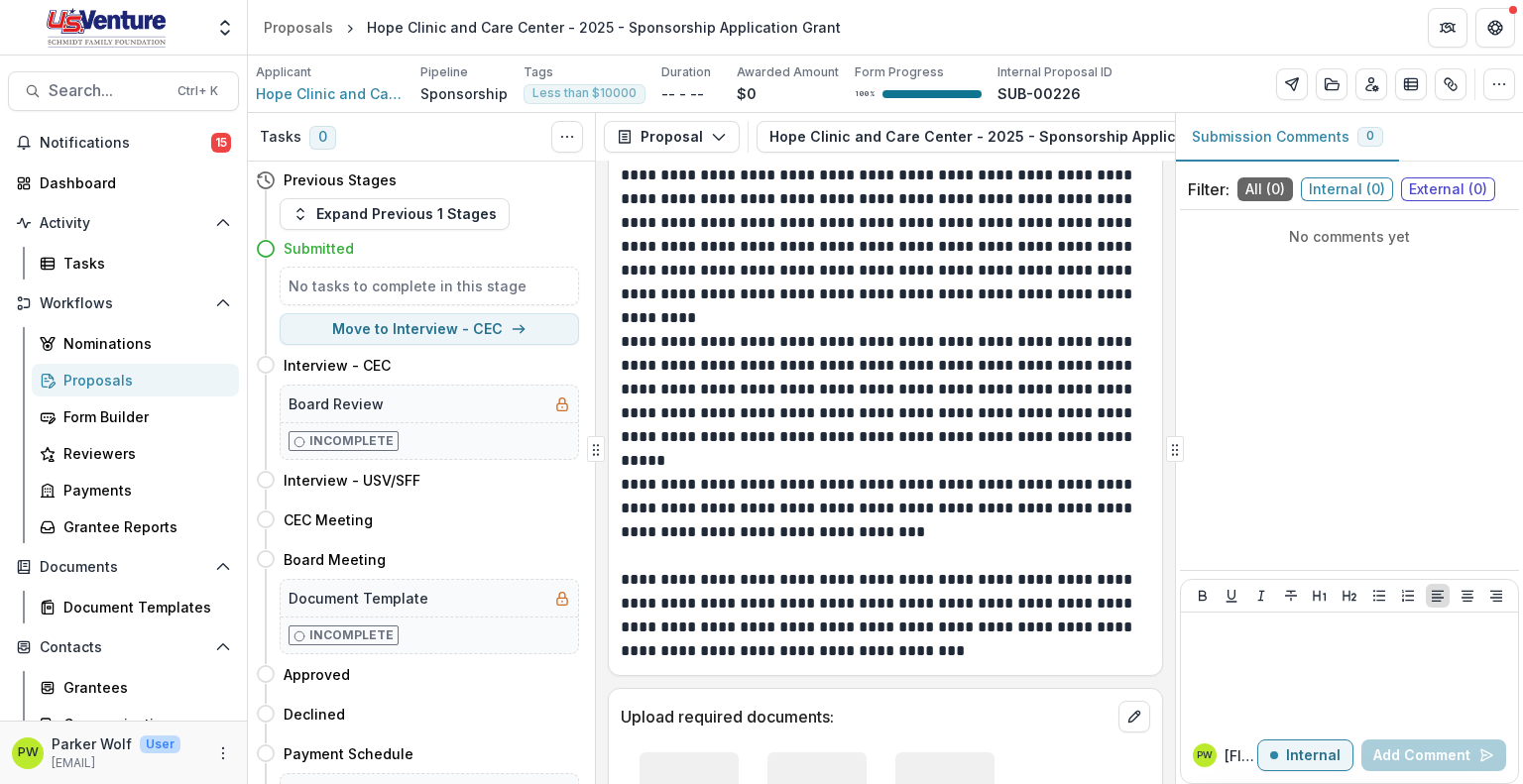 scroll, scrollTop: 5883, scrollLeft: 0, axis: vertical 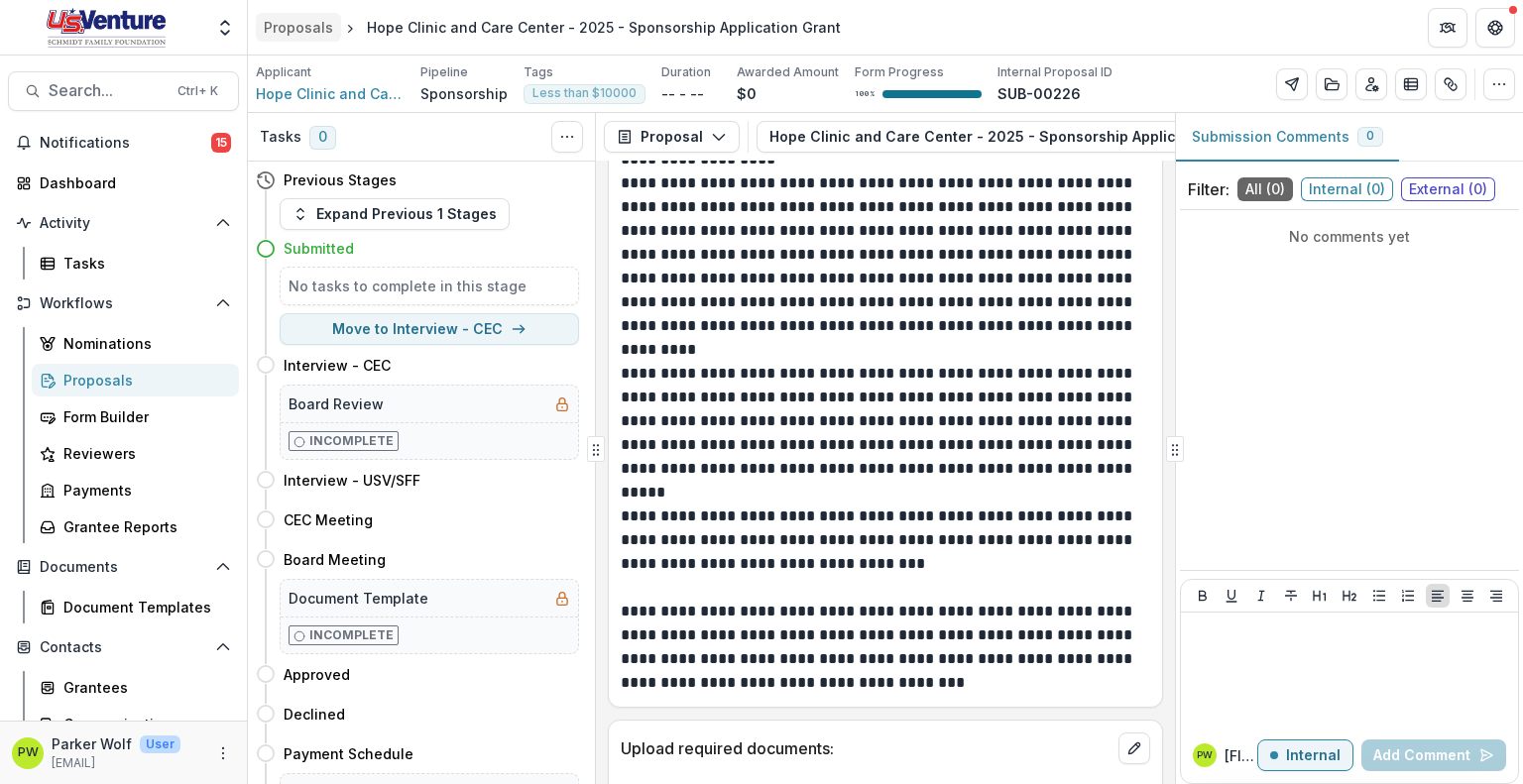 click on "Proposals" at bounding box center (298, 27) 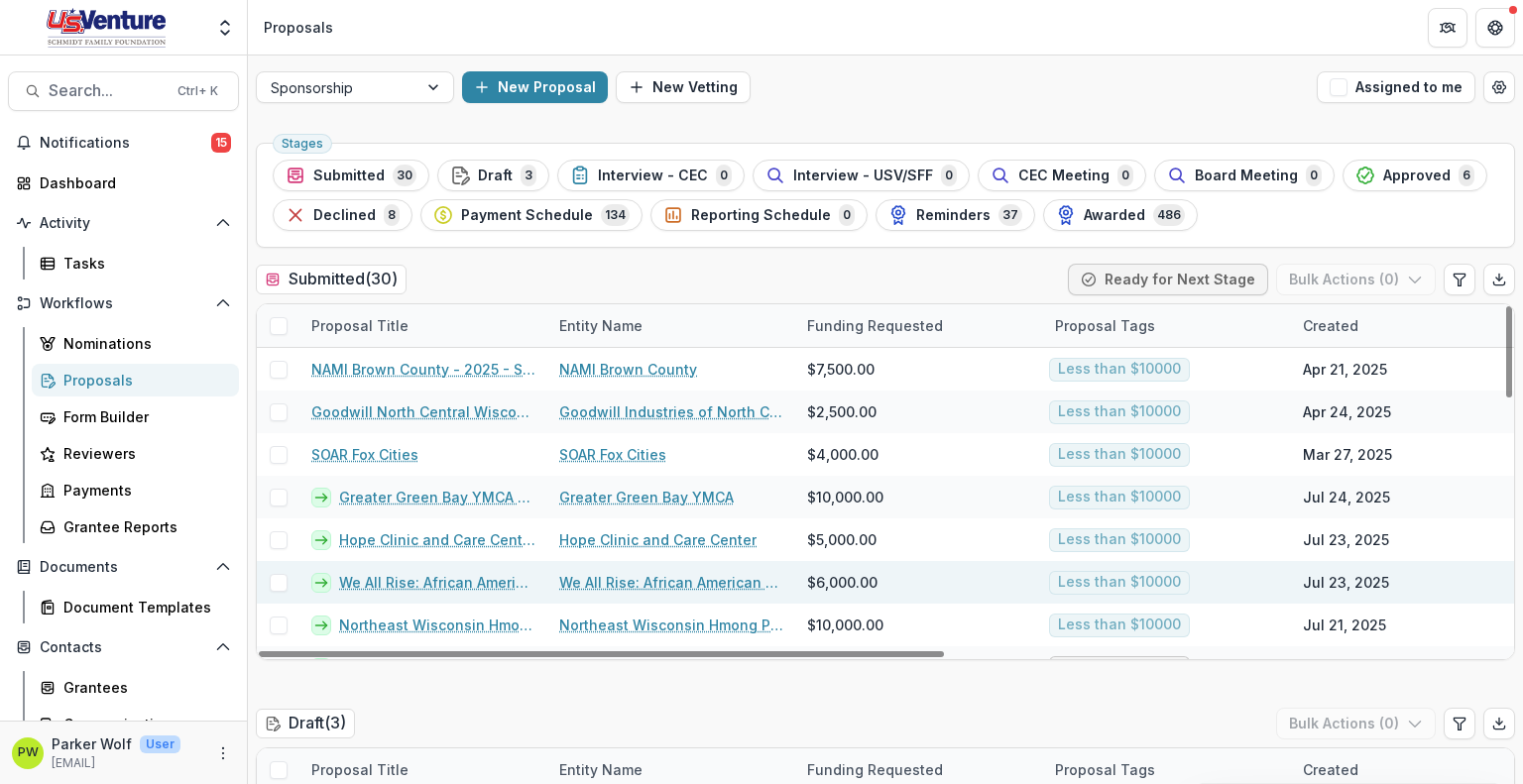 click on "We All Rise: African American Resource Center Inc. - 2025 - Sponsorship Application Grant" at bounding box center [423, 582] 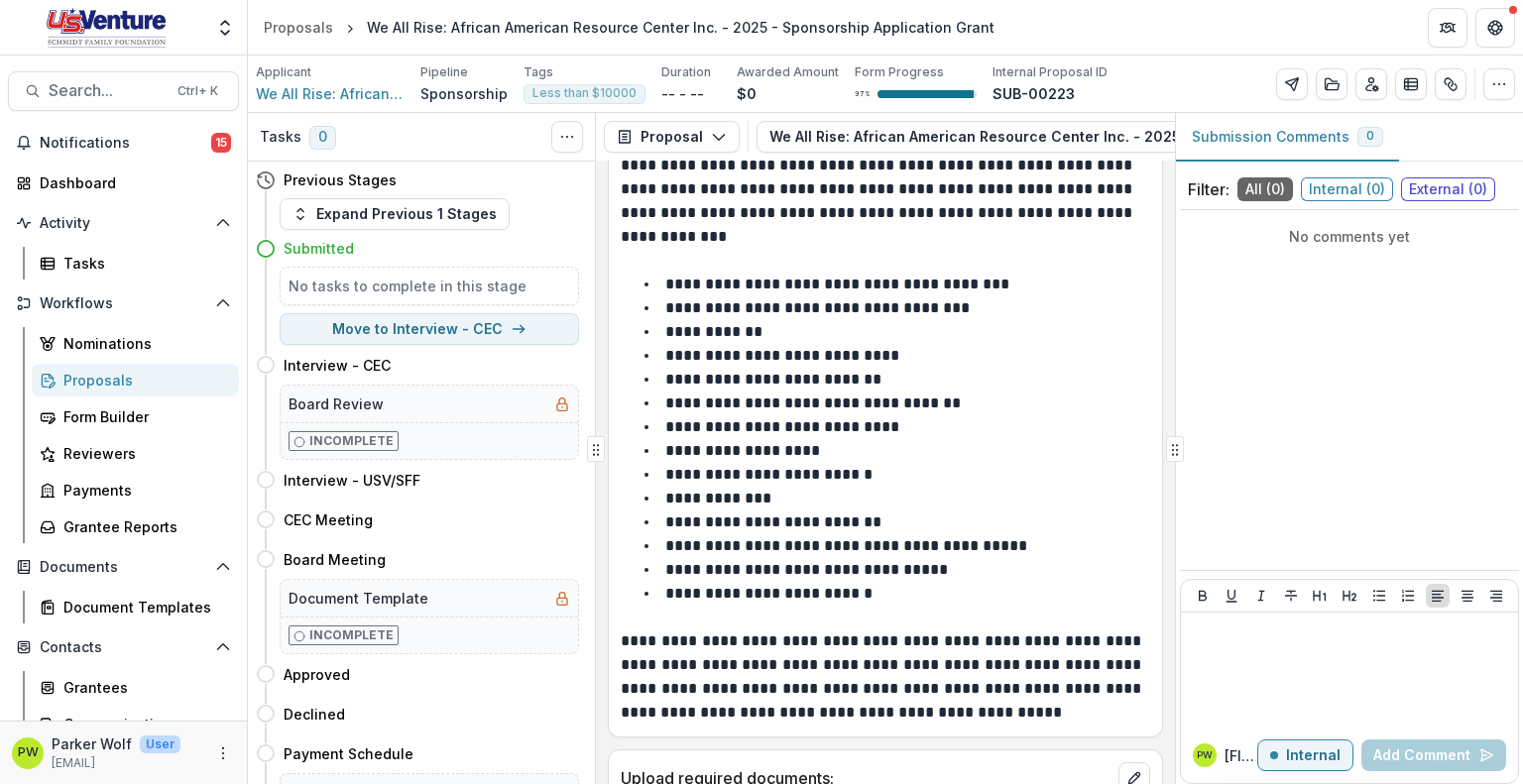 scroll, scrollTop: 6887, scrollLeft: 0, axis: vertical 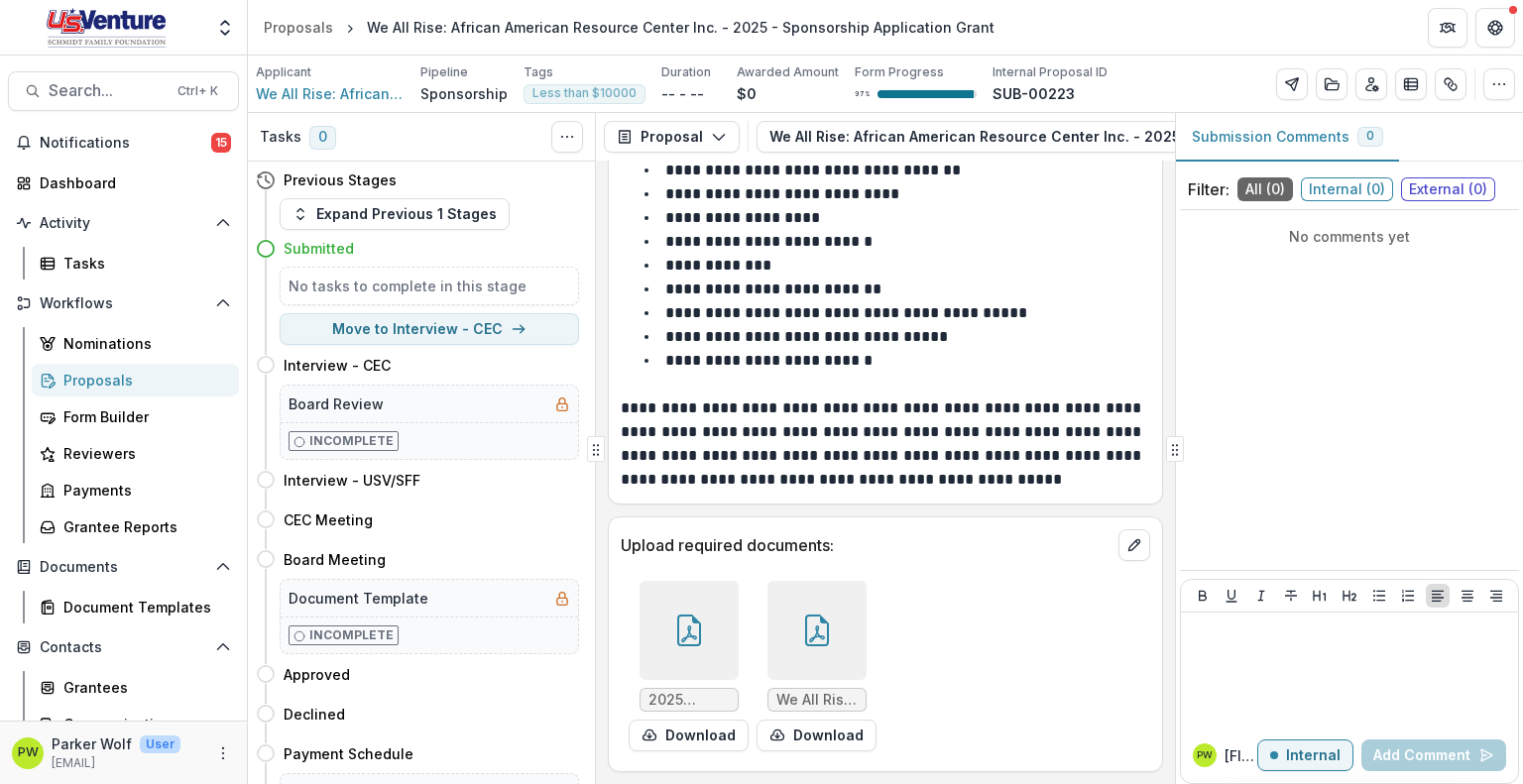 click 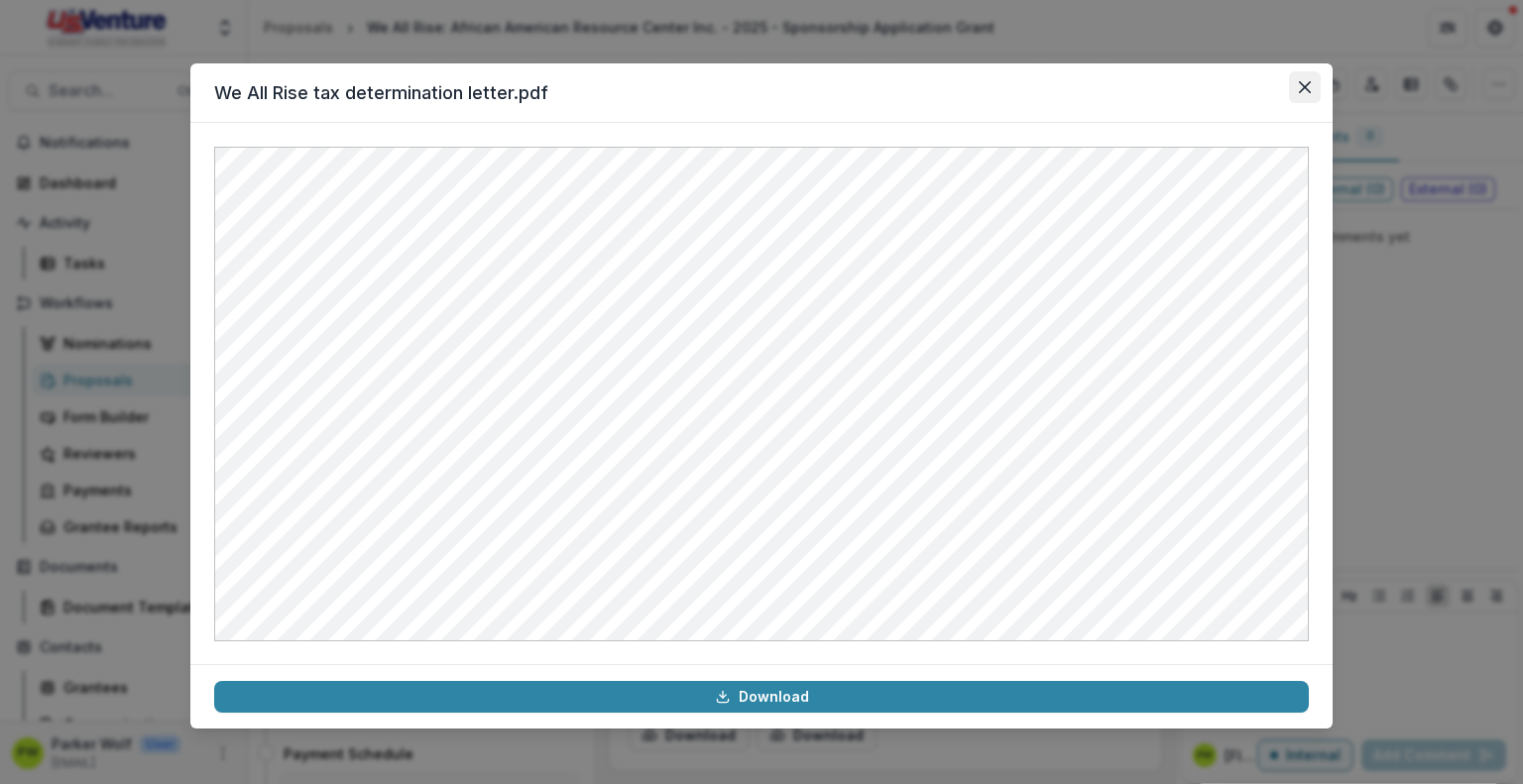 click 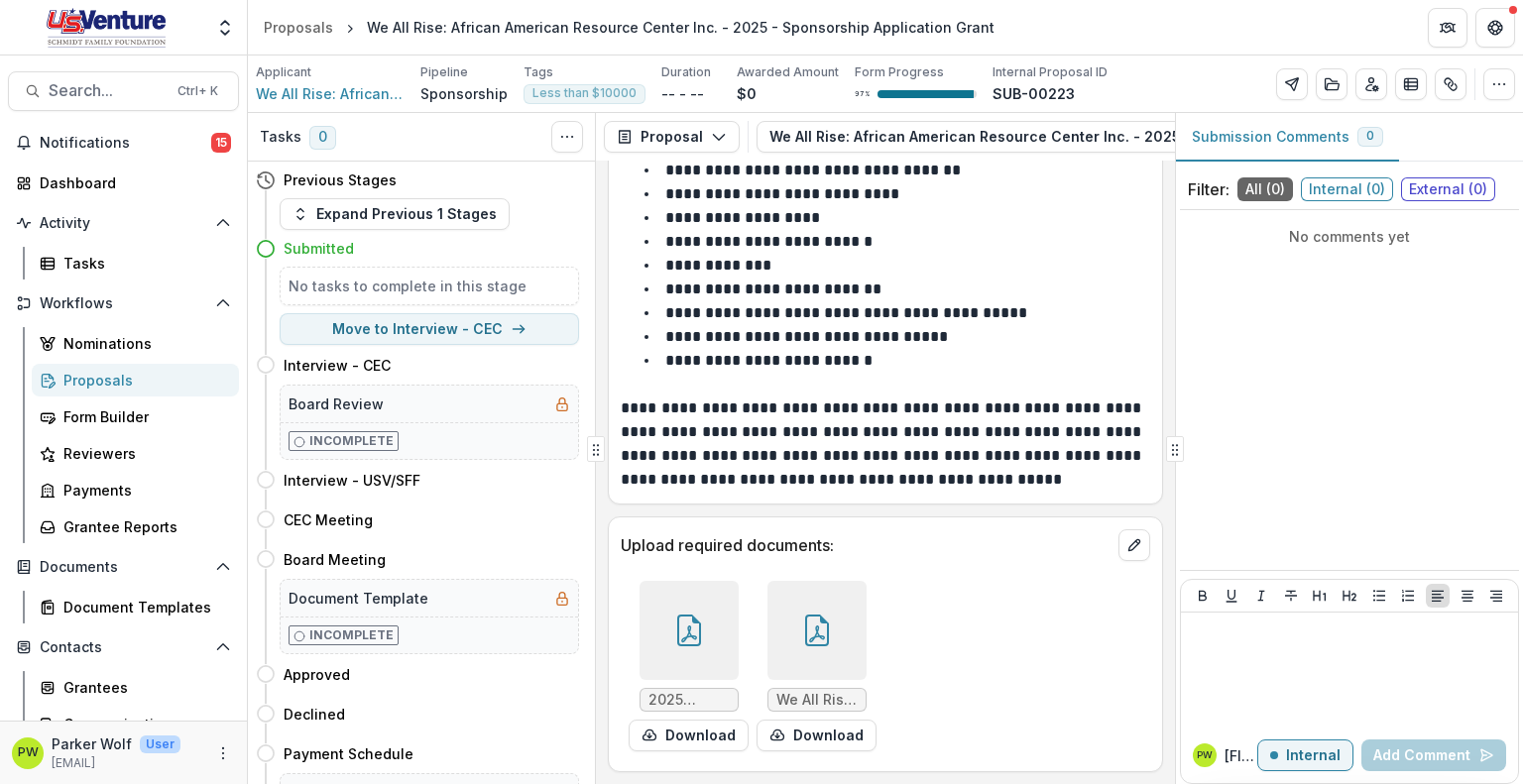 click at bounding box center (689, 630) 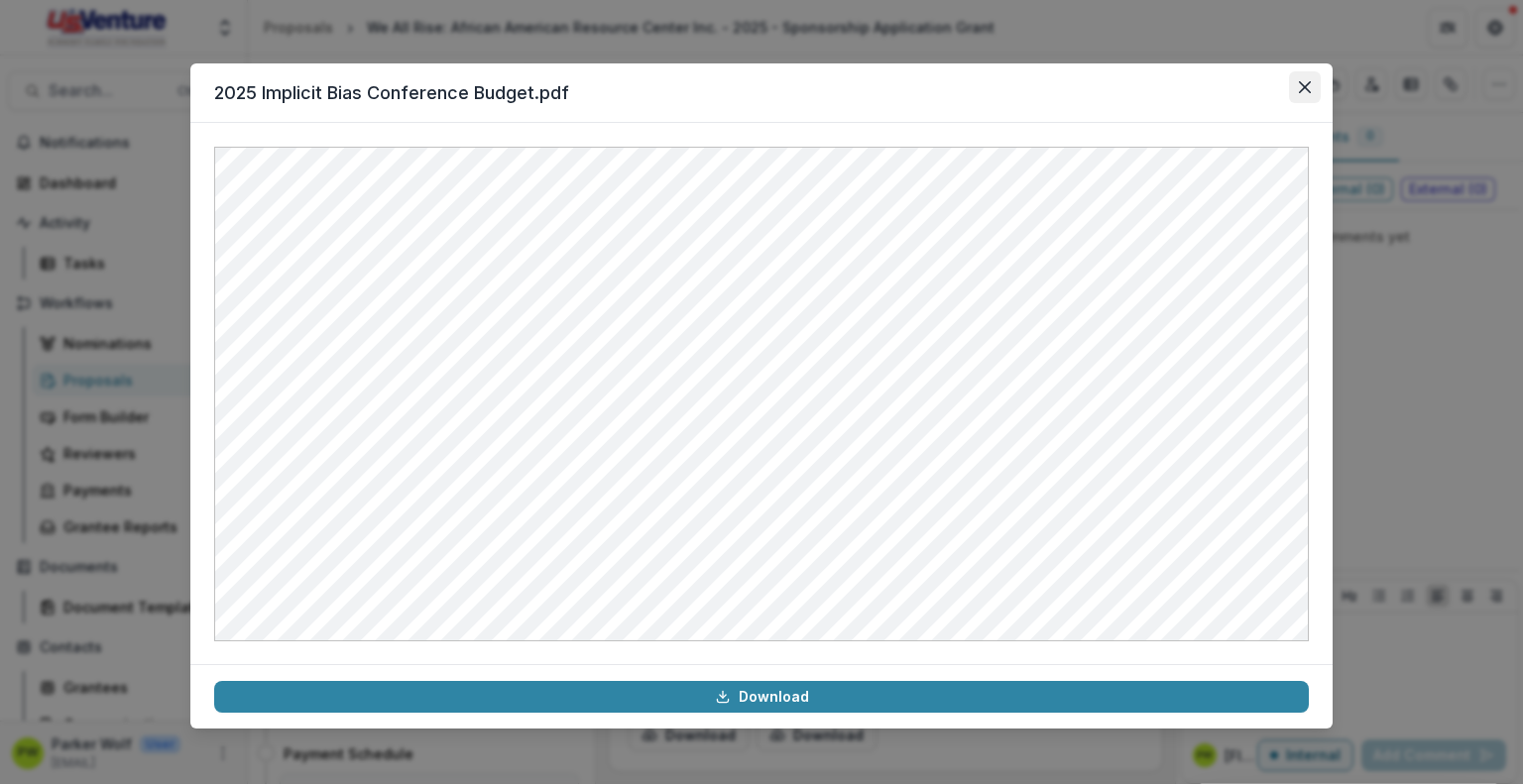 click 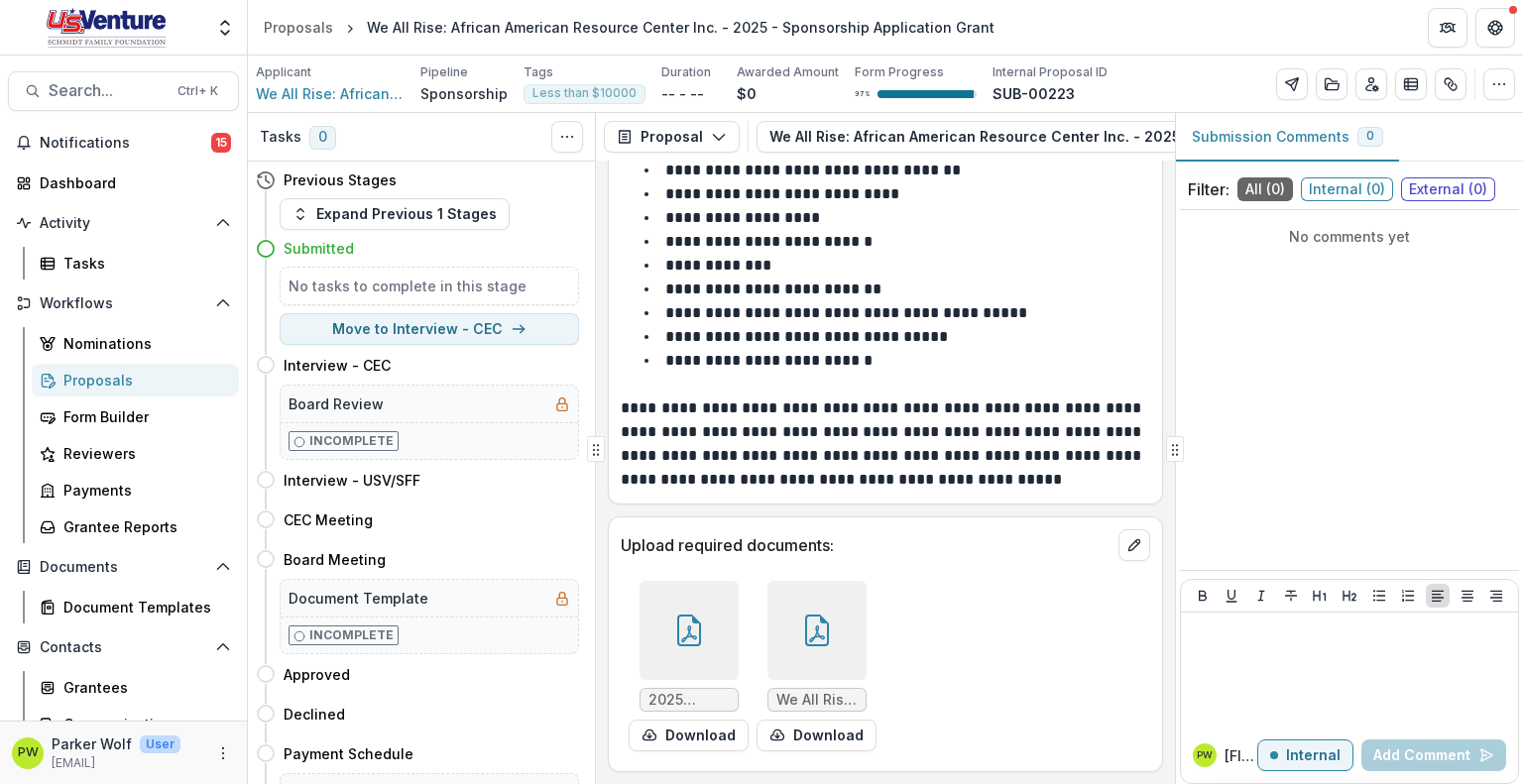 click on "**********" at bounding box center [882, 444] 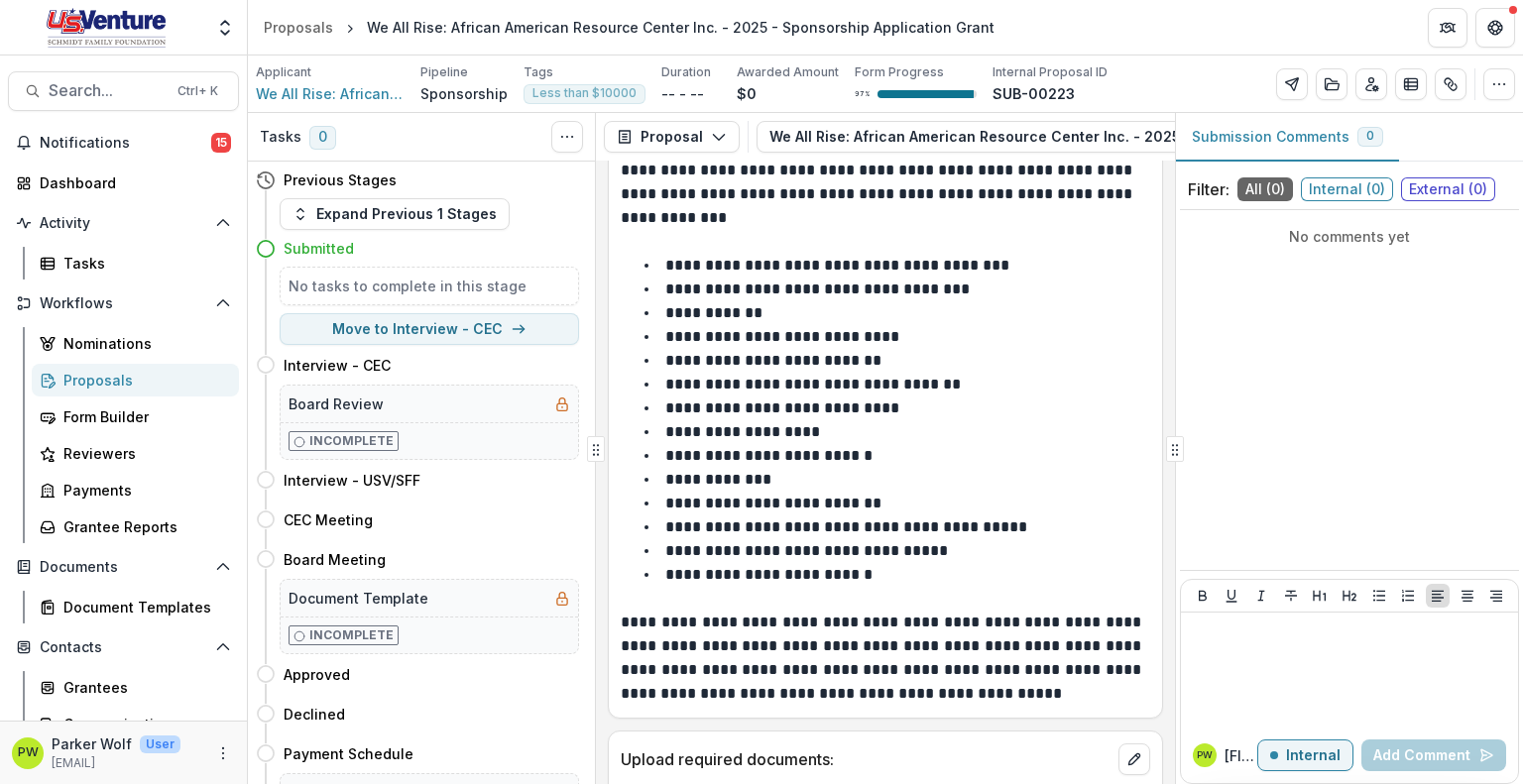 scroll, scrollTop: 6633, scrollLeft: 0, axis: vertical 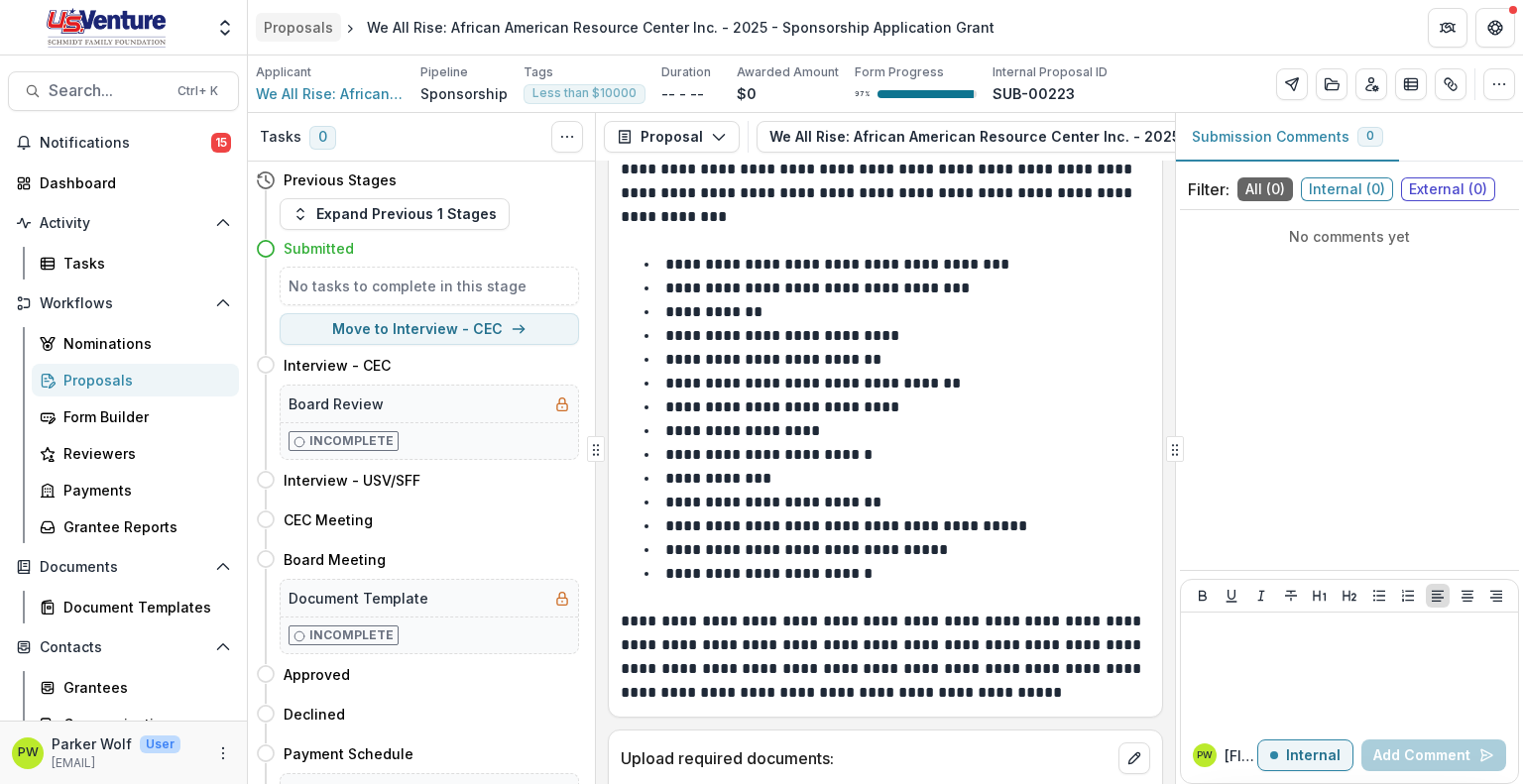 click on "Proposals" at bounding box center (298, 27) 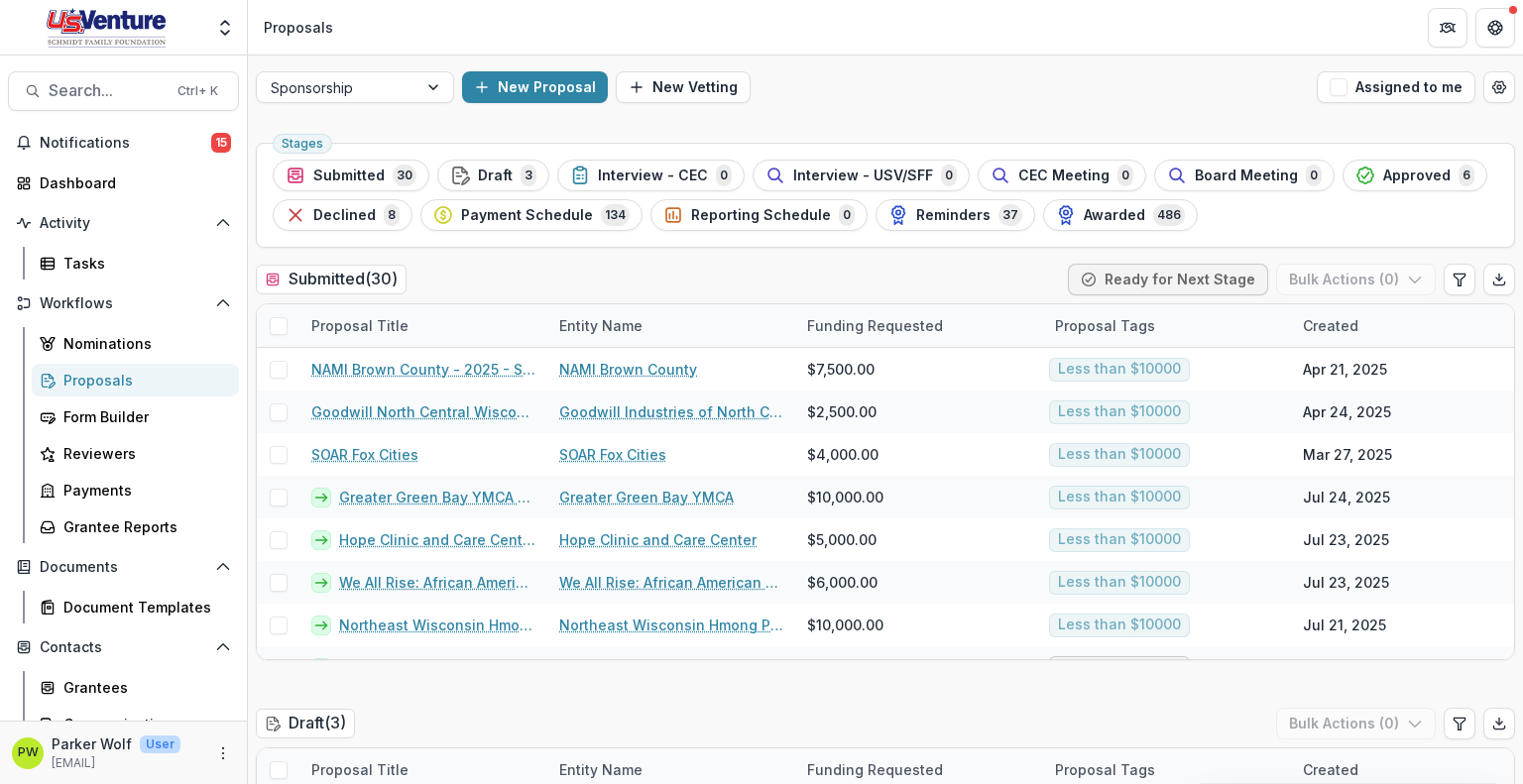click on "Proposals" at bounding box center [885, 27] 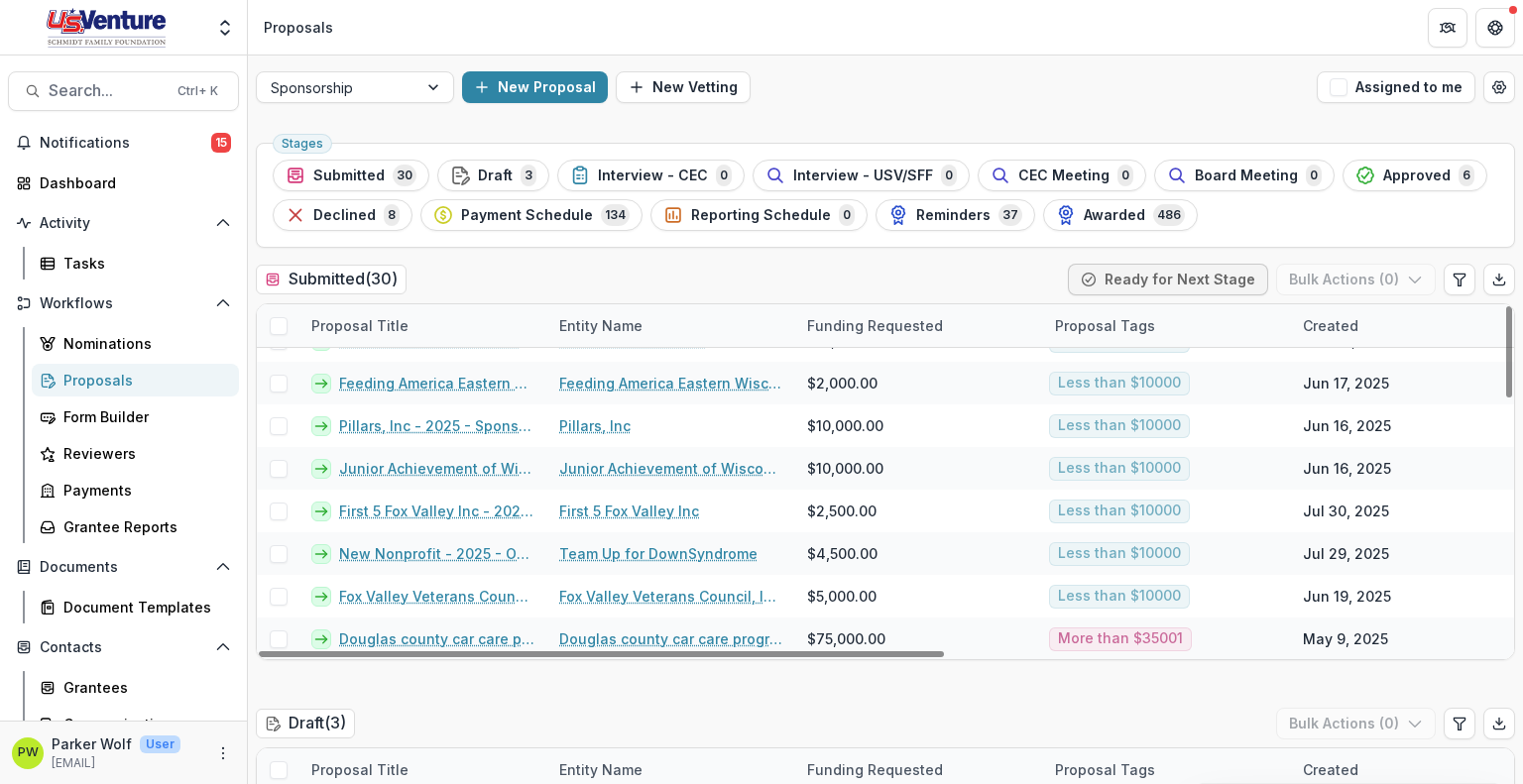scroll, scrollTop: 966, scrollLeft: 0, axis: vertical 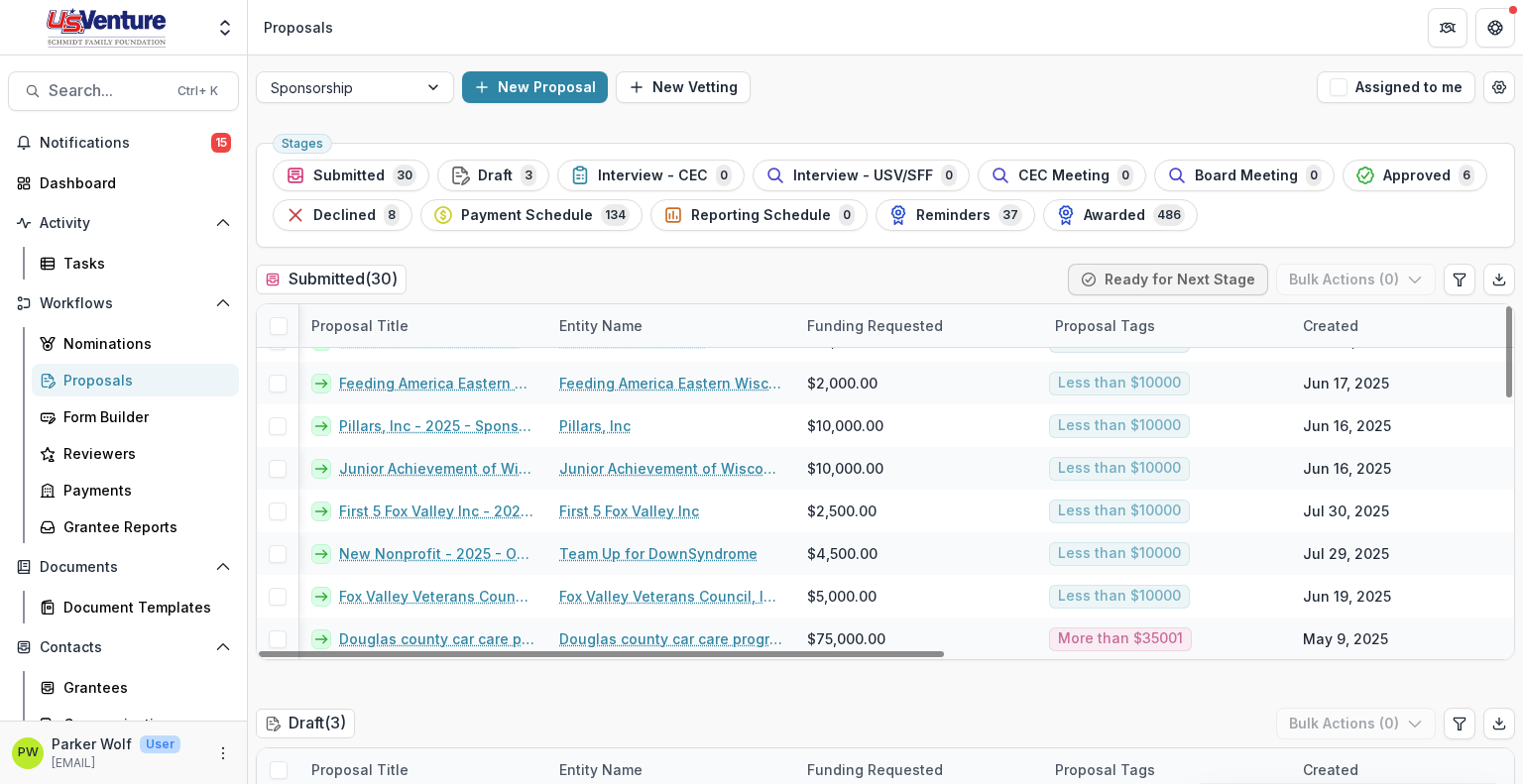 click on "Sponsorship New Proposal New Vetting Assigned to me" at bounding box center (885, 87) 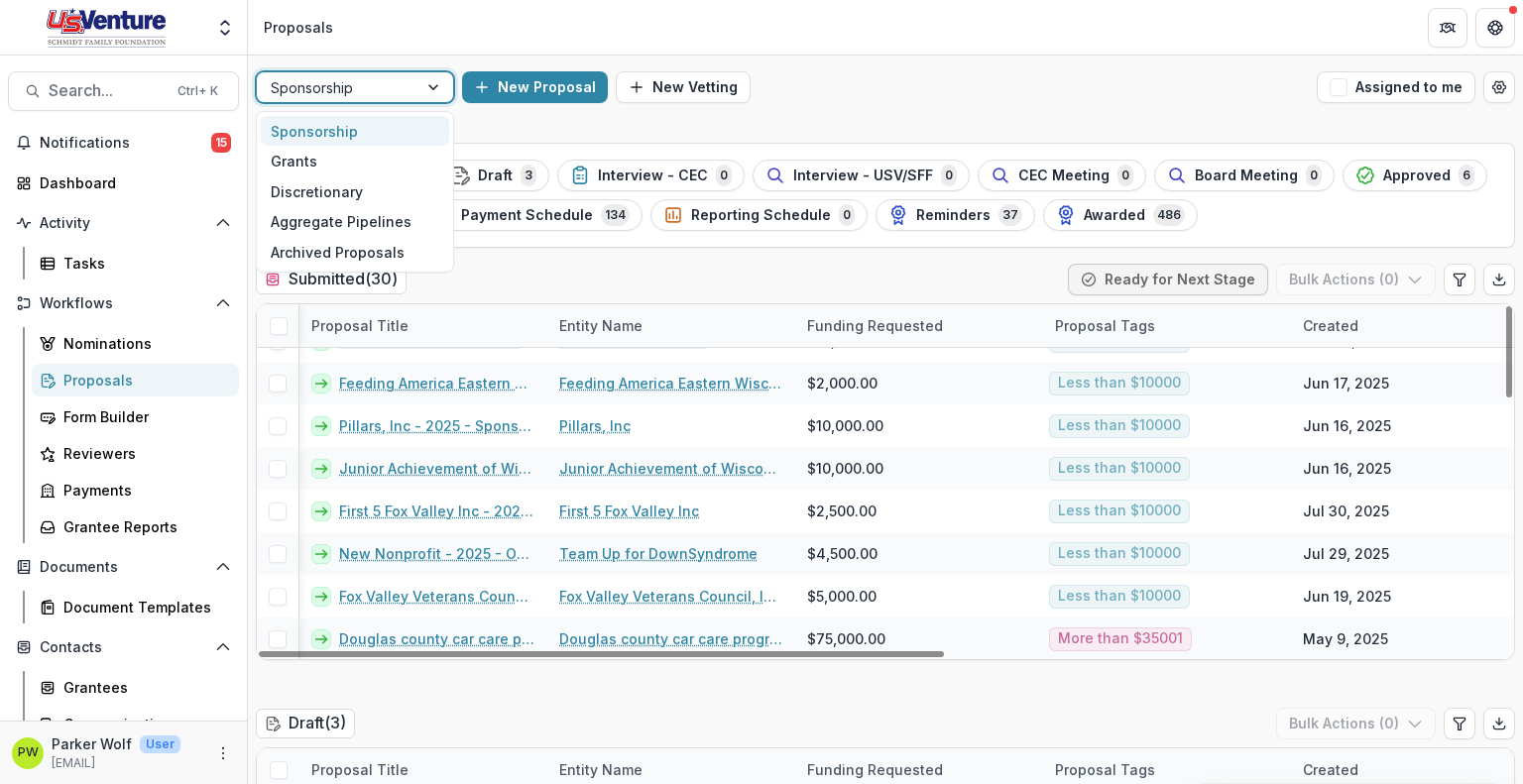 click at bounding box center (337, 87) 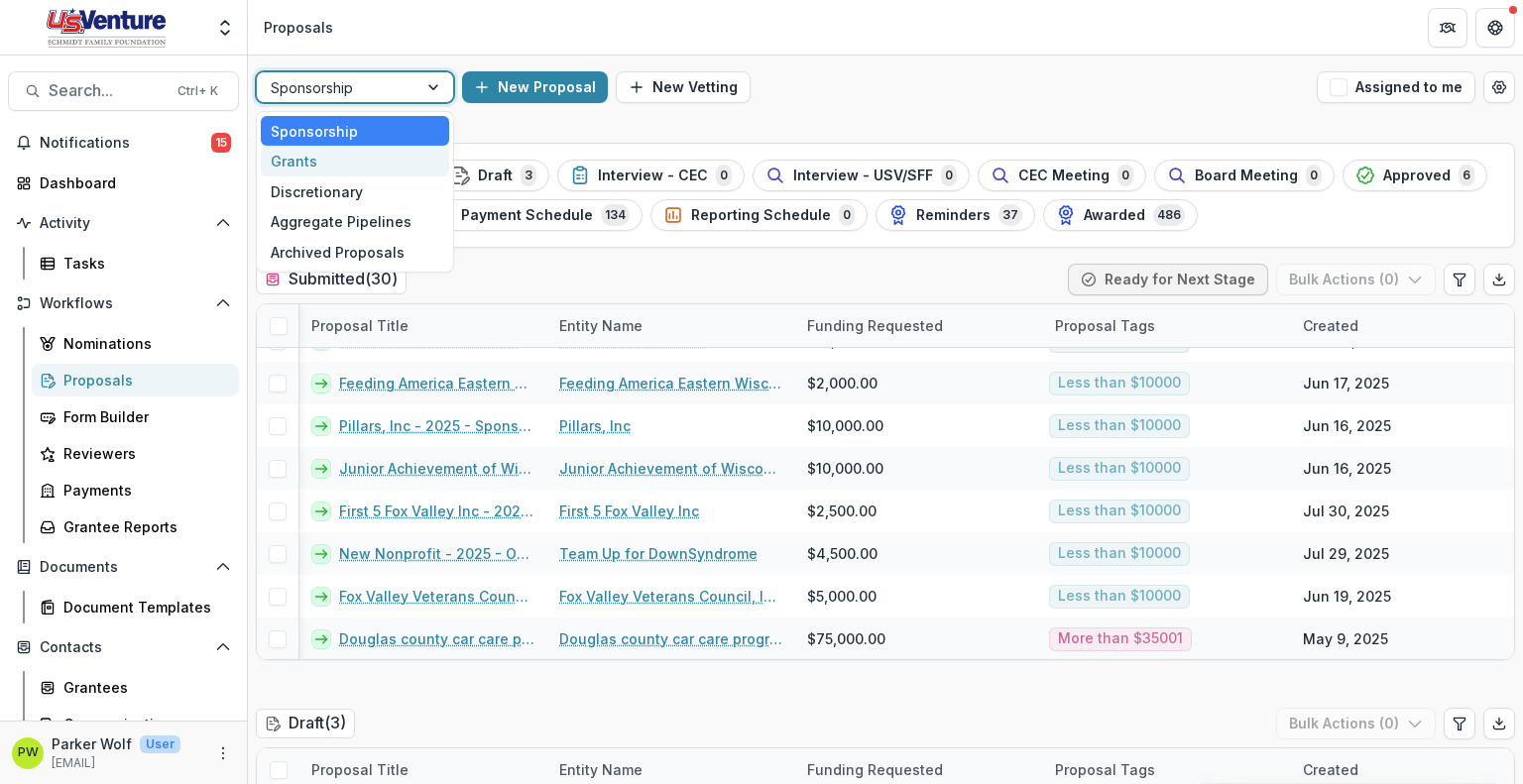 click on "Grants" at bounding box center (355, 161) 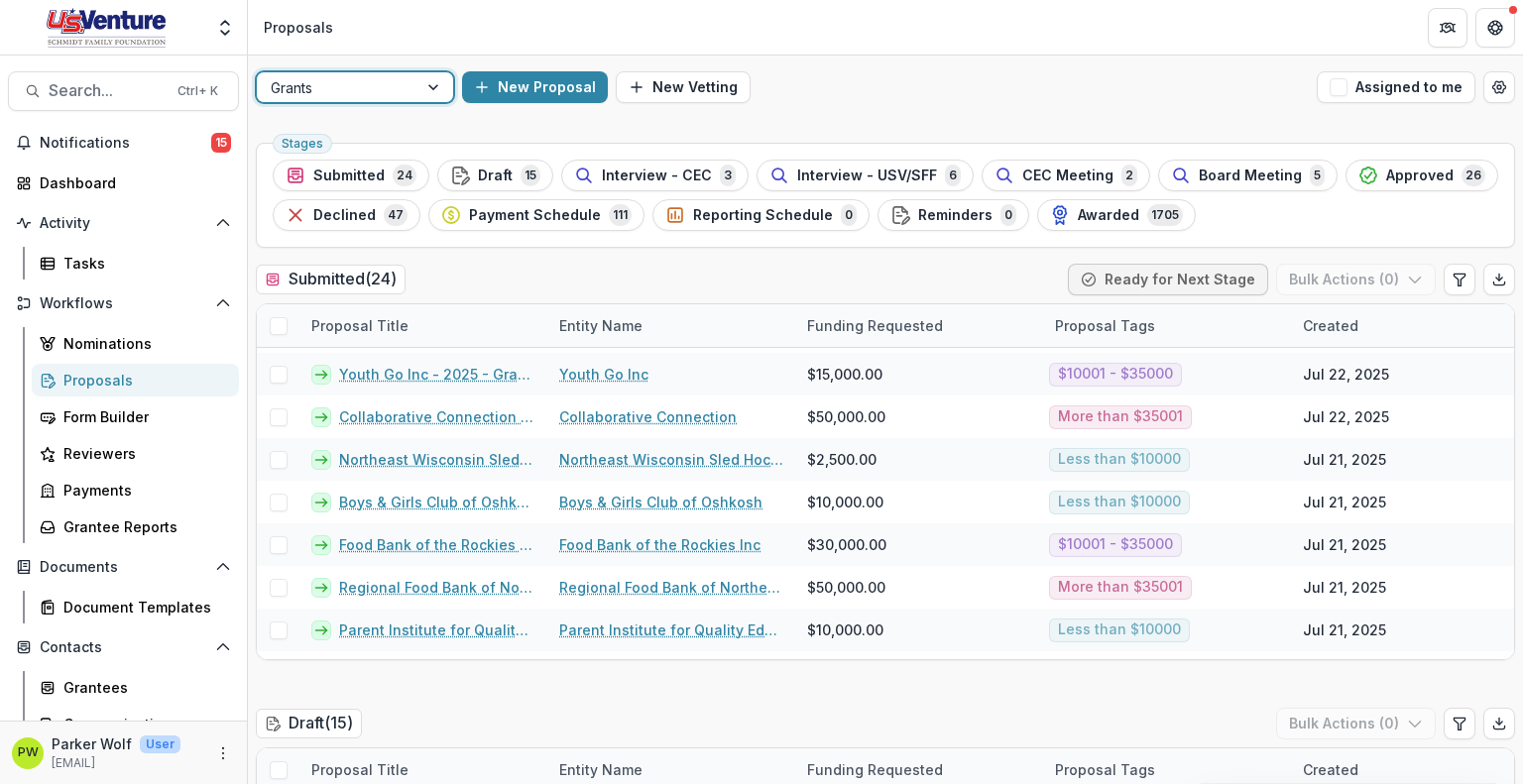 scroll, scrollTop: 123, scrollLeft: 0, axis: vertical 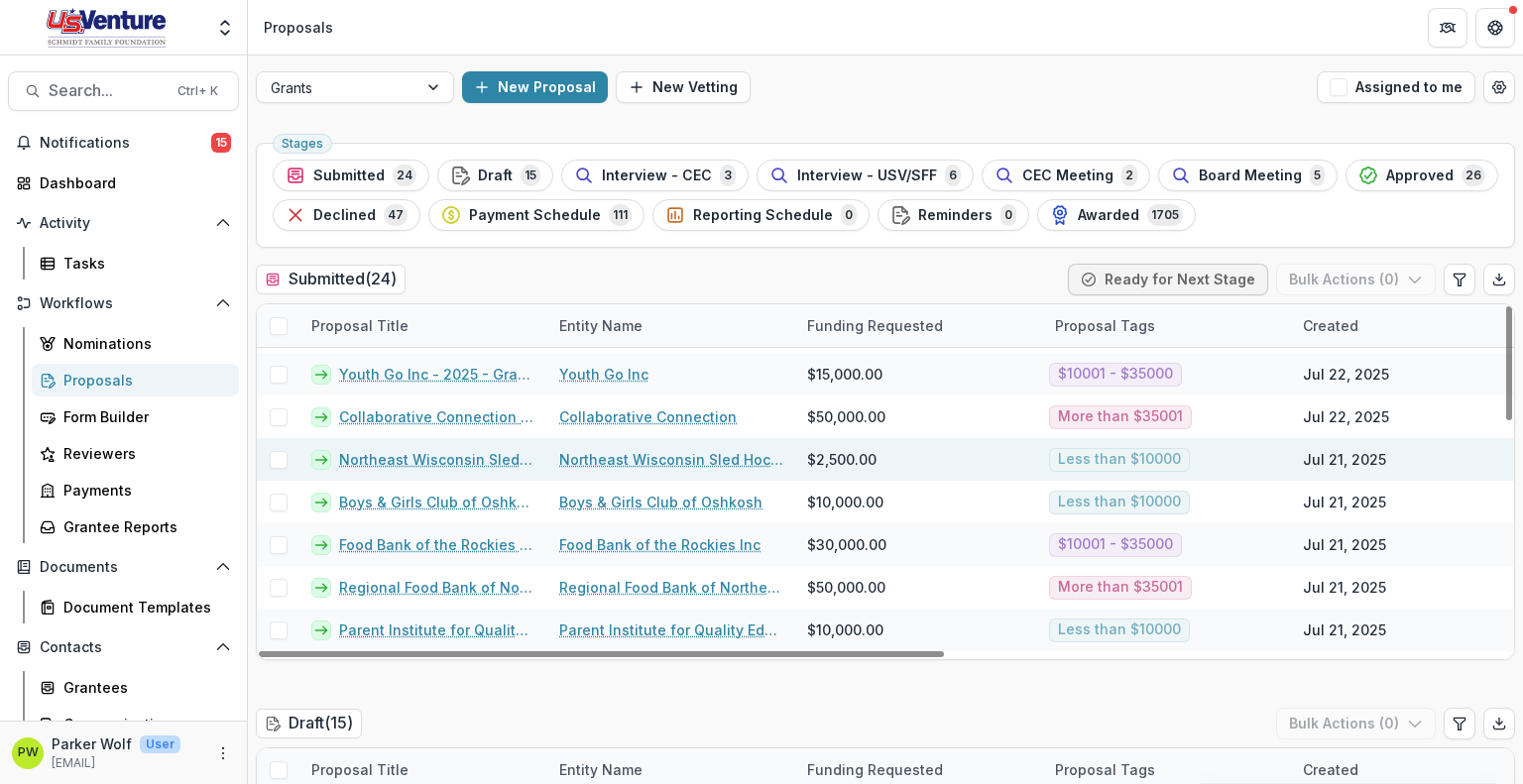 click on "Northeast Wisconsin Sled Hockey" at bounding box center [671, 459] 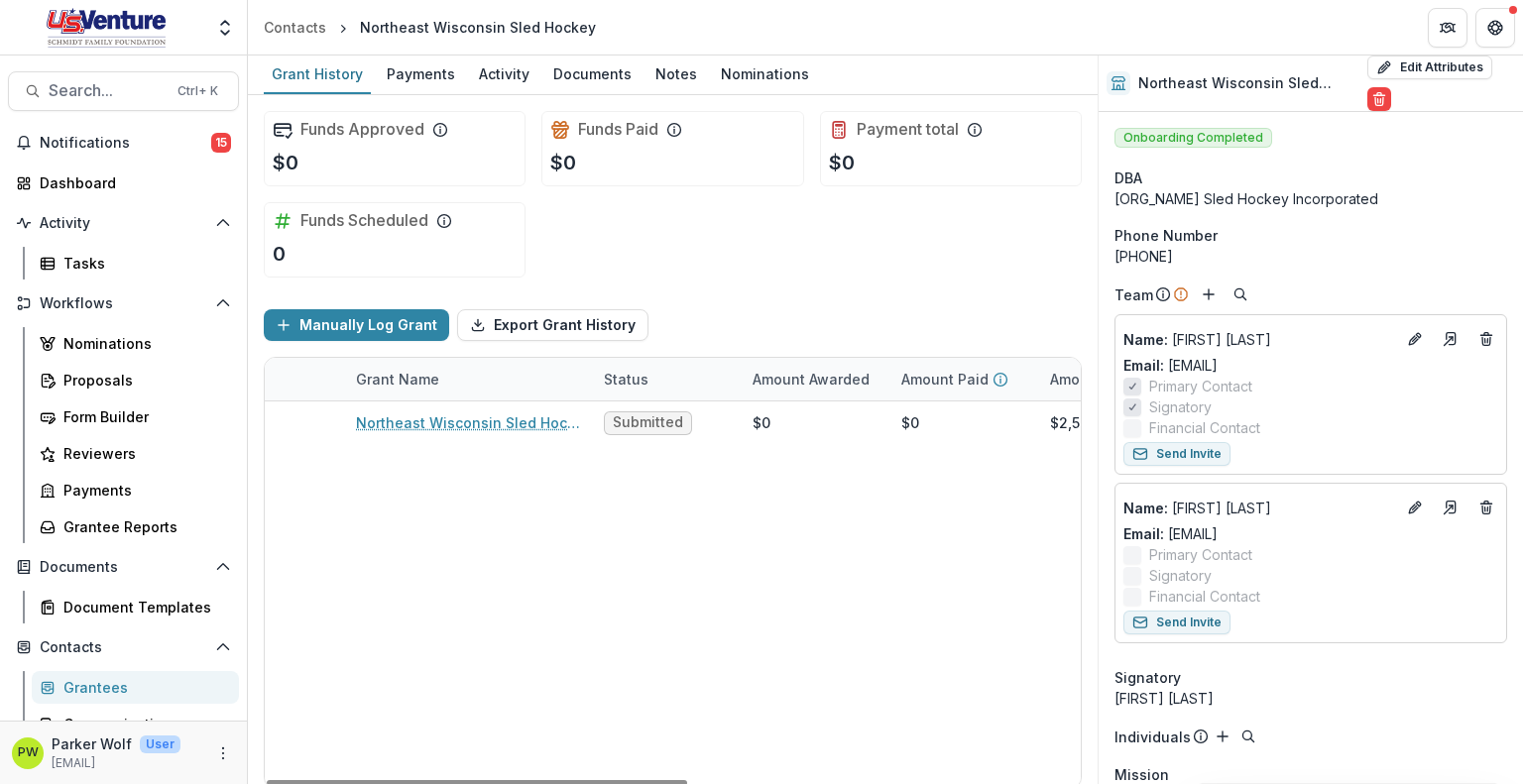 click on "Northeast Wisconsin Sled Hockey" at bounding box center [478, 27] 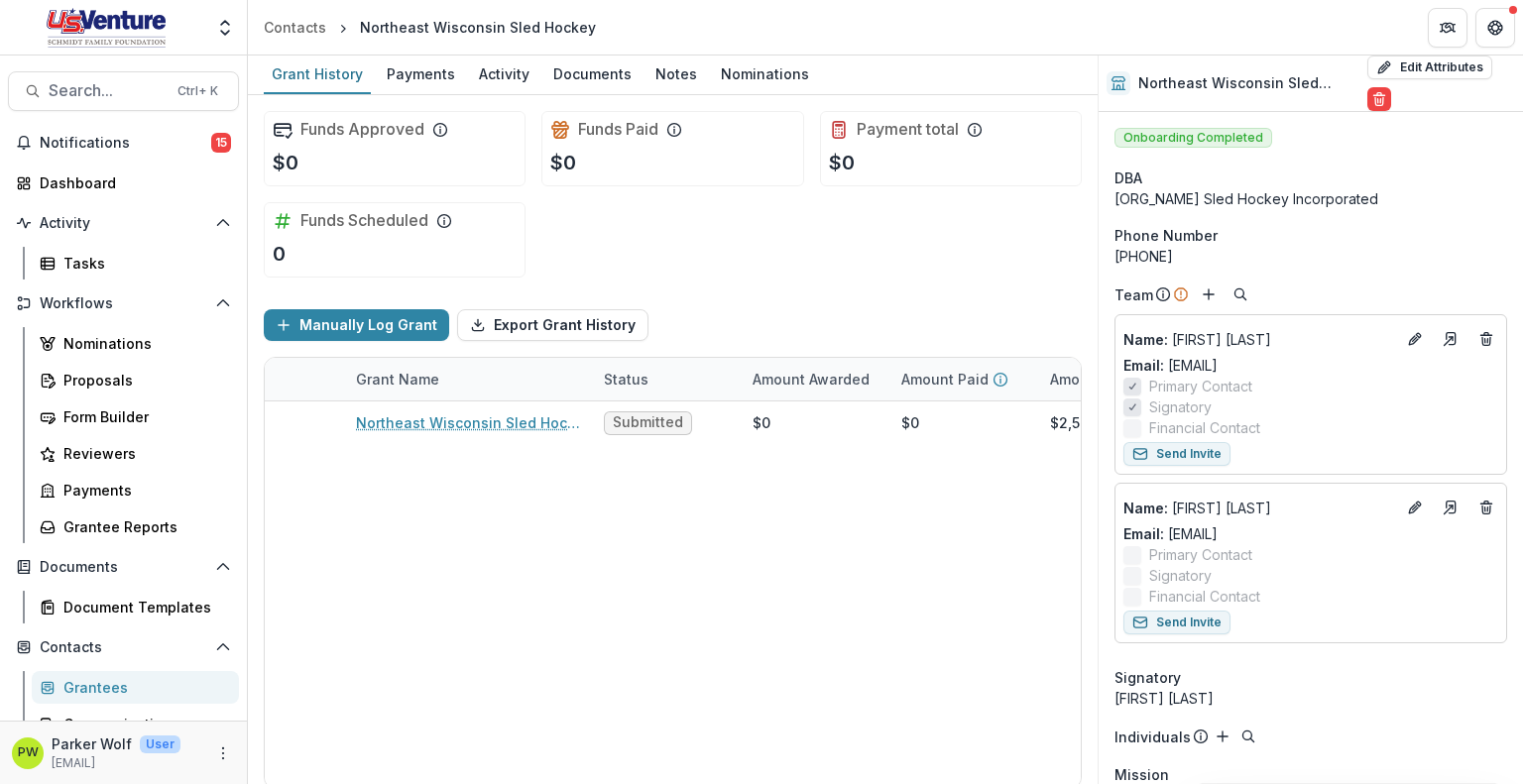 click on "Northeast Wisconsin Sled Hockey" at bounding box center [1248, 83] 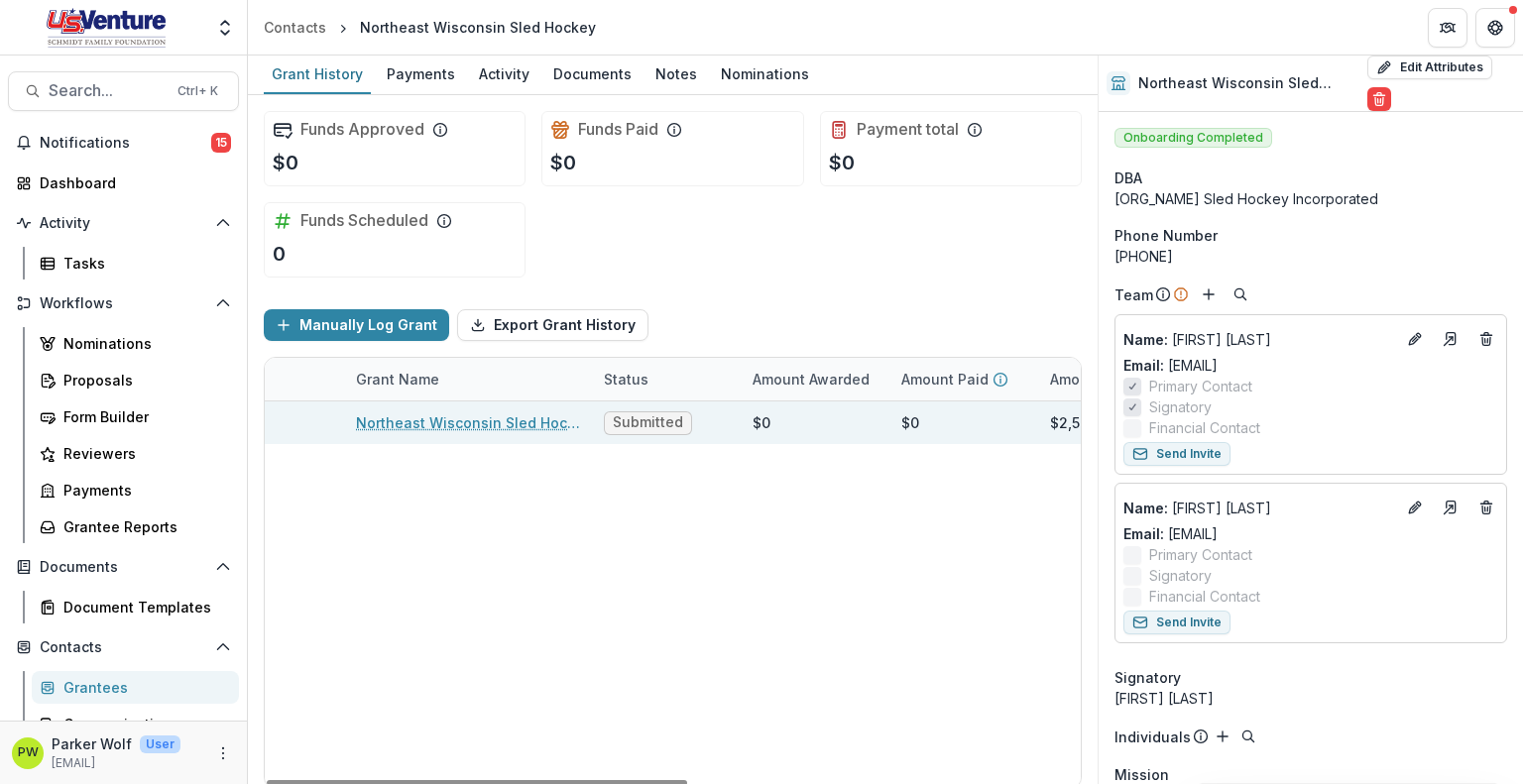 click on "Northeast Wisconsin Sled Hockey - 2025 - Grant Application" at bounding box center (468, 422) 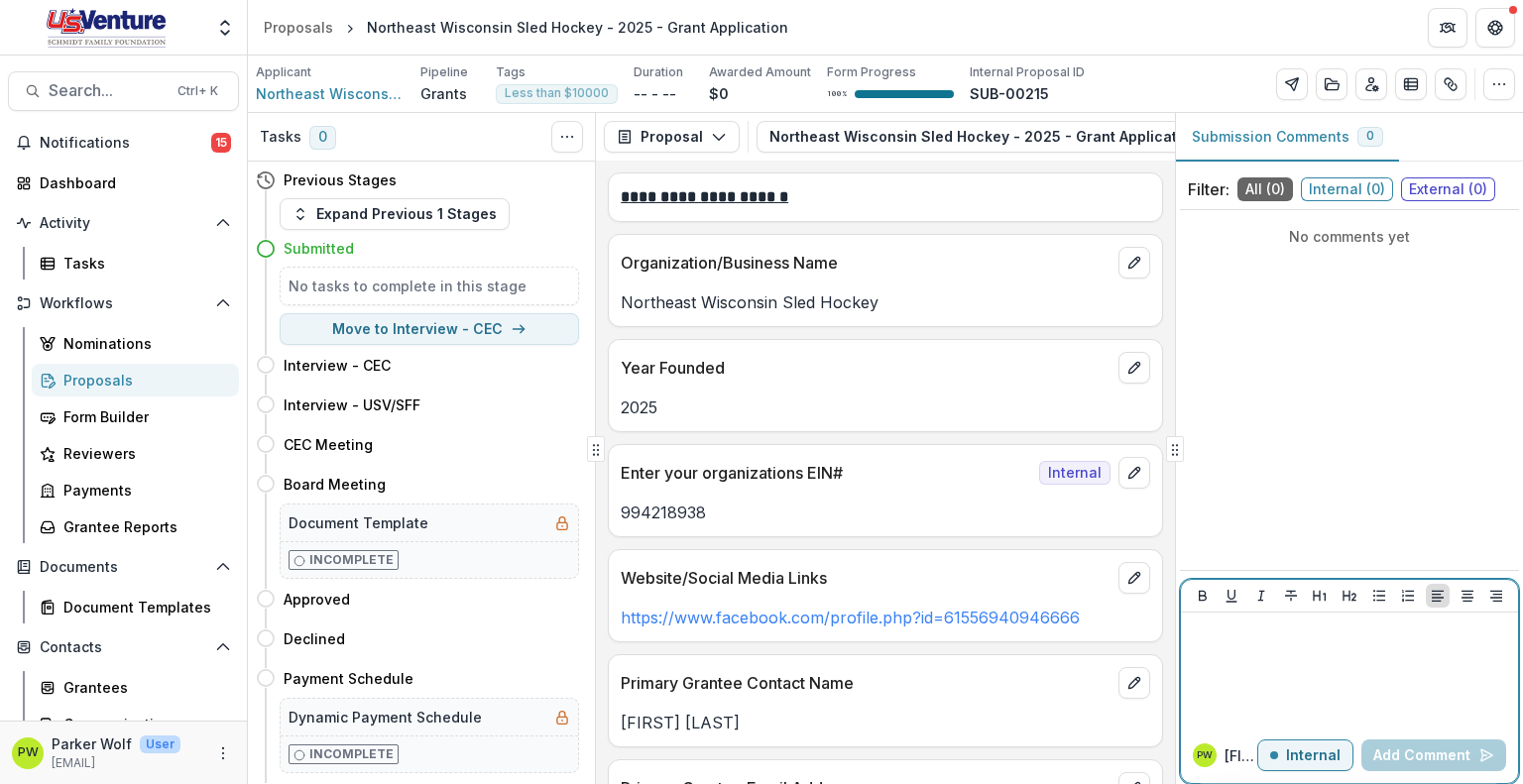 click at bounding box center [1349, 670] 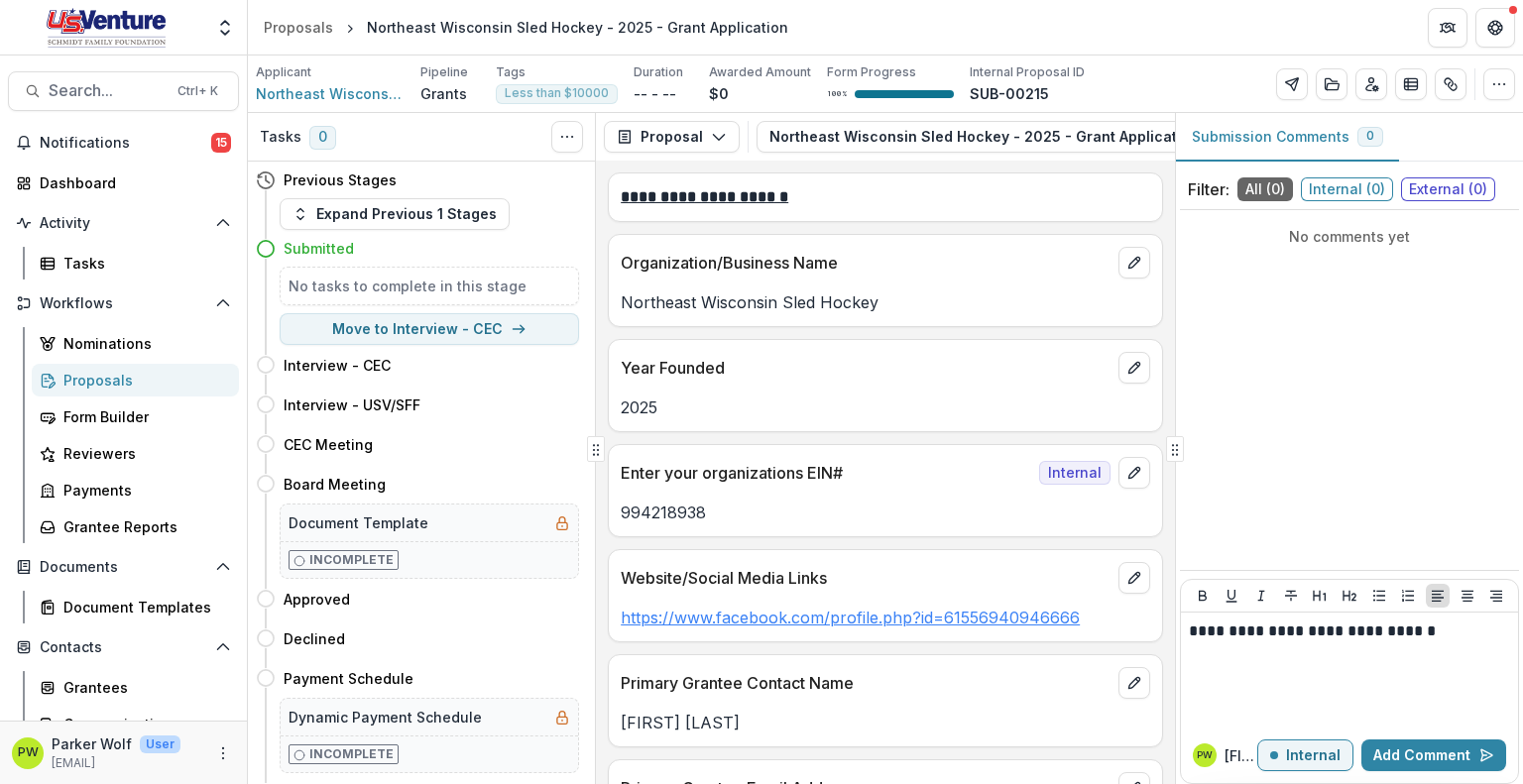click on "https://www.facebook.com/profile.php?id=61556940946666" at bounding box center (850, 617) 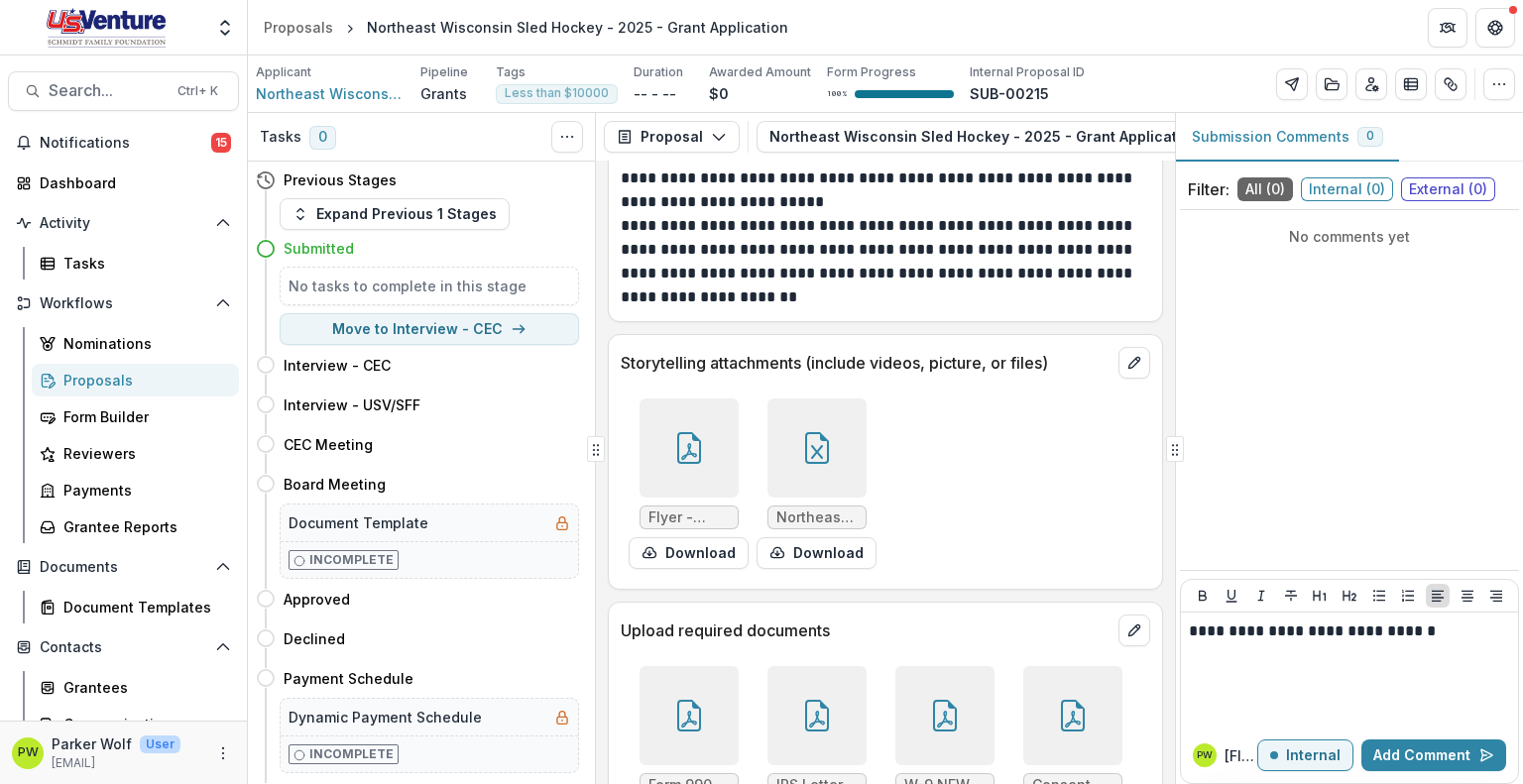 scroll, scrollTop: 8825, scrollLeft: 0, axis: vertical 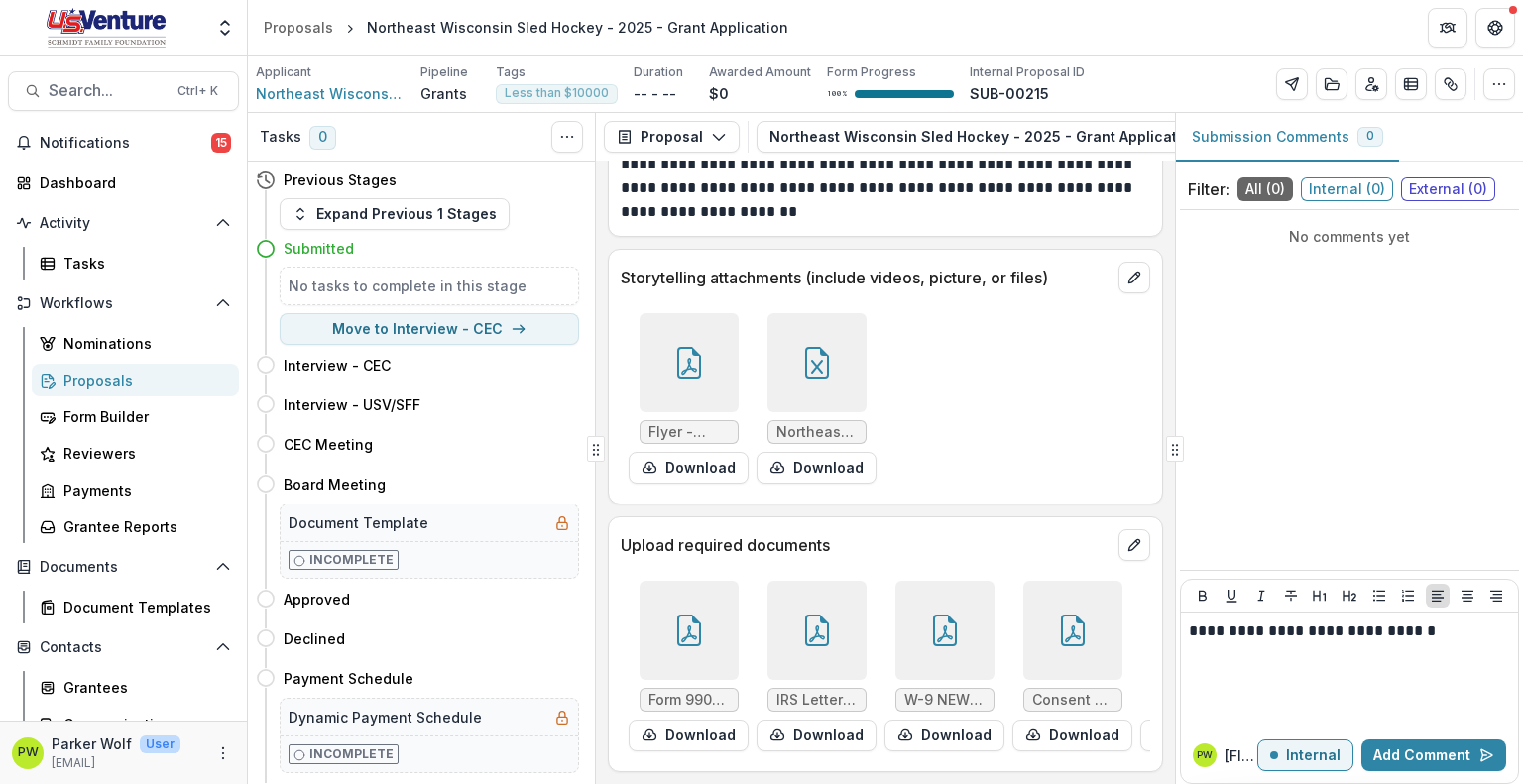 click at bounding box center (689, 630) 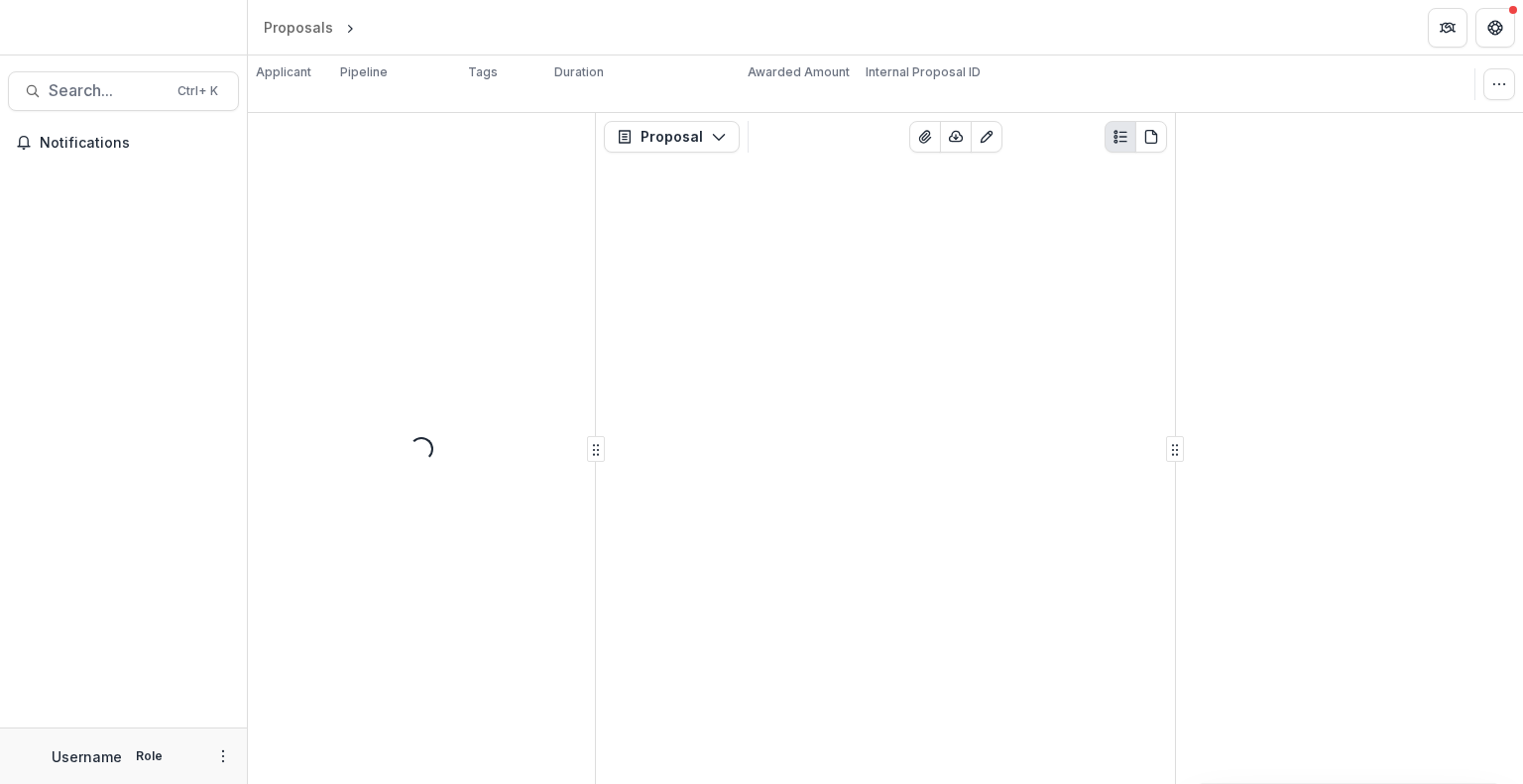 scroll, scrollTop: 0, scrollLeft: 0, axis: both 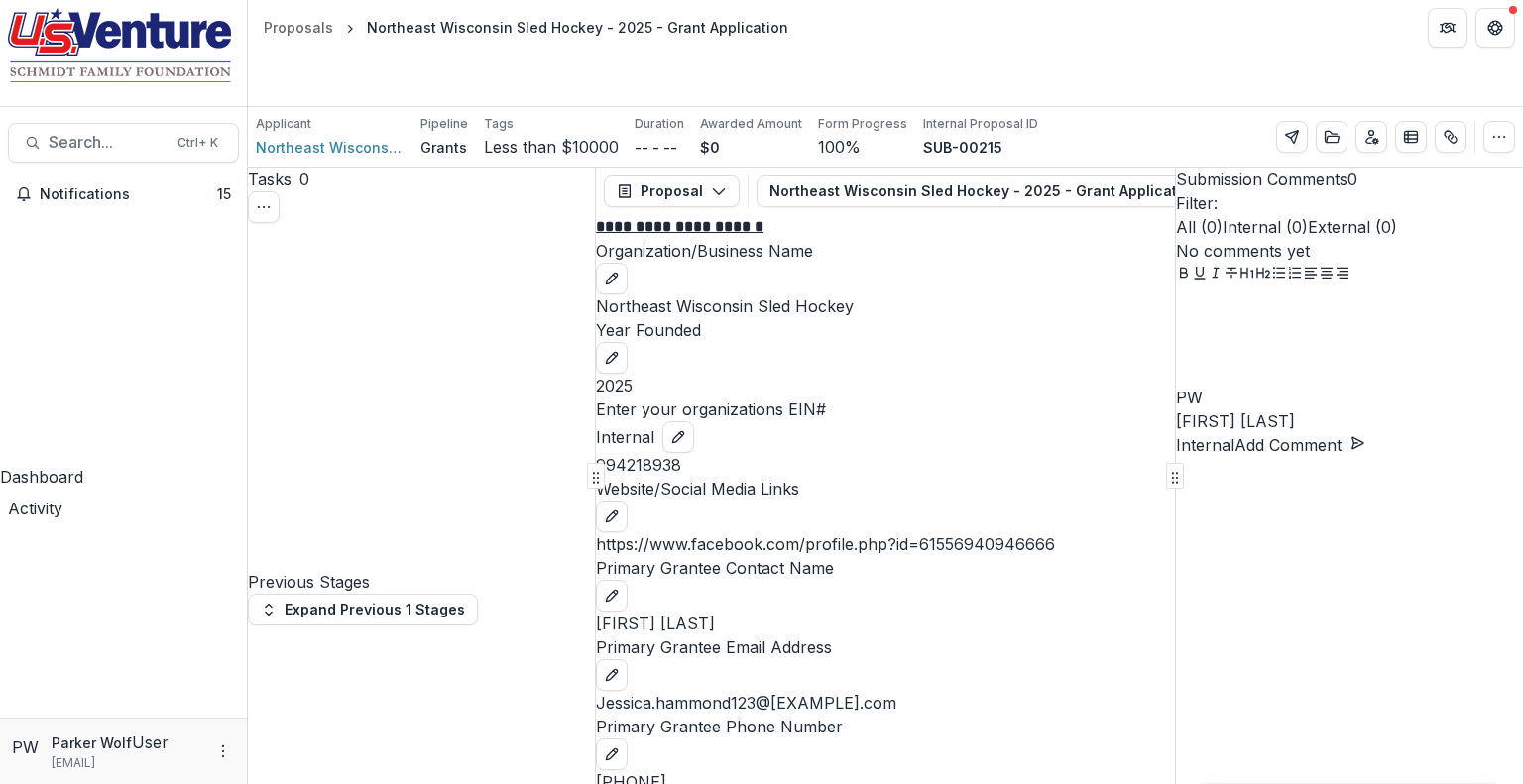 click at bounding box center [1349, 336] 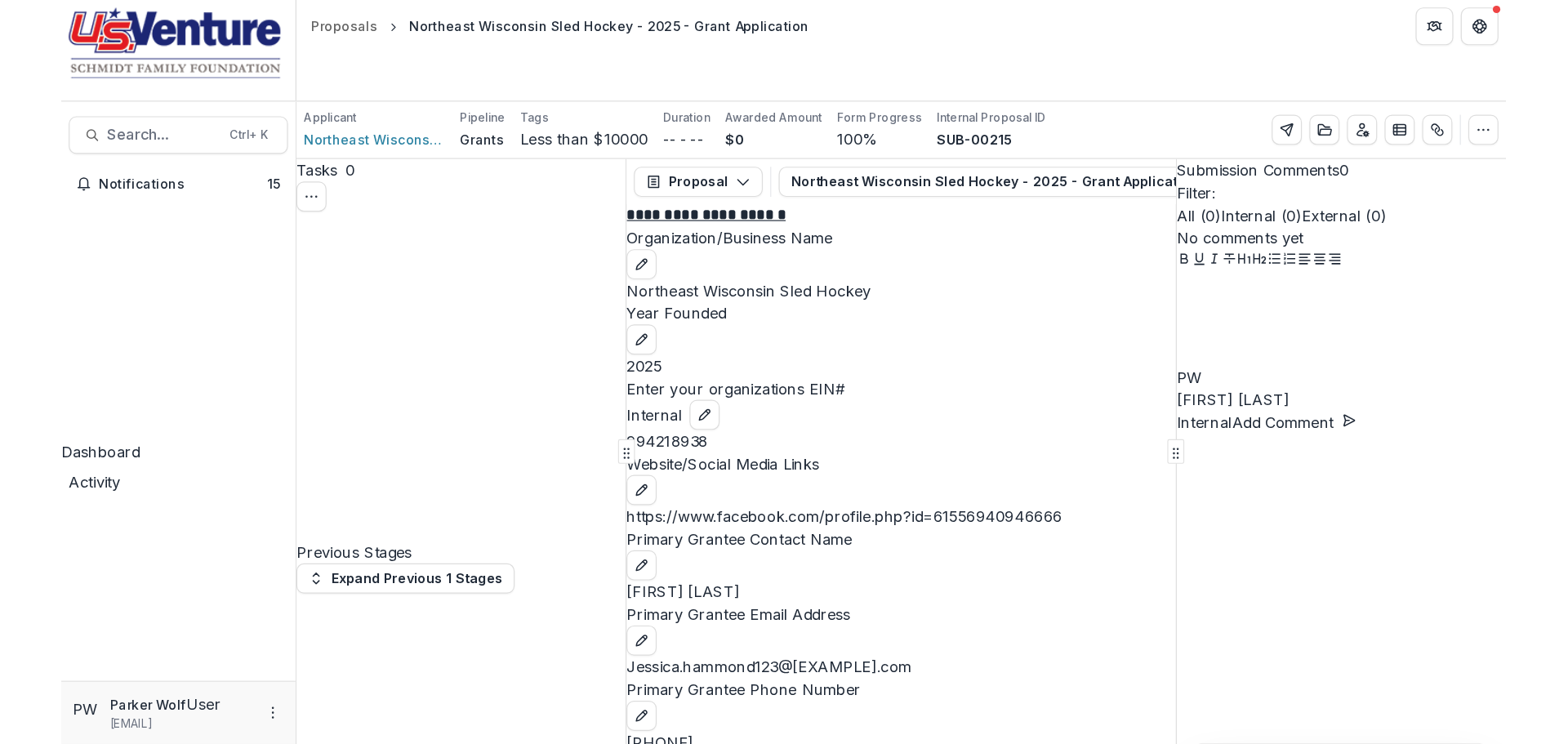scroll, scrollTop: 7272, scrollLeft: 0, axis: vertical 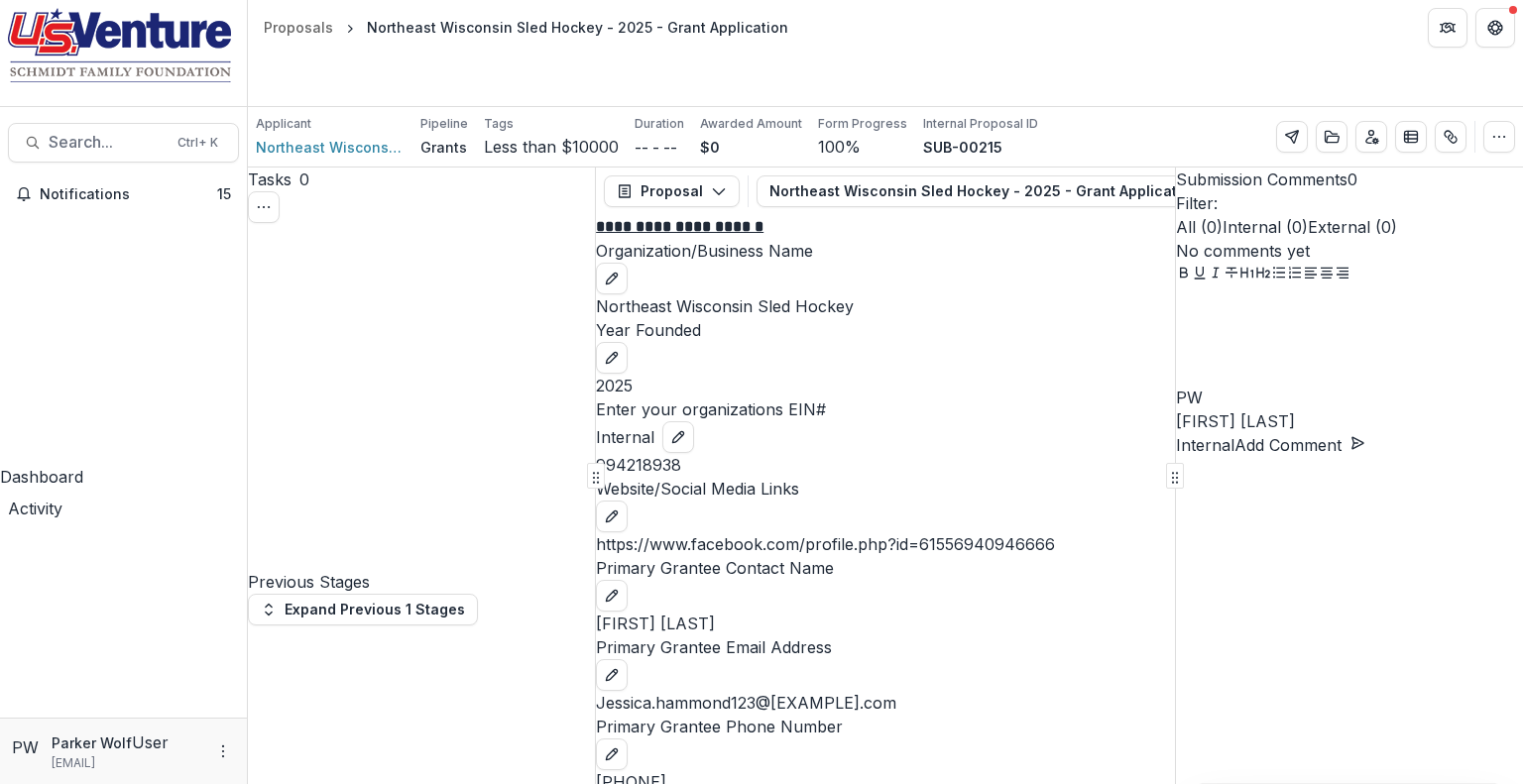 click 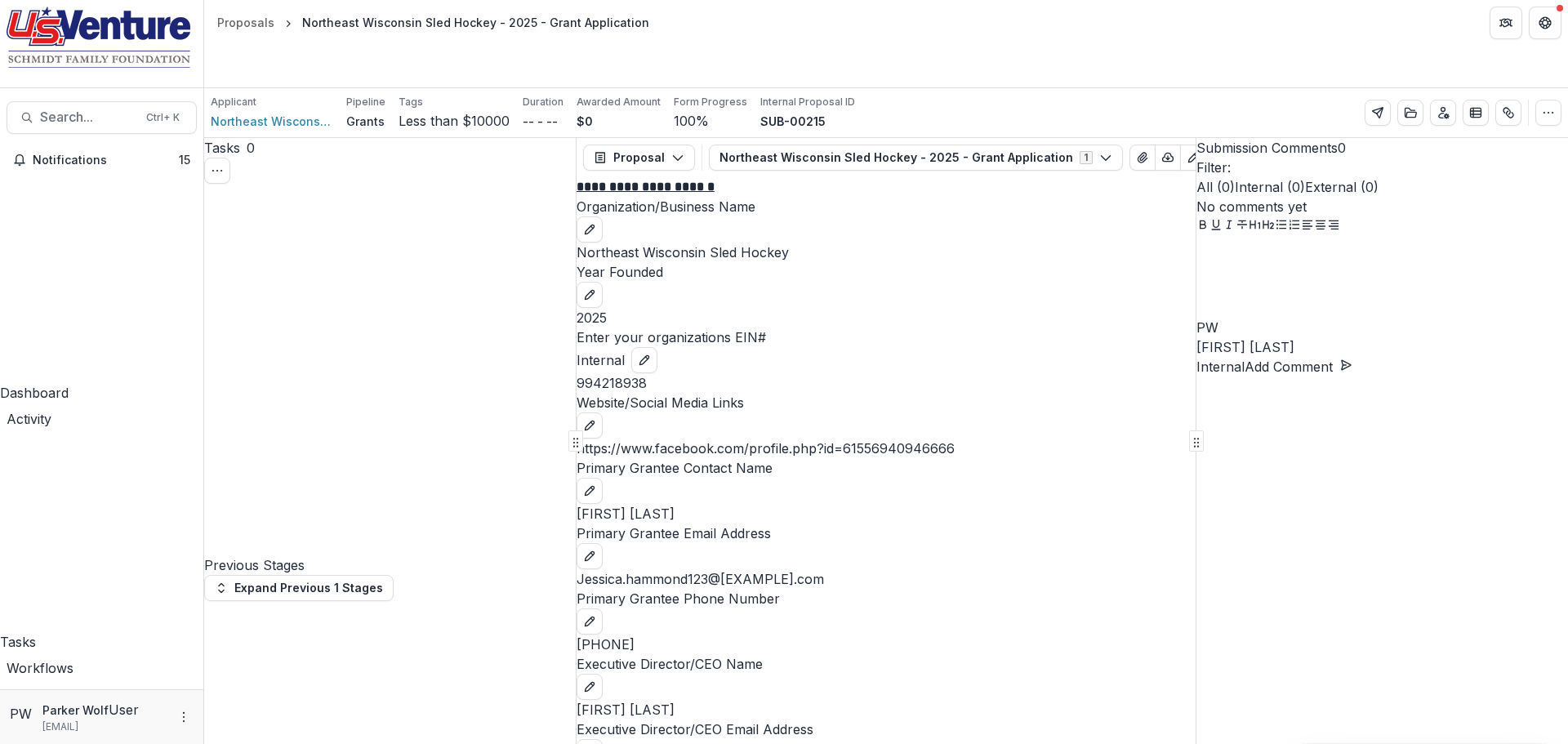 scroll, scrollTop: 6451, scrollLeft: 0, axis: vertical 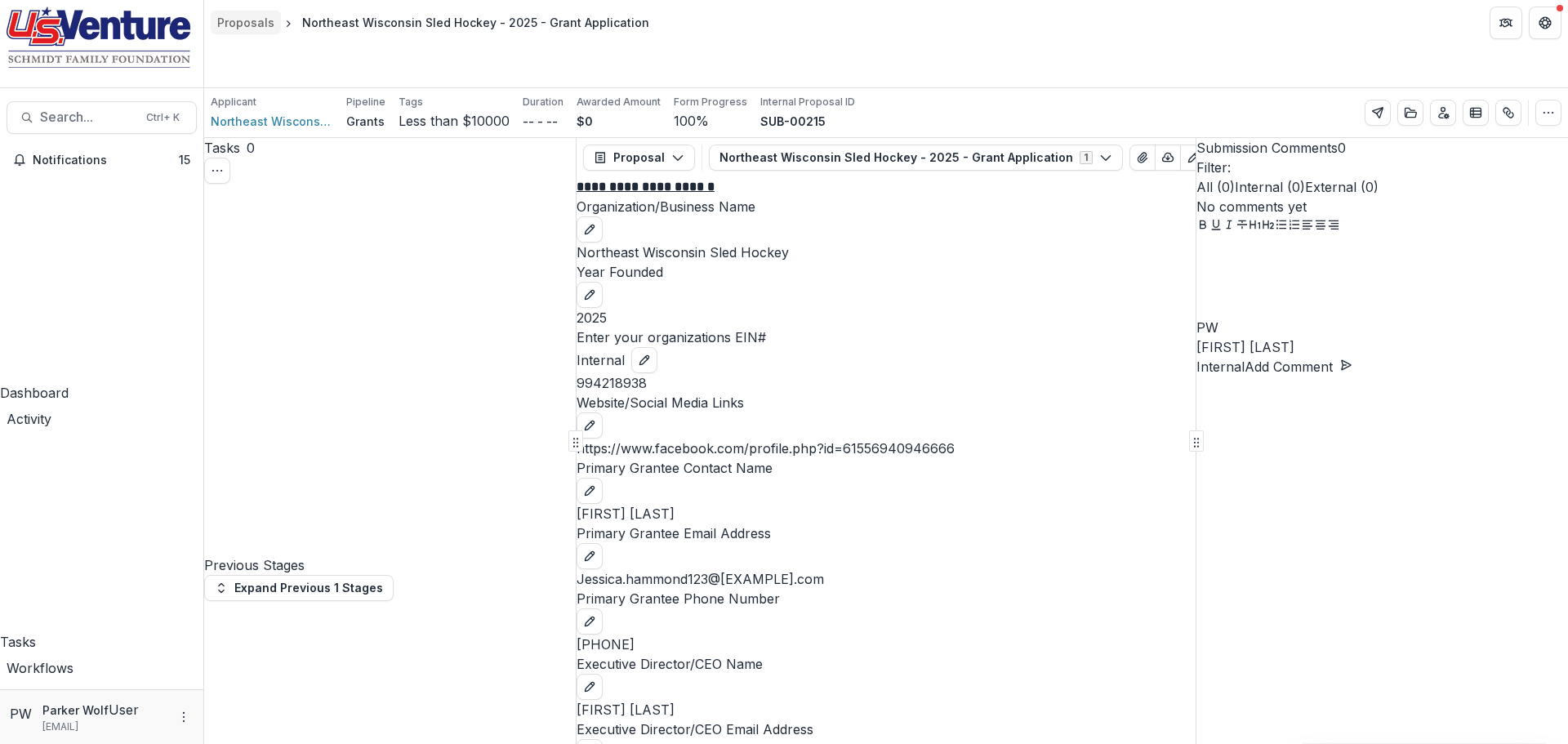 click on "Proposals" at bounding box center [246, 22] 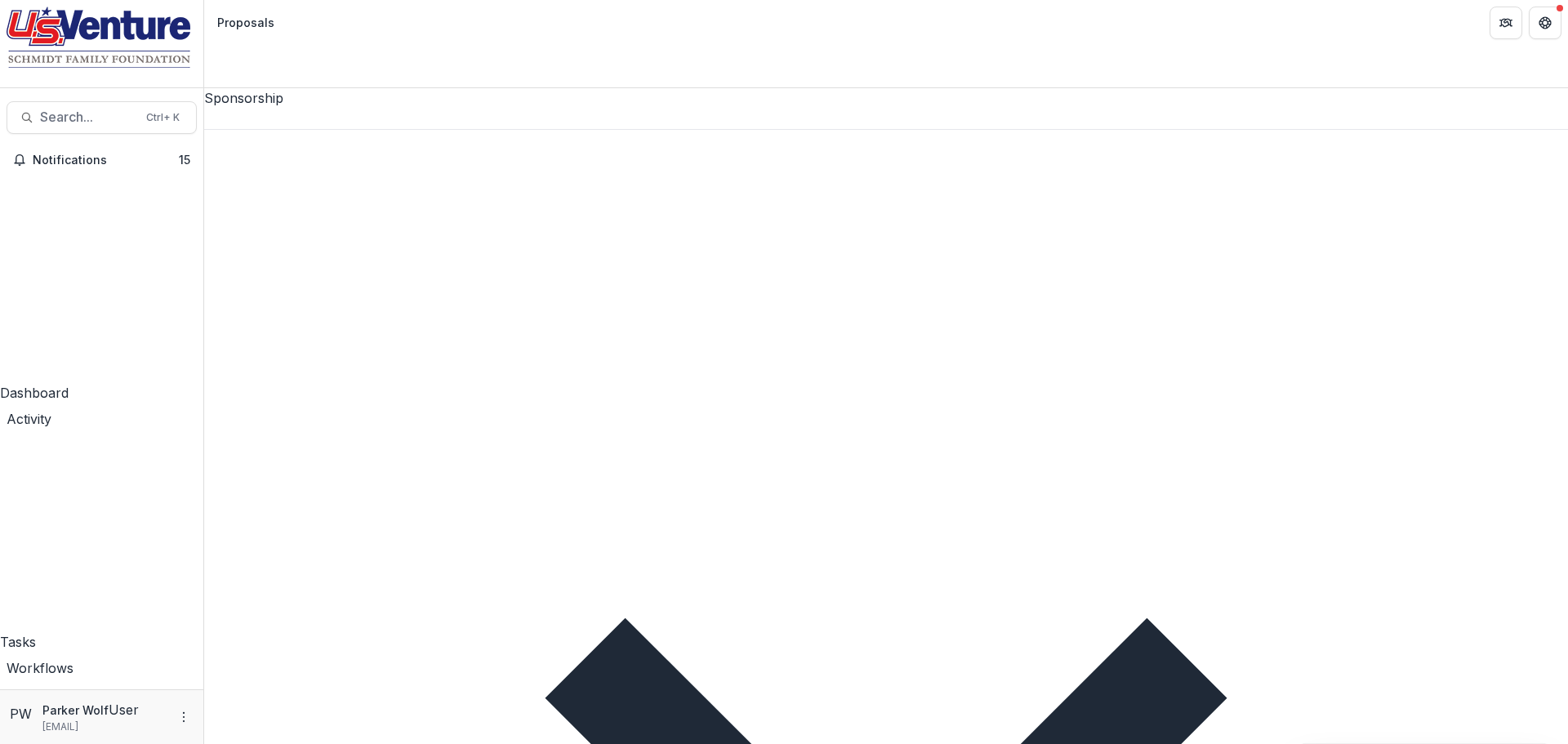click on "SOAR Fox Cities" at bounding box center [546, 2524] 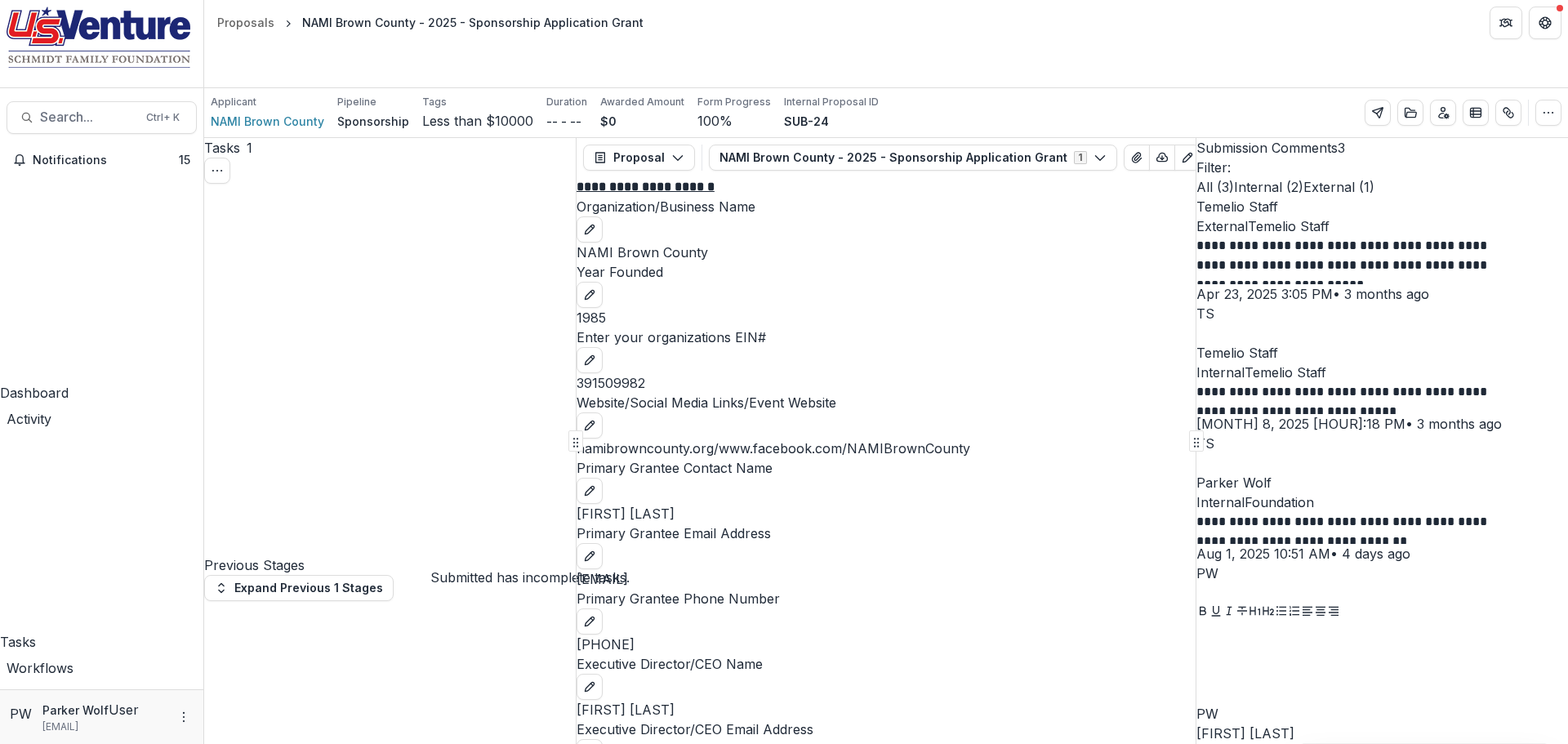scroll, scrollTop: 4, scrollLeft: 0, axis: vertical 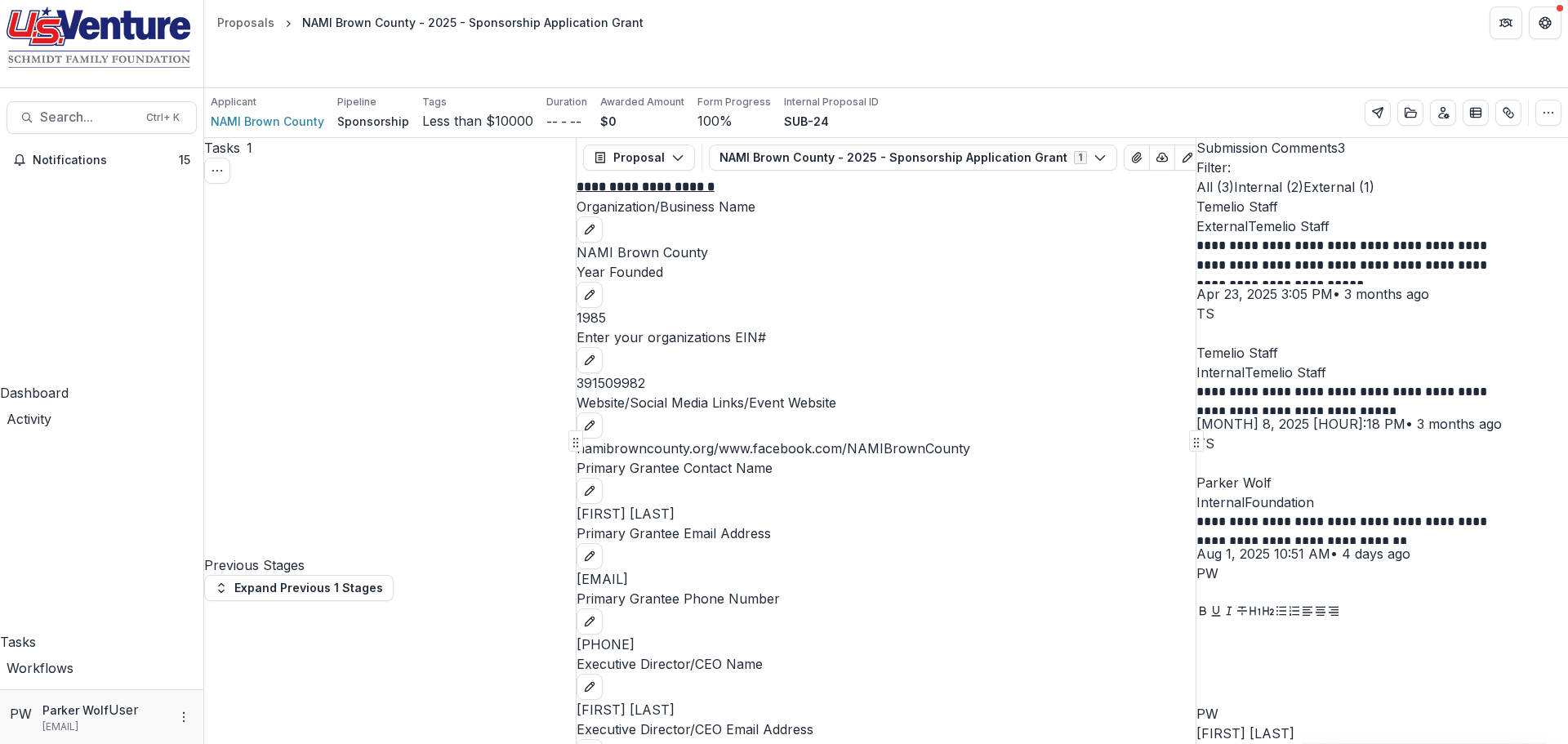 click on "Enter your organizations EIN#" at bounding box center (886, 350) 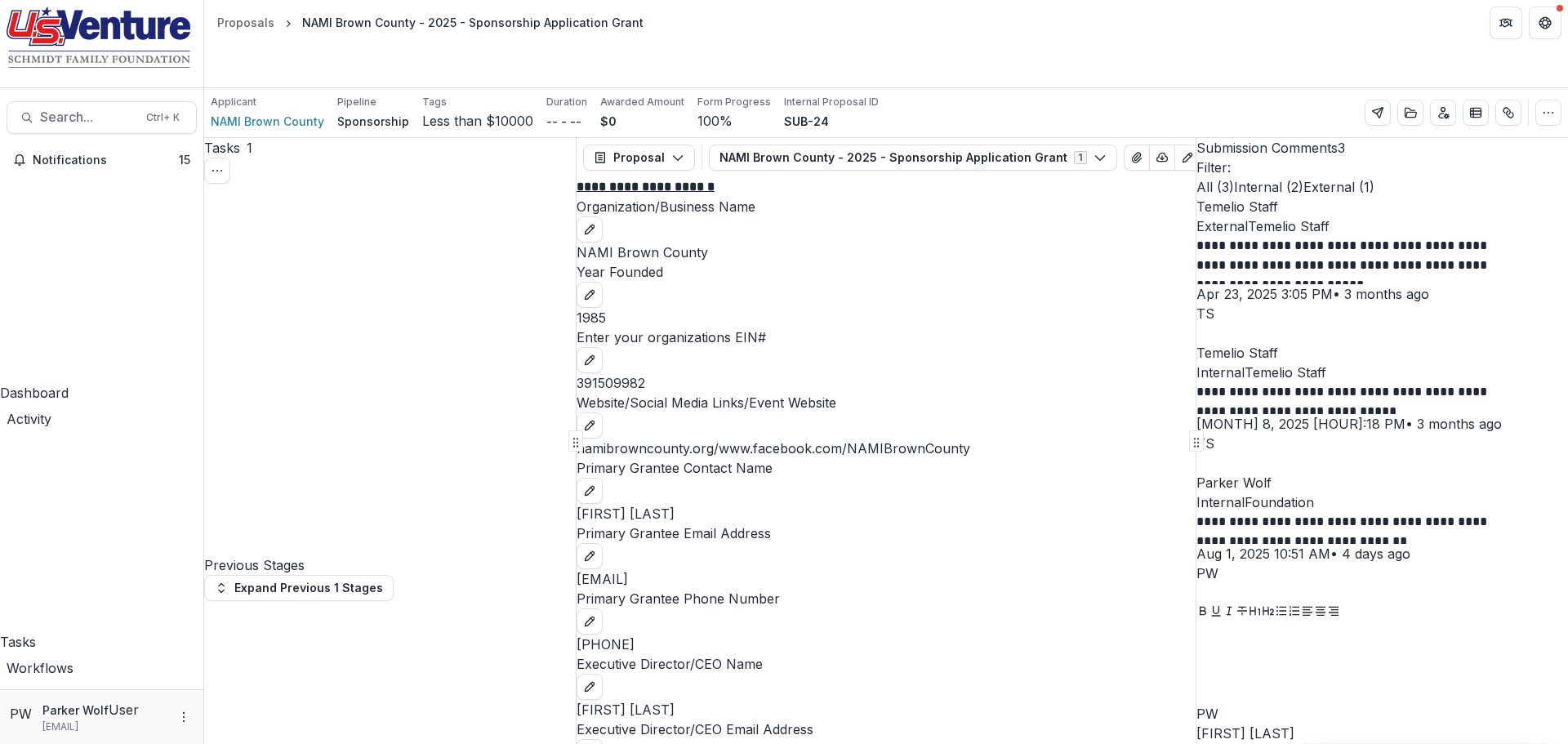 scroll, scrollTop: 2386, scrollLeft: 0, axis: vertical 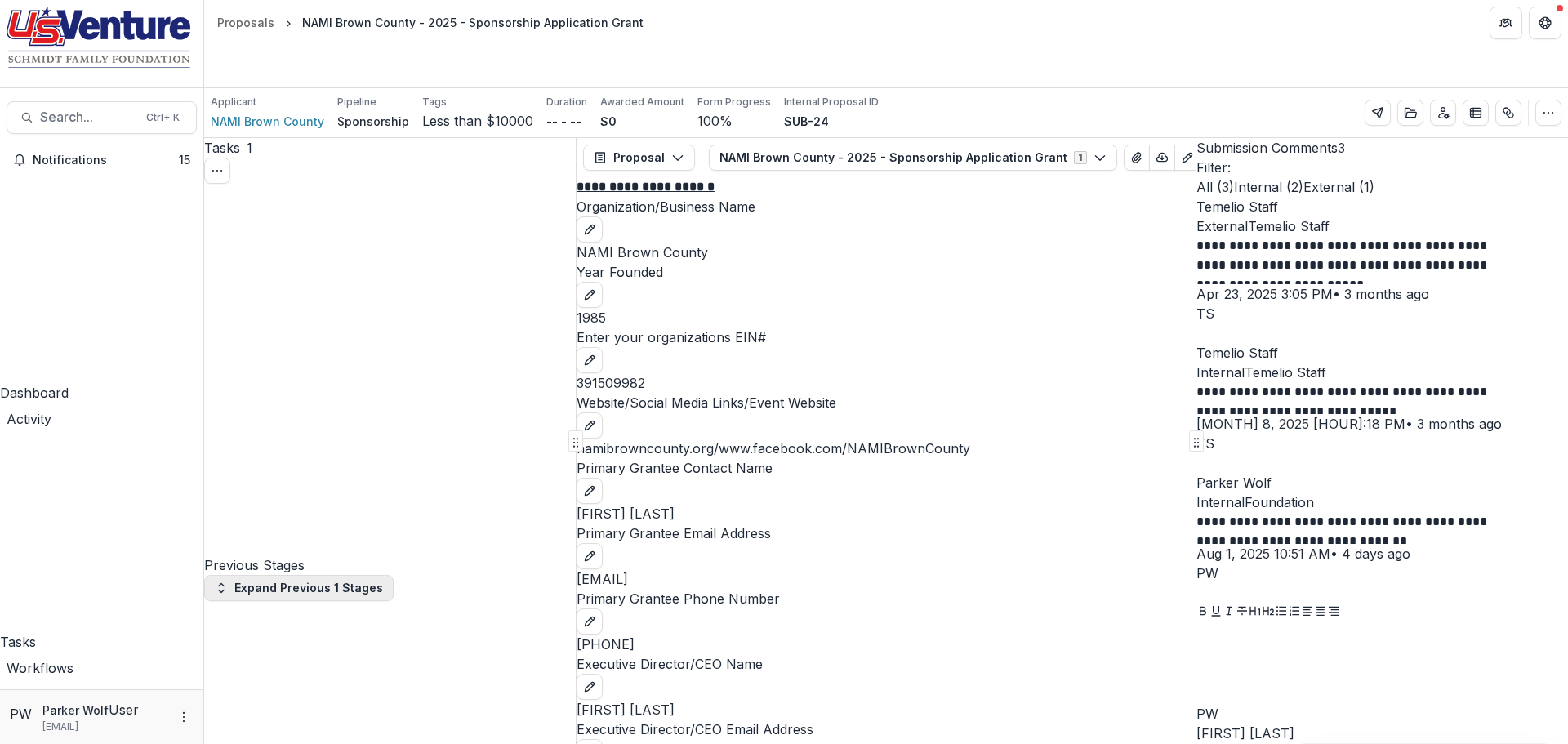 click on "Expand Previous 1 Stages" at bounding box center (299, 588) 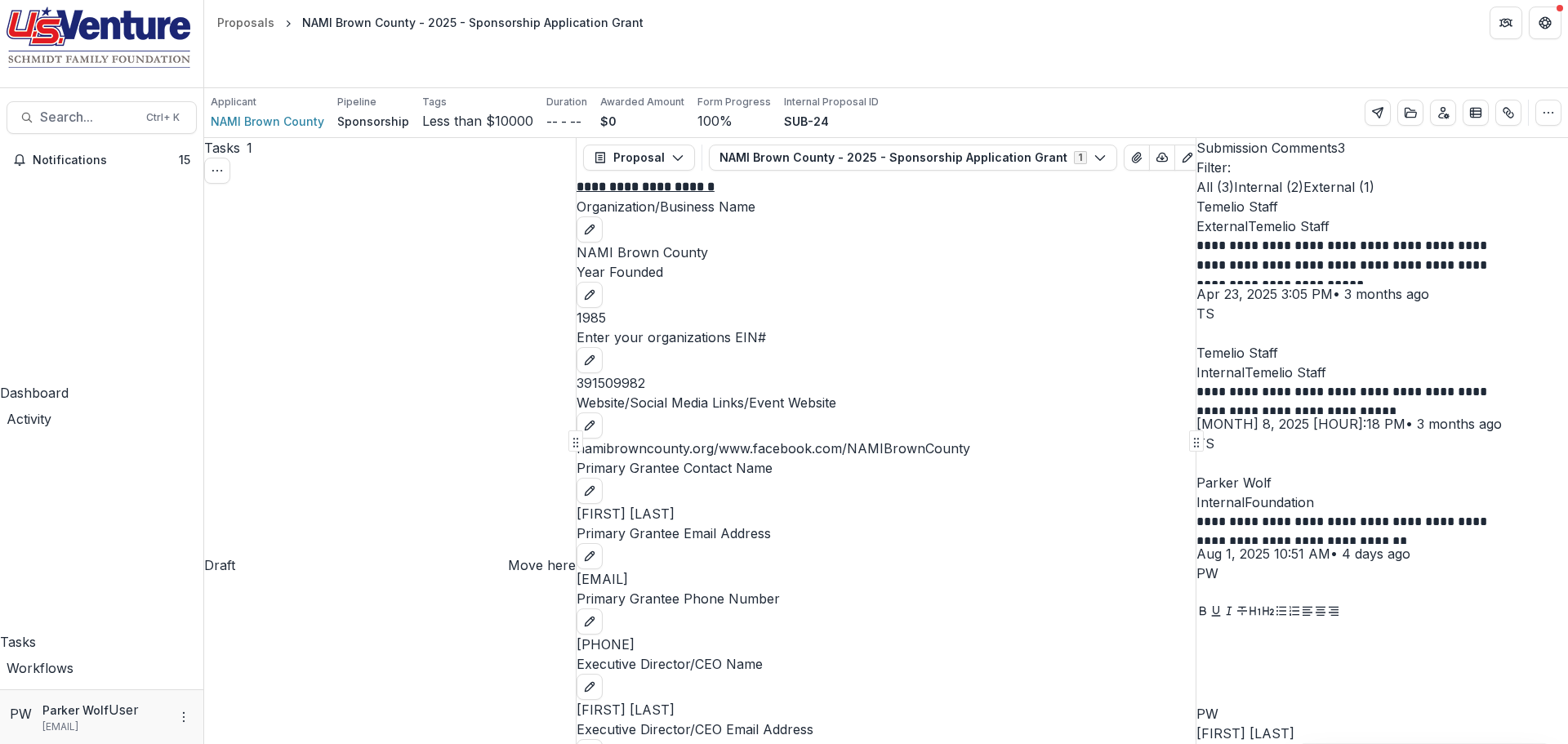 scroll, scrollTop: 0, scrollLeft: 0, axis: both 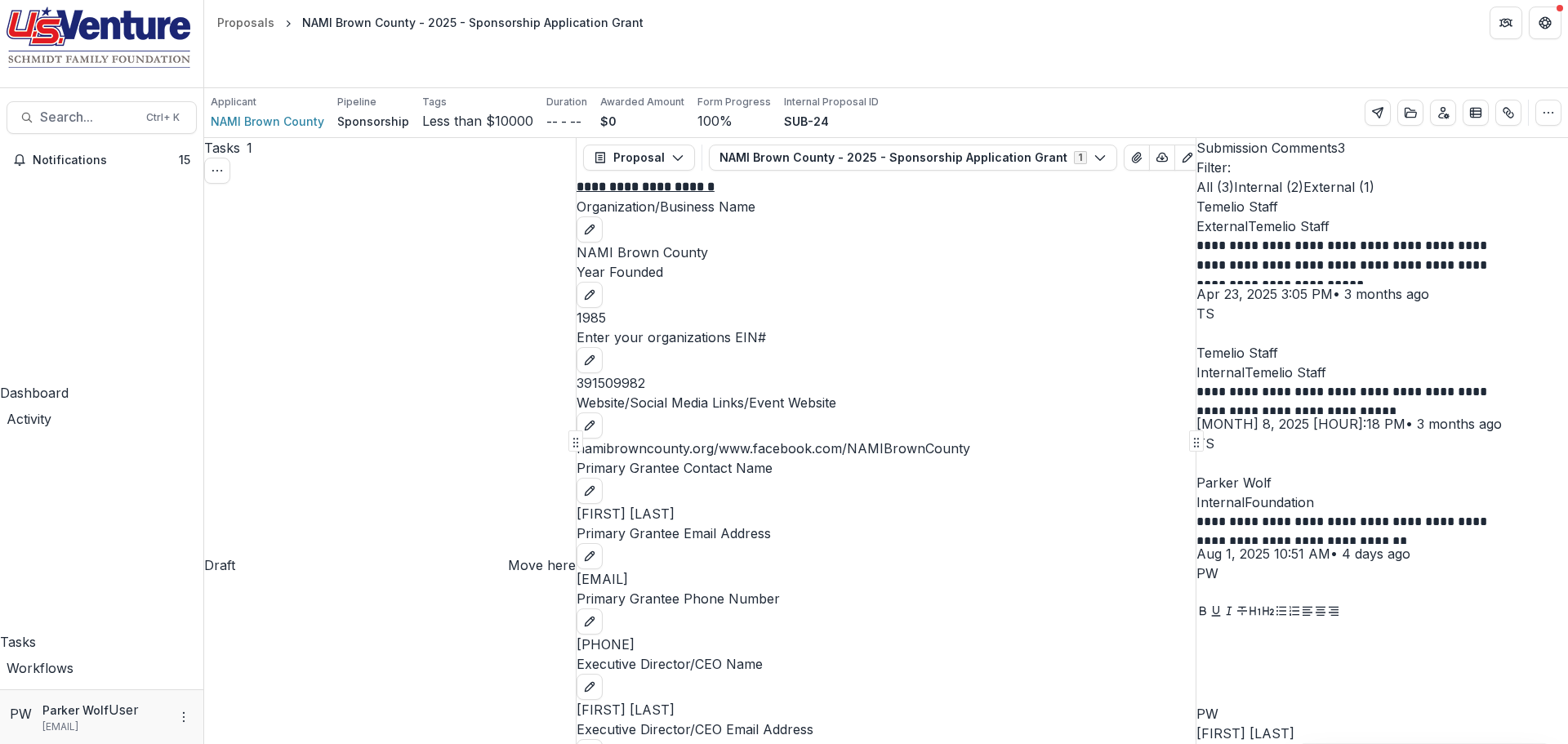 click on "External ( 1 )" at bounding box center [1339, 187] 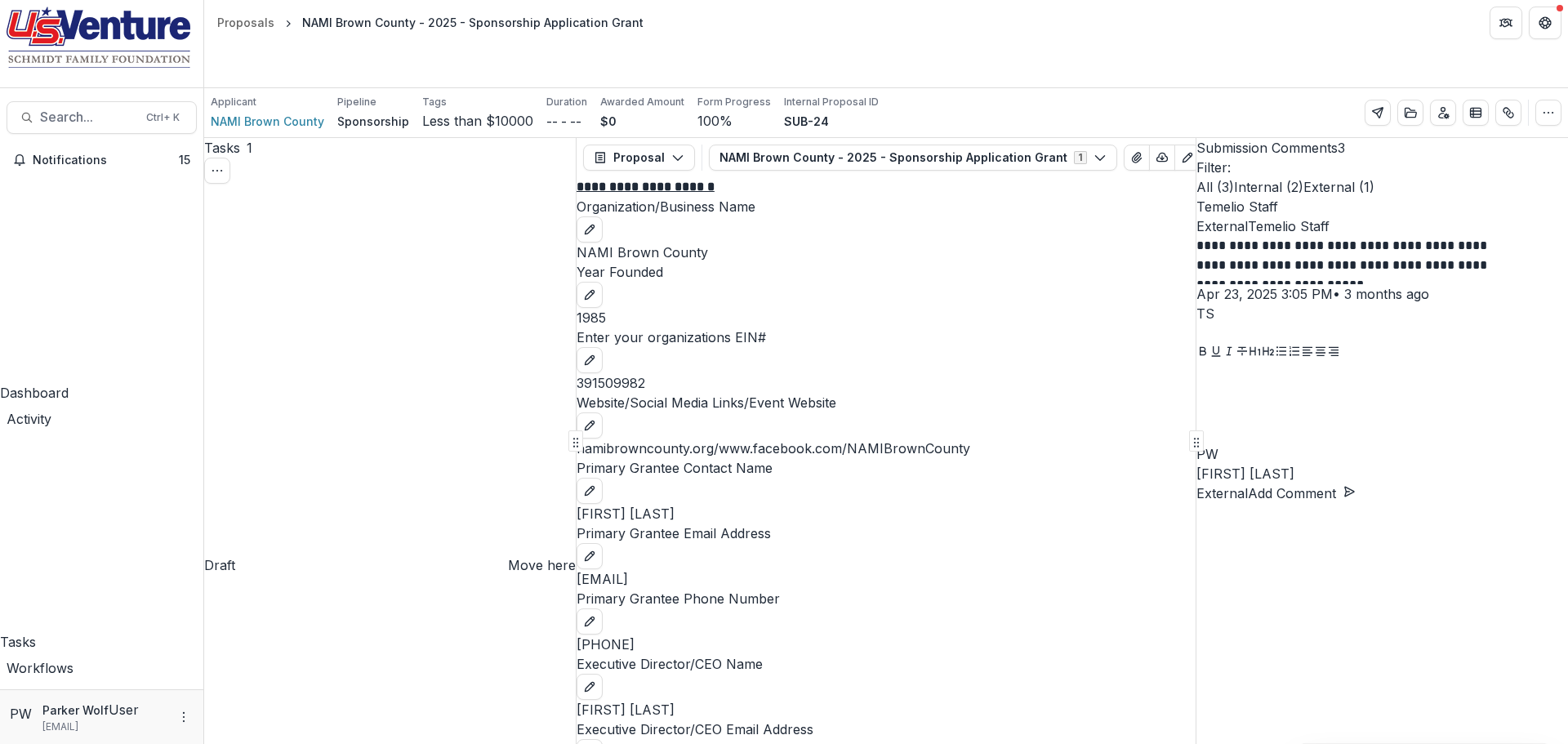 click on "Internal ( 2 )" at bounding box center [1268, 187] 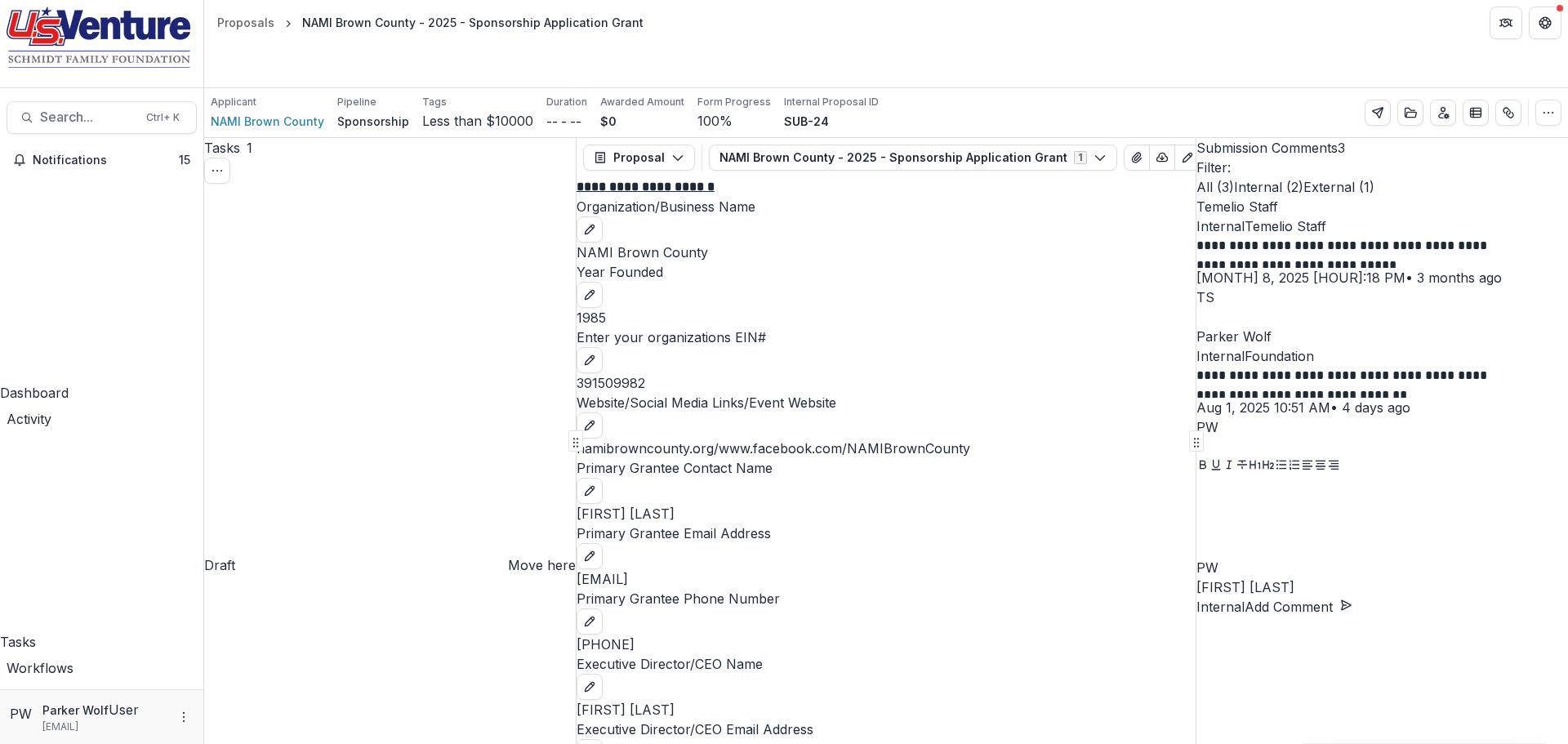 click on "All ( 3 )" at bounding box center [1215, 187] 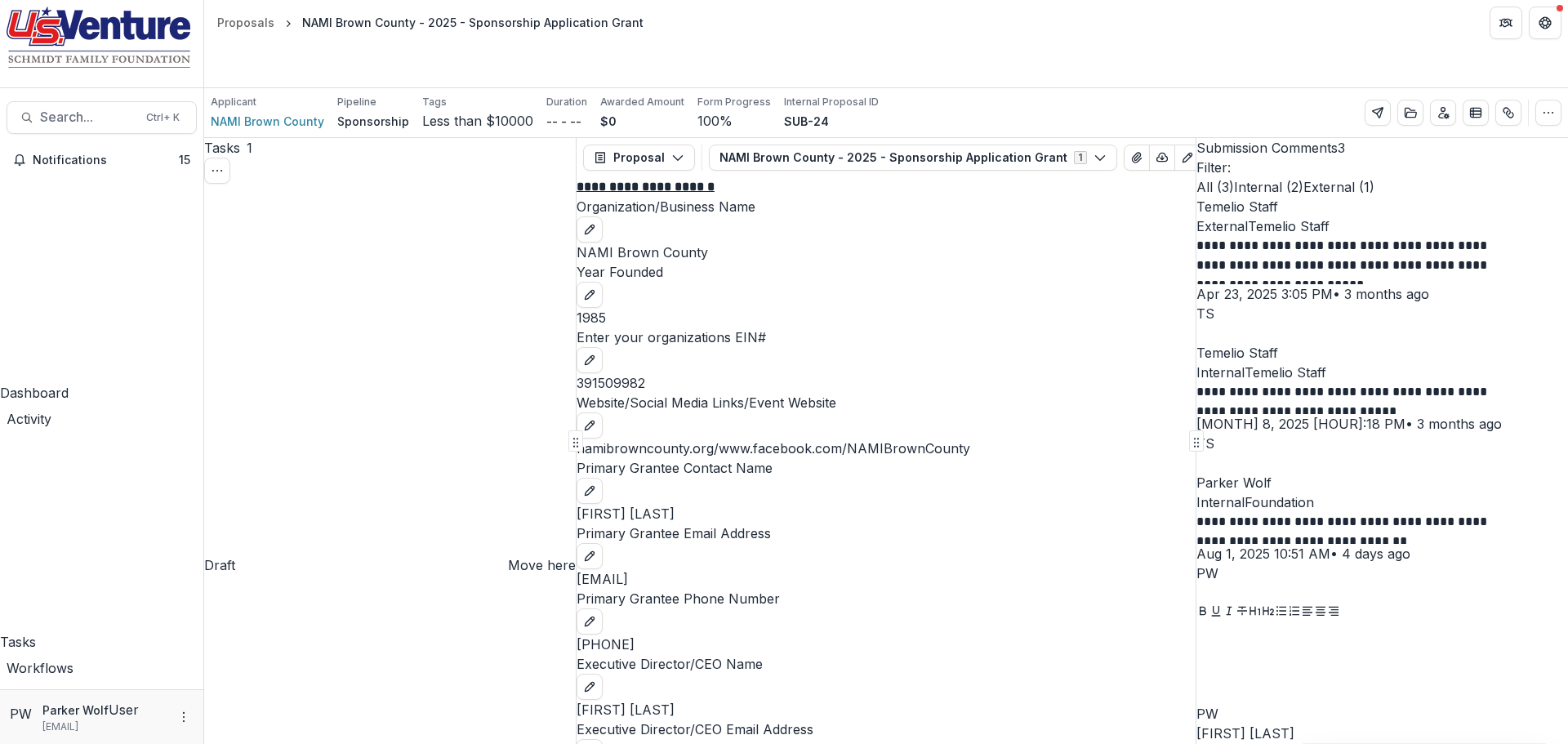 scroll, scrollTop: 3384, scrollLeft: 0, axis: vertical 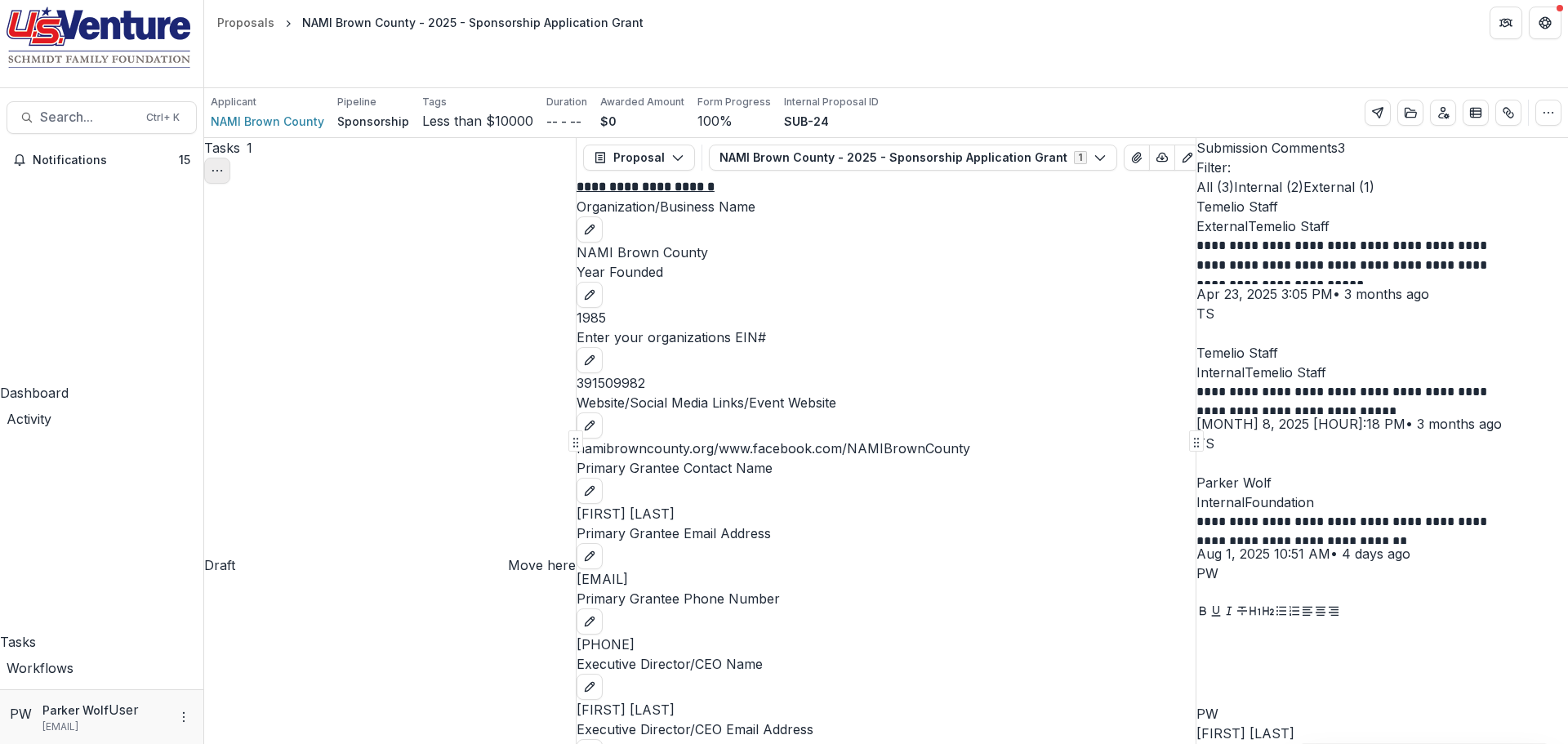 click 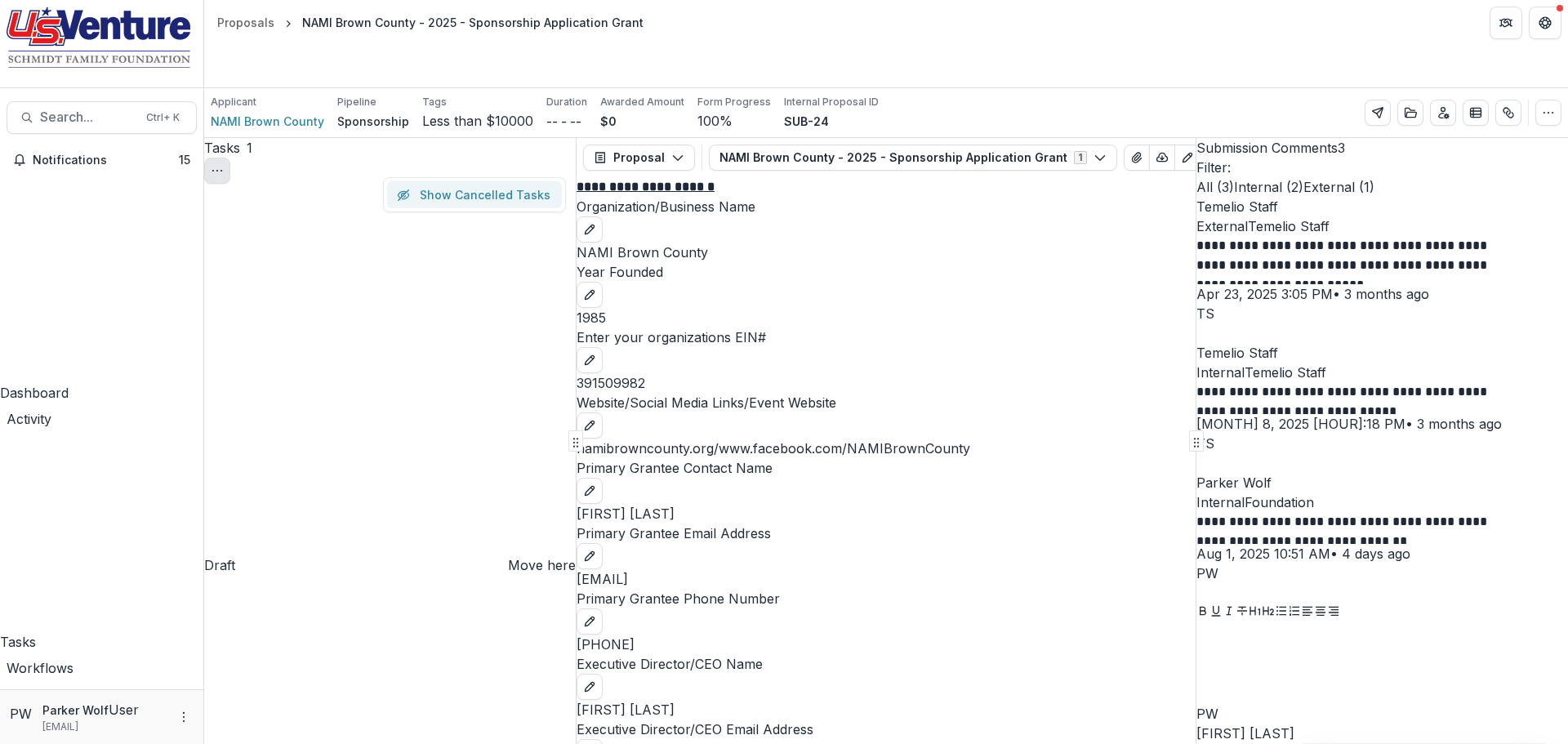 click on "Show Cancelled Tasks" at bounding box center (474, 194) 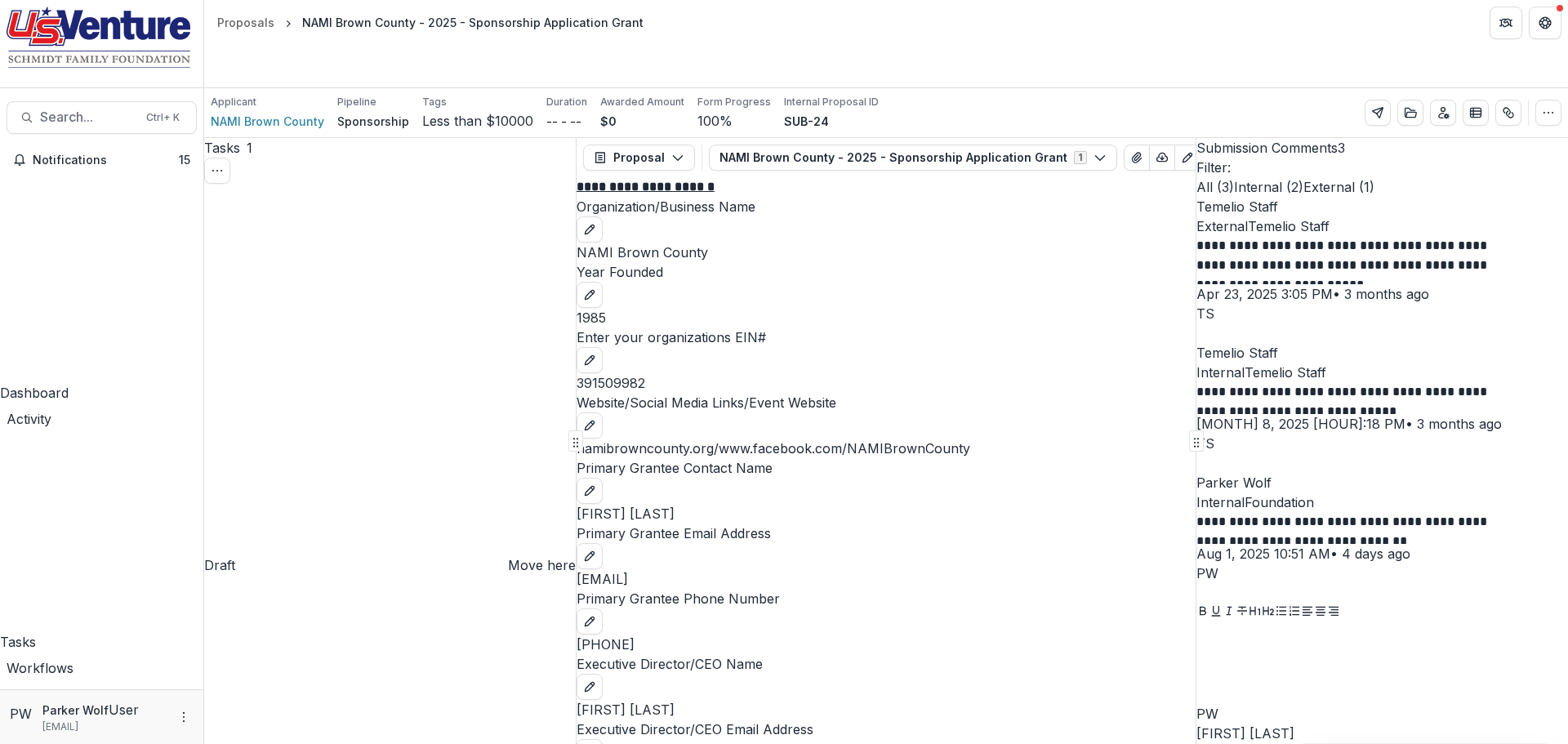 scroll, scrollTop: 0, scrollLeft: 0, axis: both 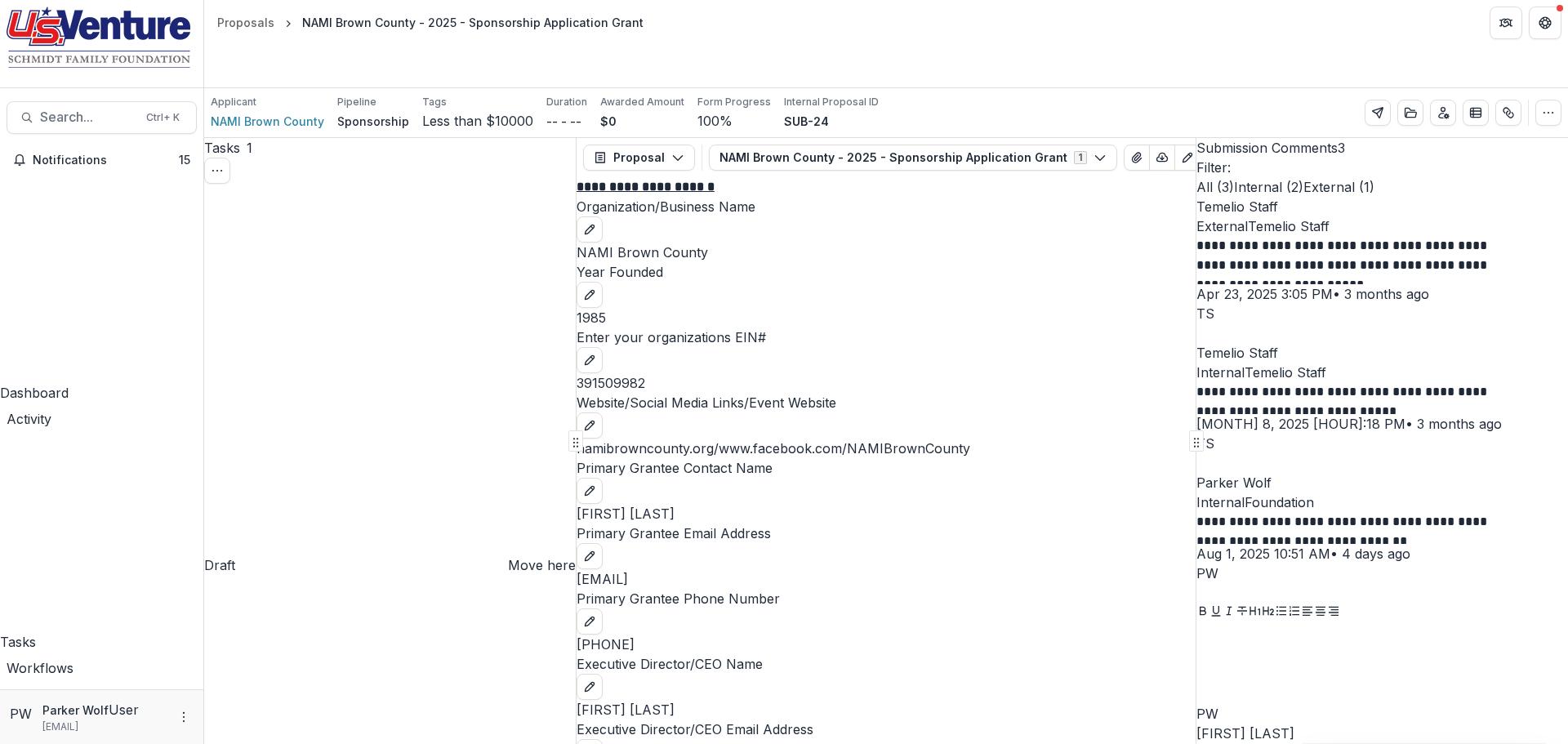 click on "No tasks to complete in this stage" at bounding box center (390, 1393) 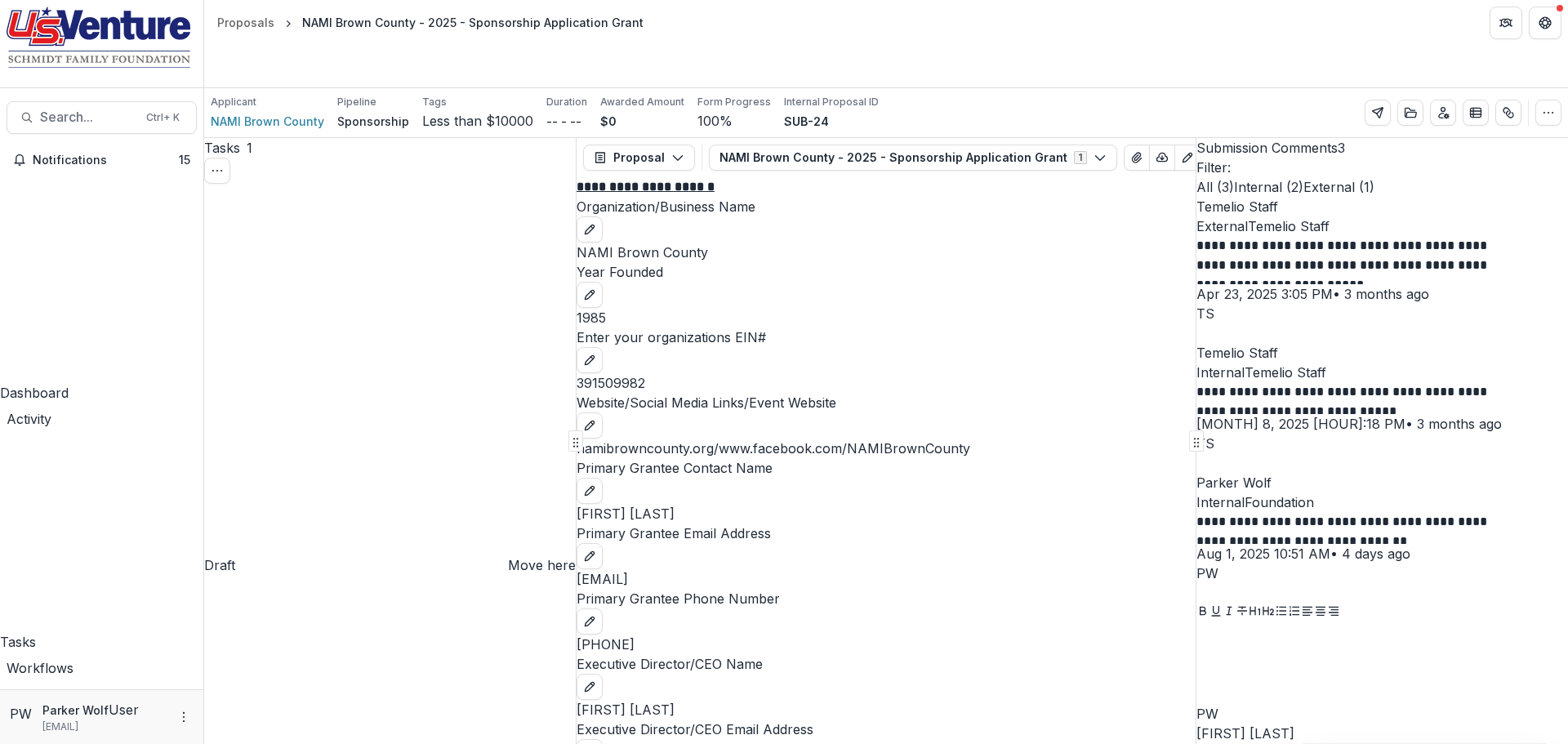 scroll, scrollTop: 177, scrollLeft: 0, axis: vertical 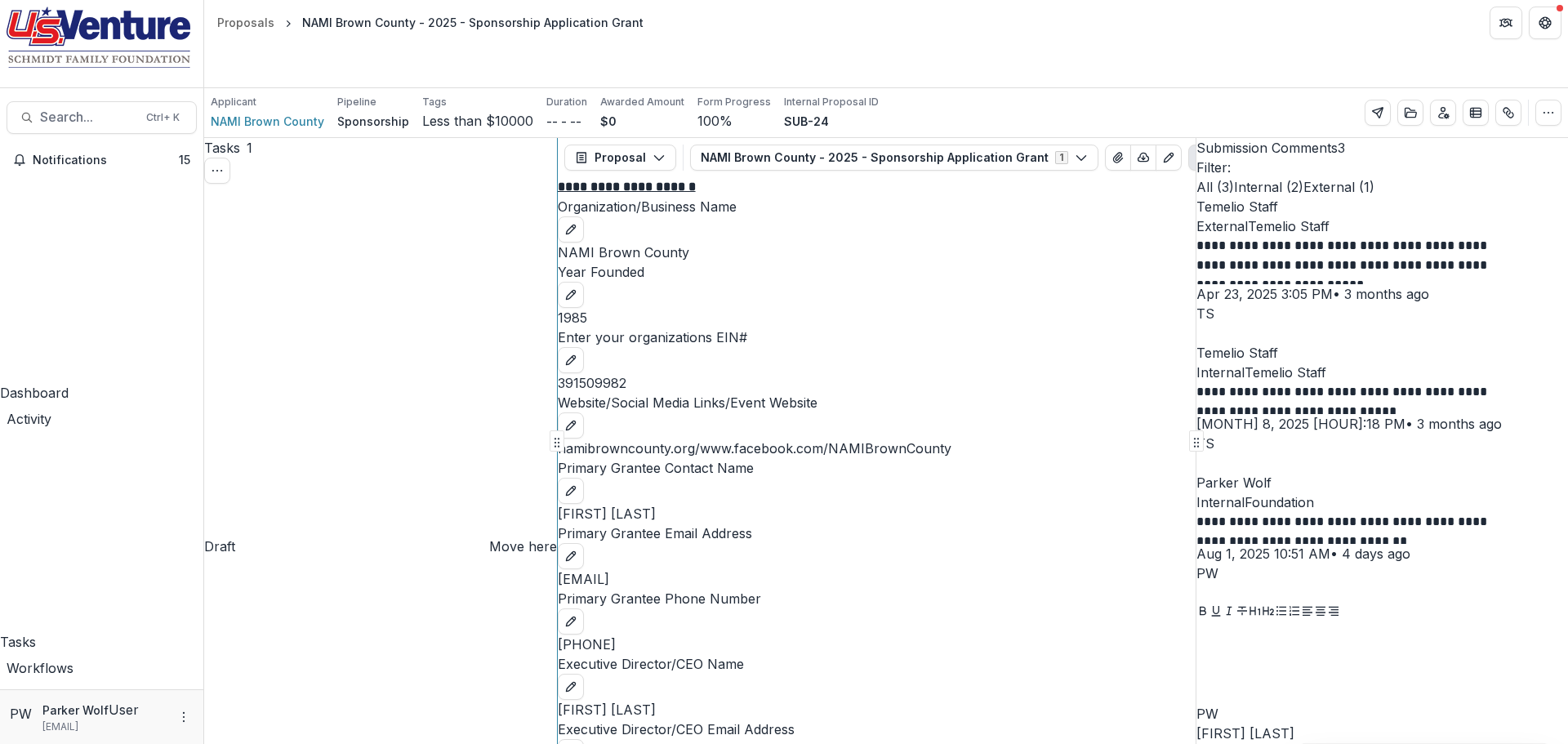 click 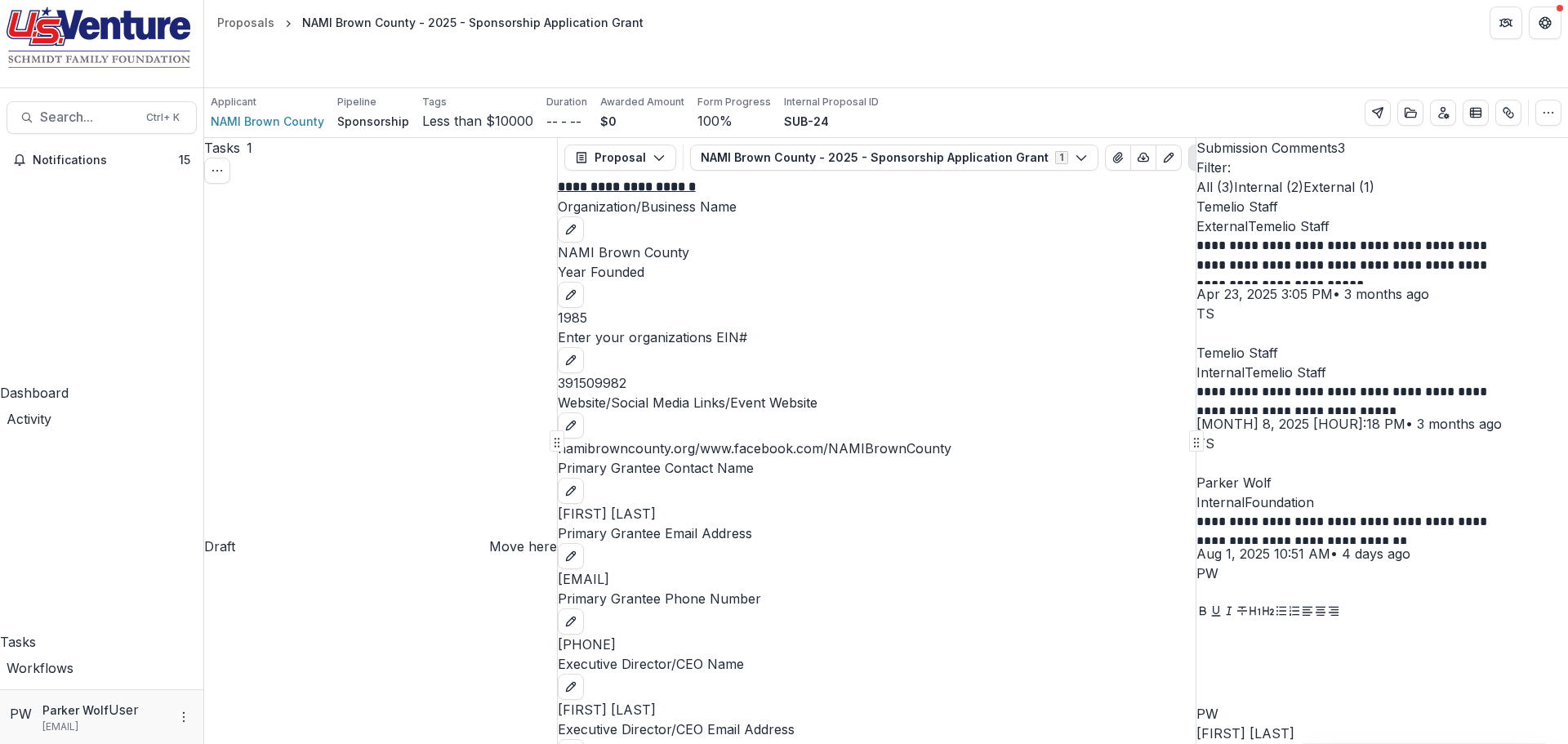 click 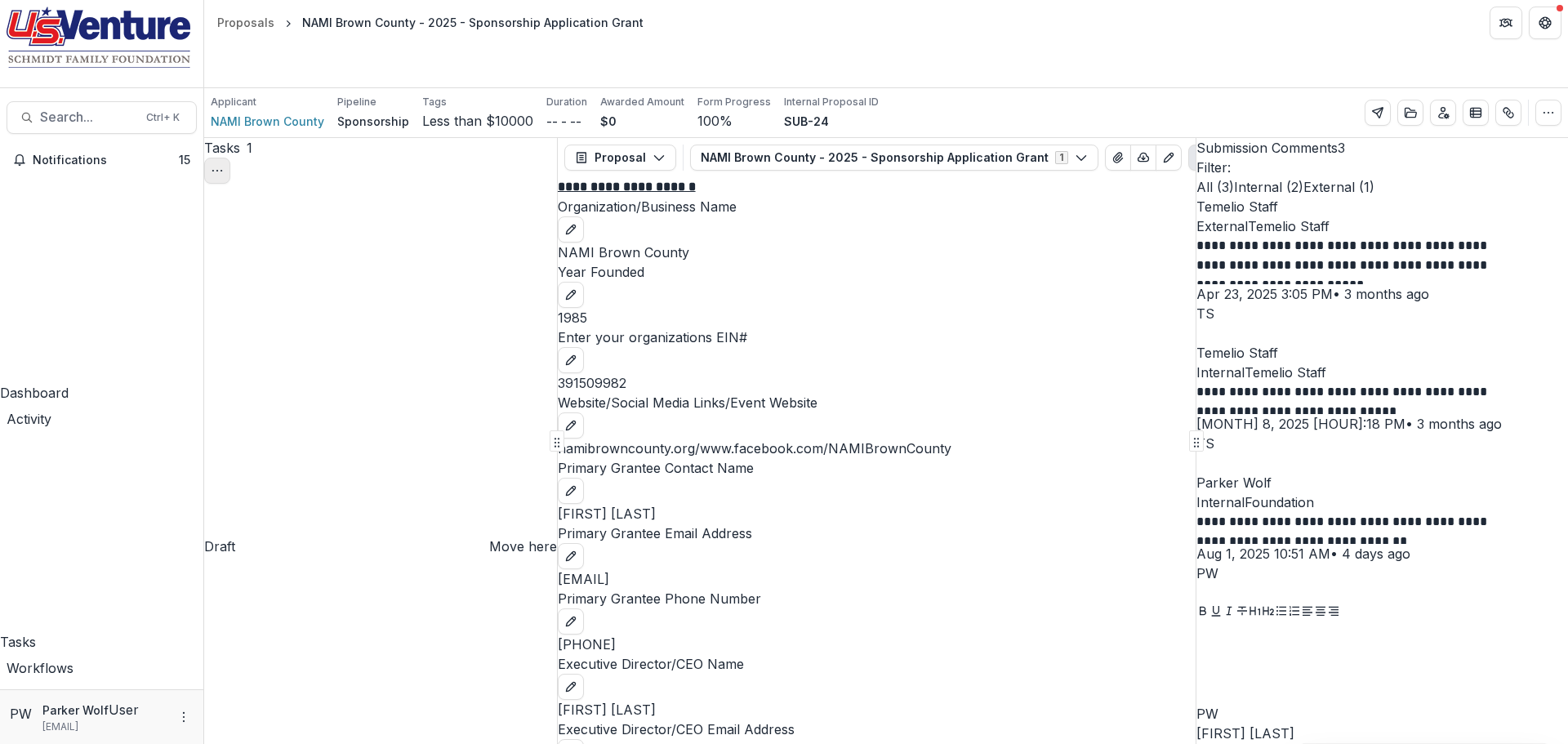 click 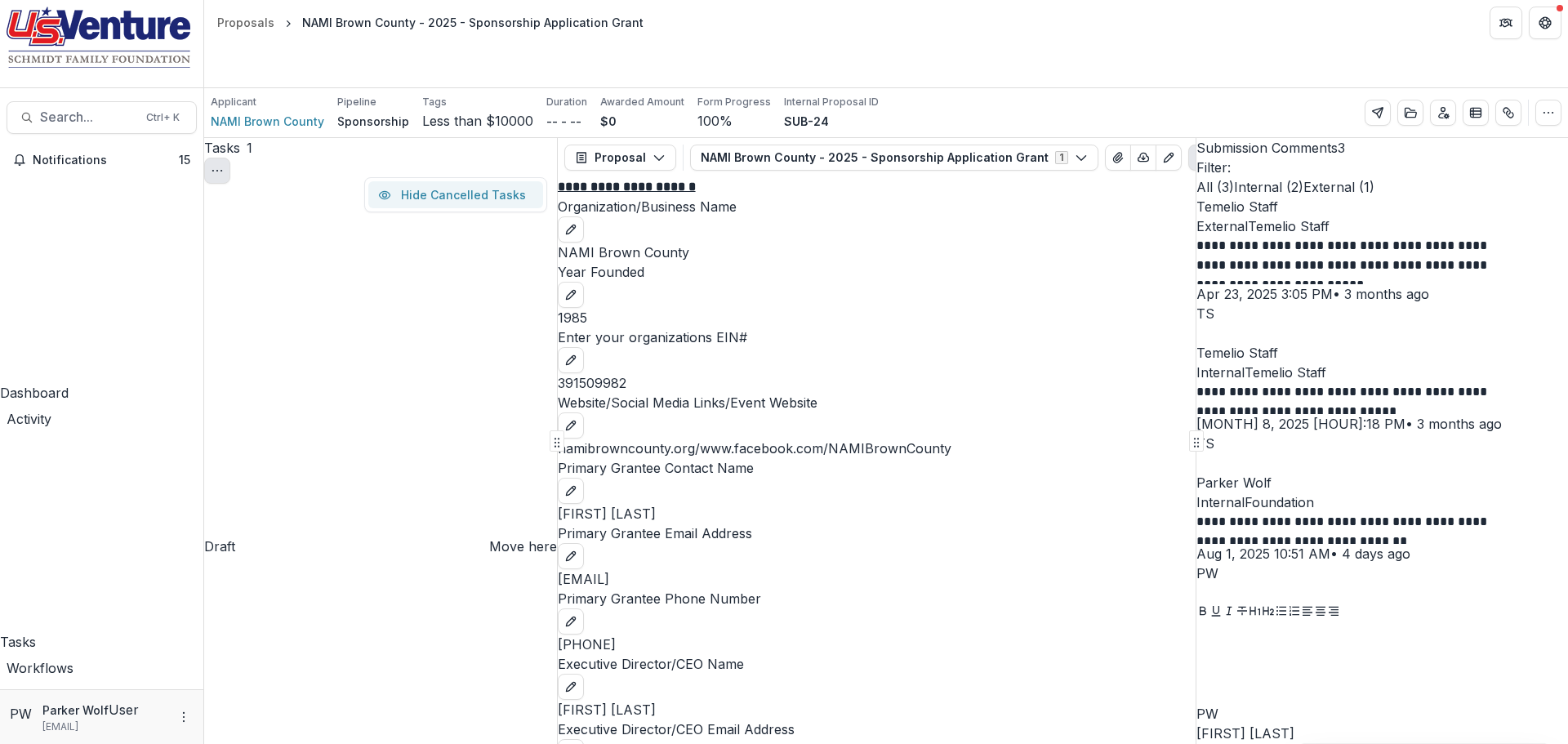 click on "Hide Cancelled Tasks" at bounding box center (456, 194) 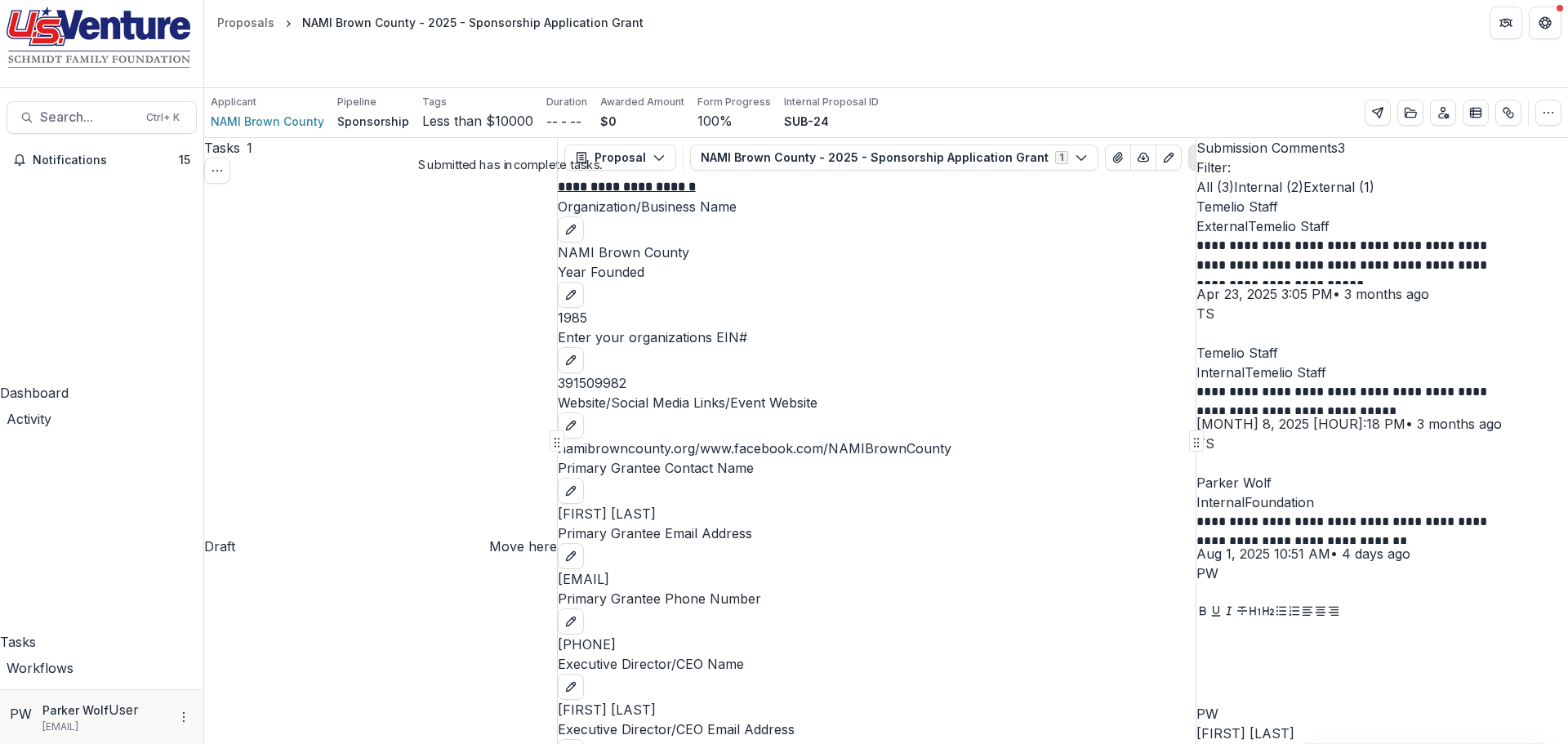 scroll, scrollTop: 0, scrollLeft: 0, axis: both 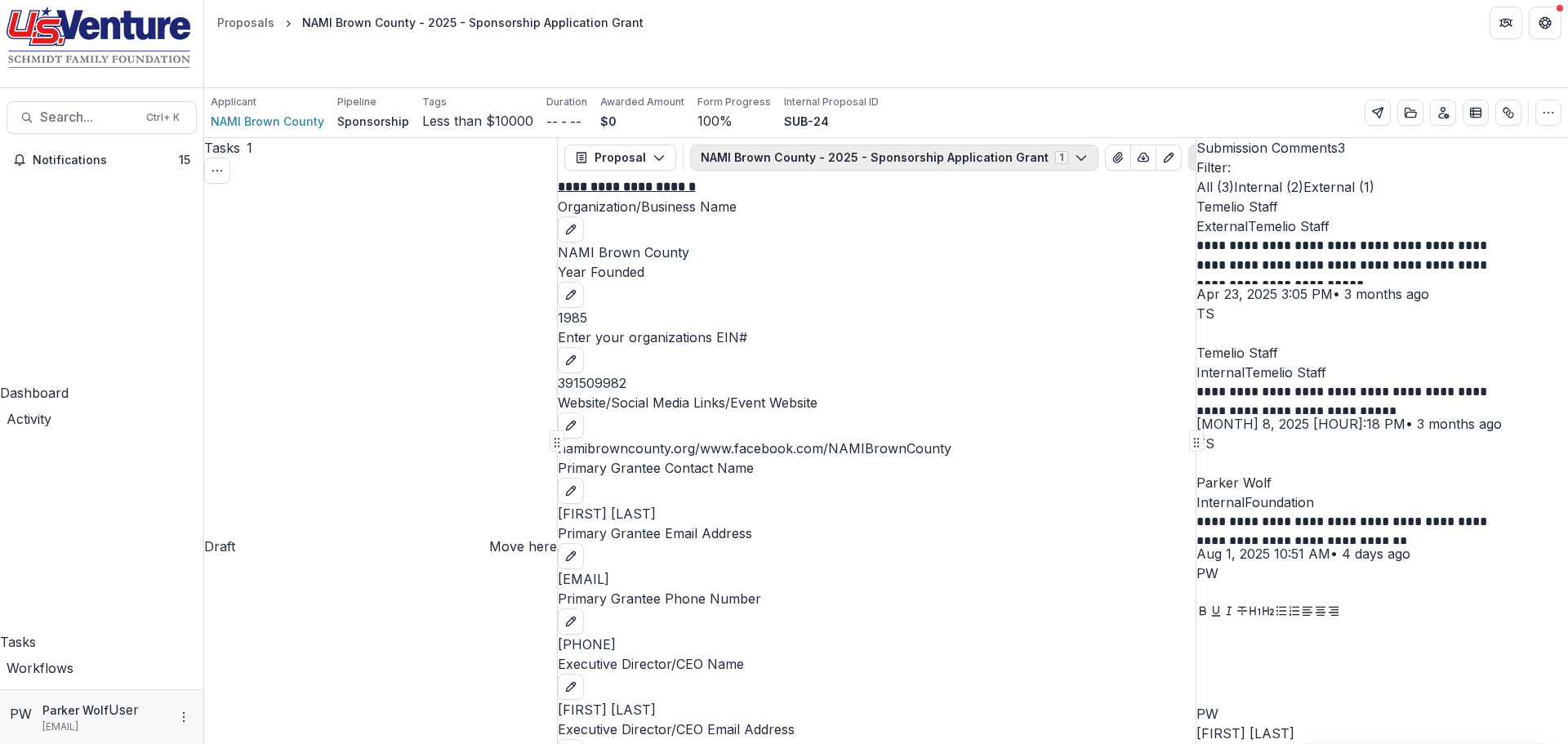 click on "NAMI Brown County - 2025 - Sponsorship Application Grant 1" at bounding box center [894, 158] 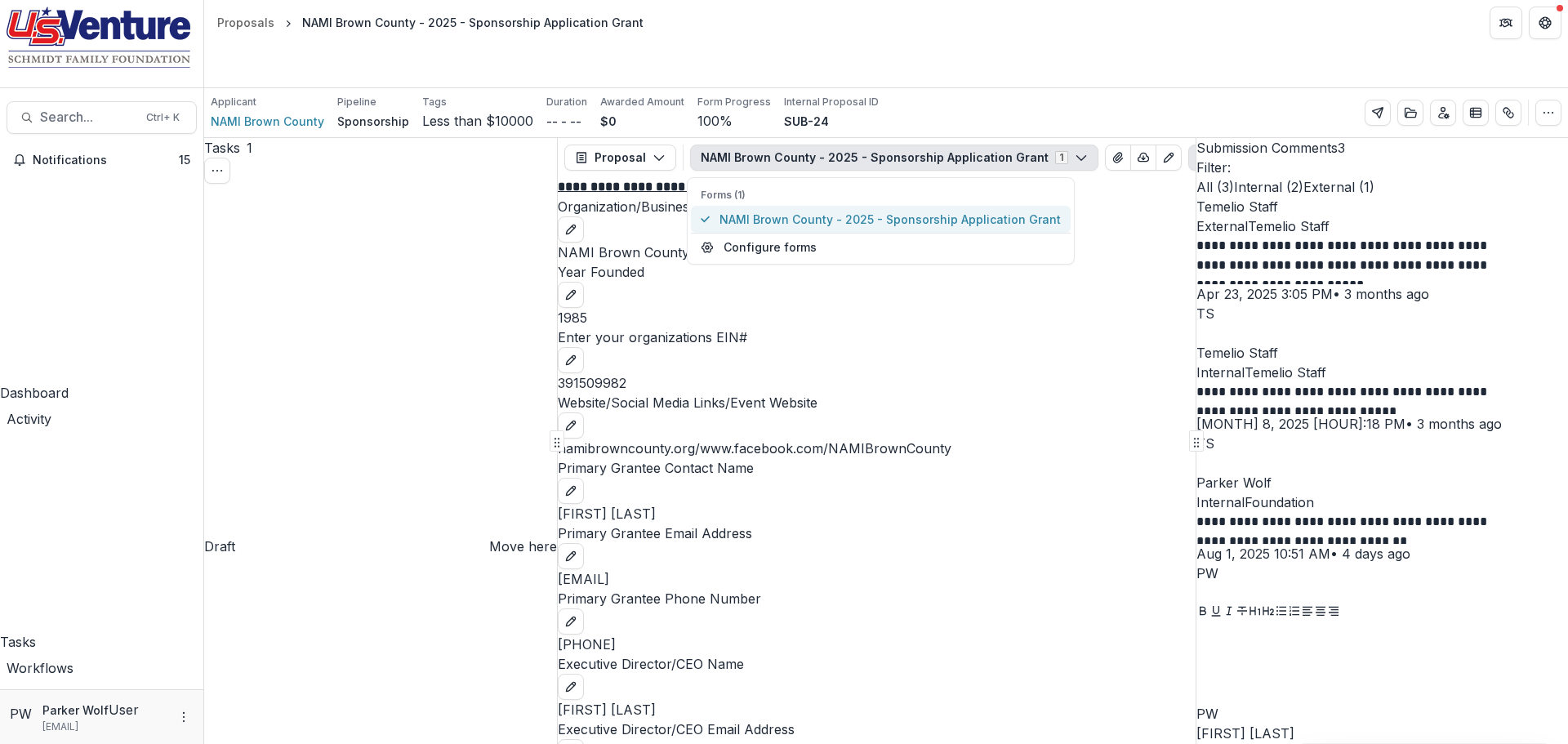 click on "NAMI Brown County - 2025 - Sponsorship Application Grant" at bounding box center (890, 219) 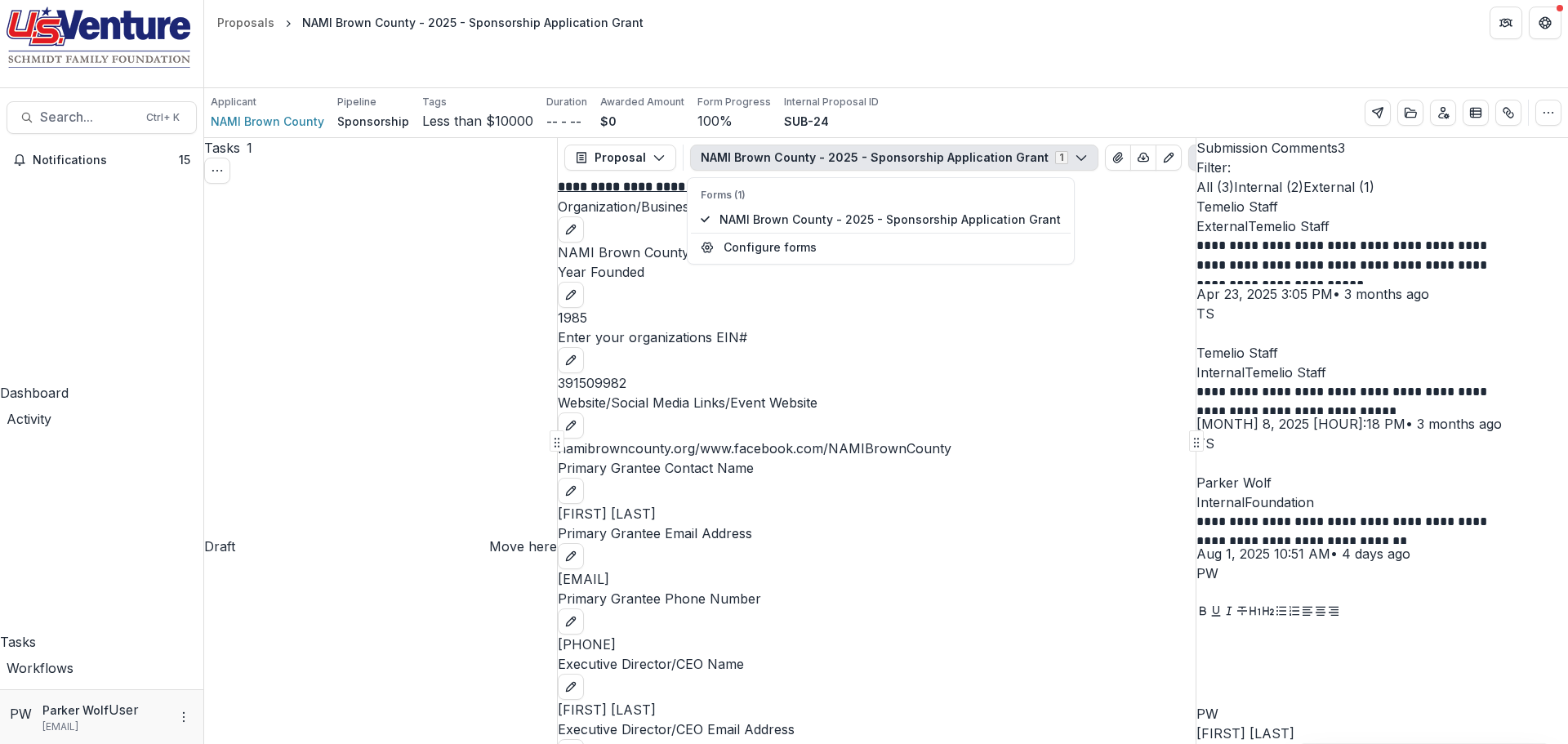click at bounding box center [1201, 158] 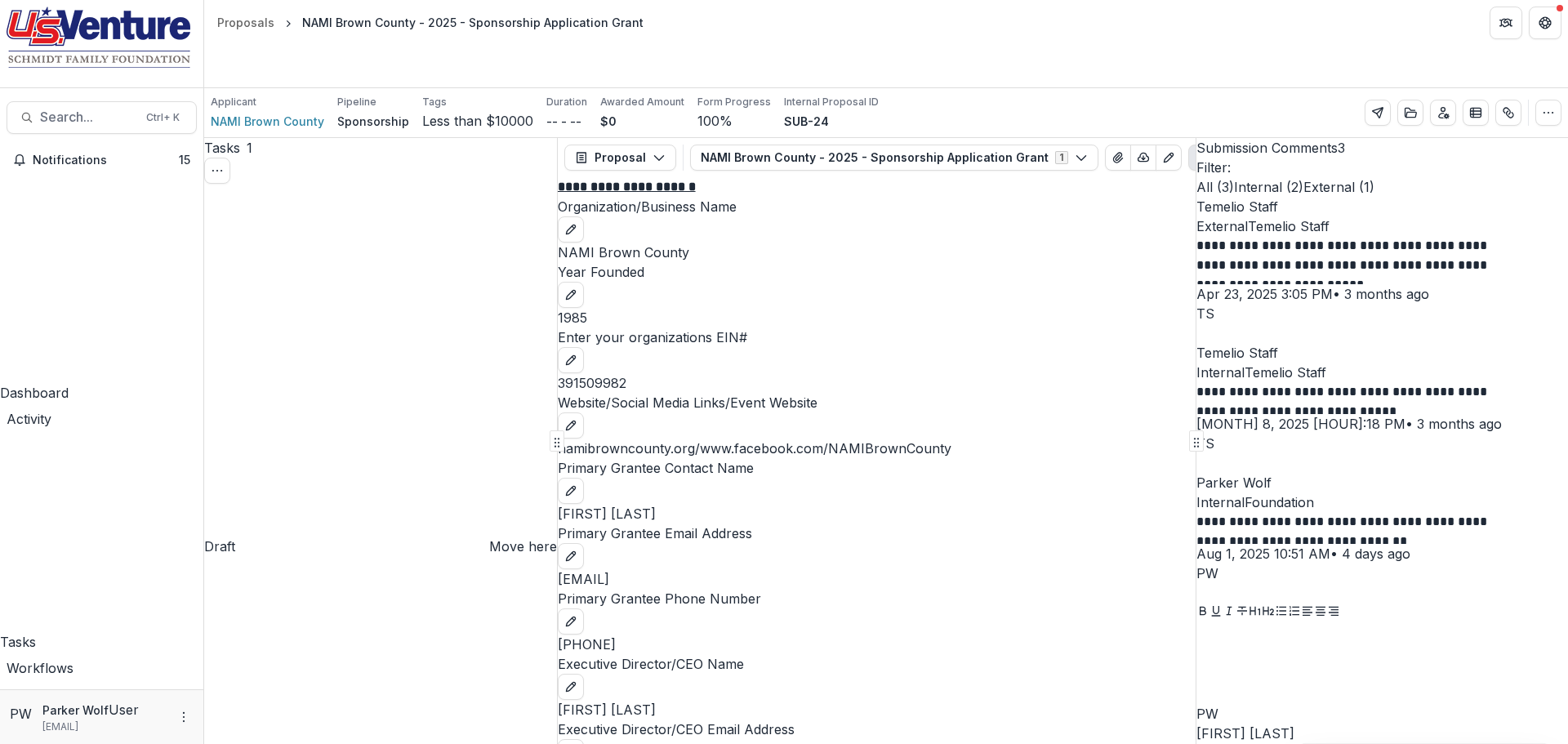 click at bounding box center [1201, 158] 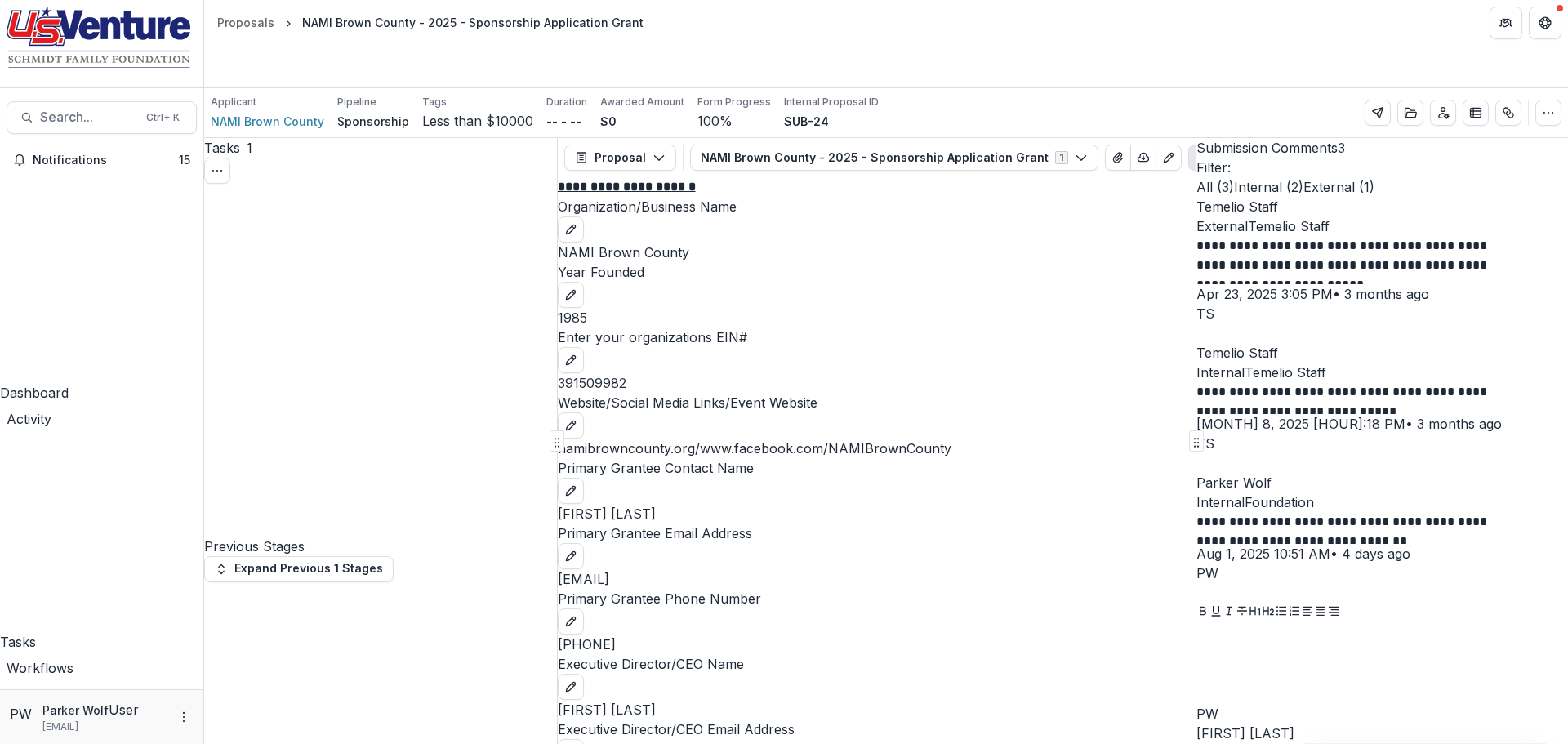scroll, scrollTop: 3918, scrollLeft: 0, axis: vertical 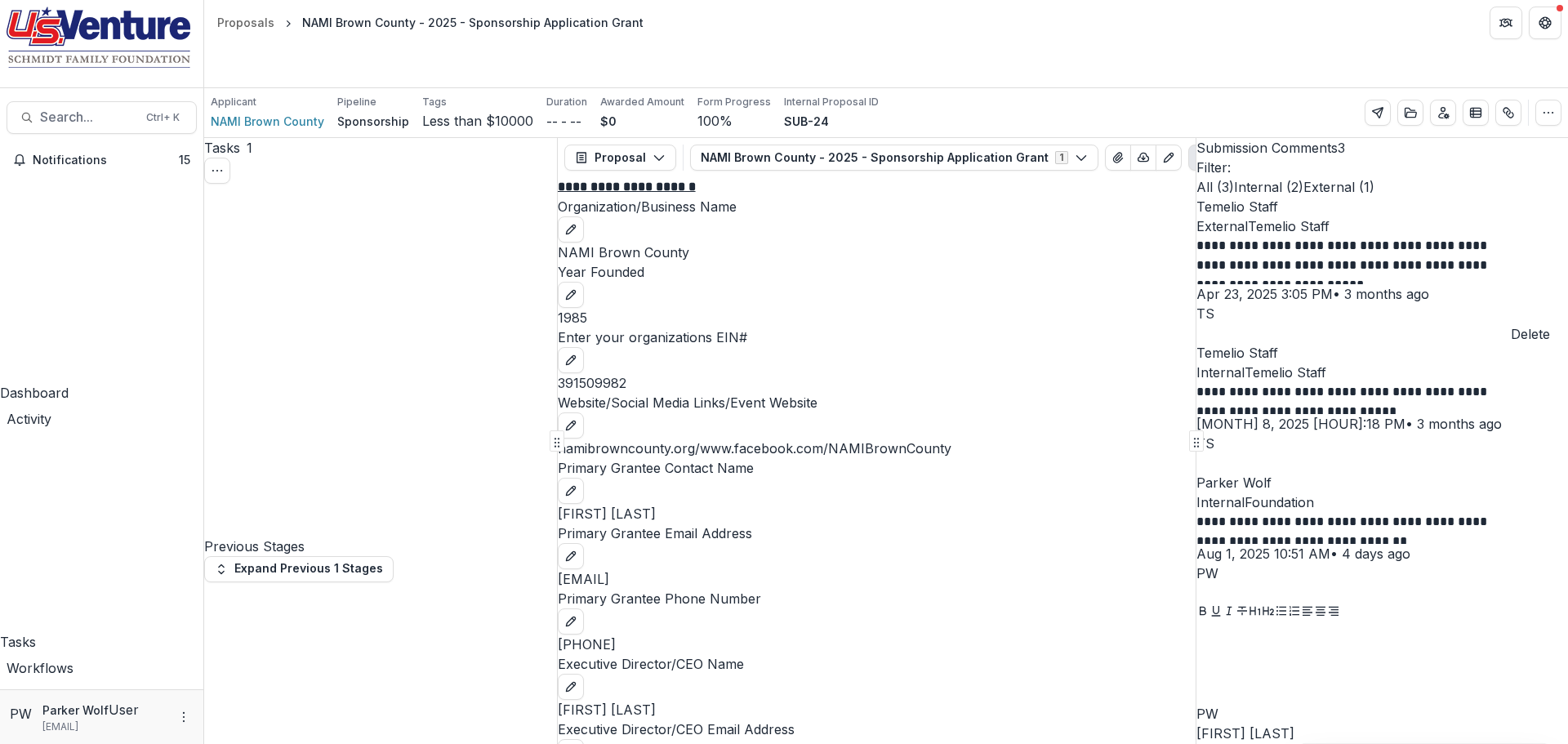 click on "Delete" at bounding box center [1530, 314] 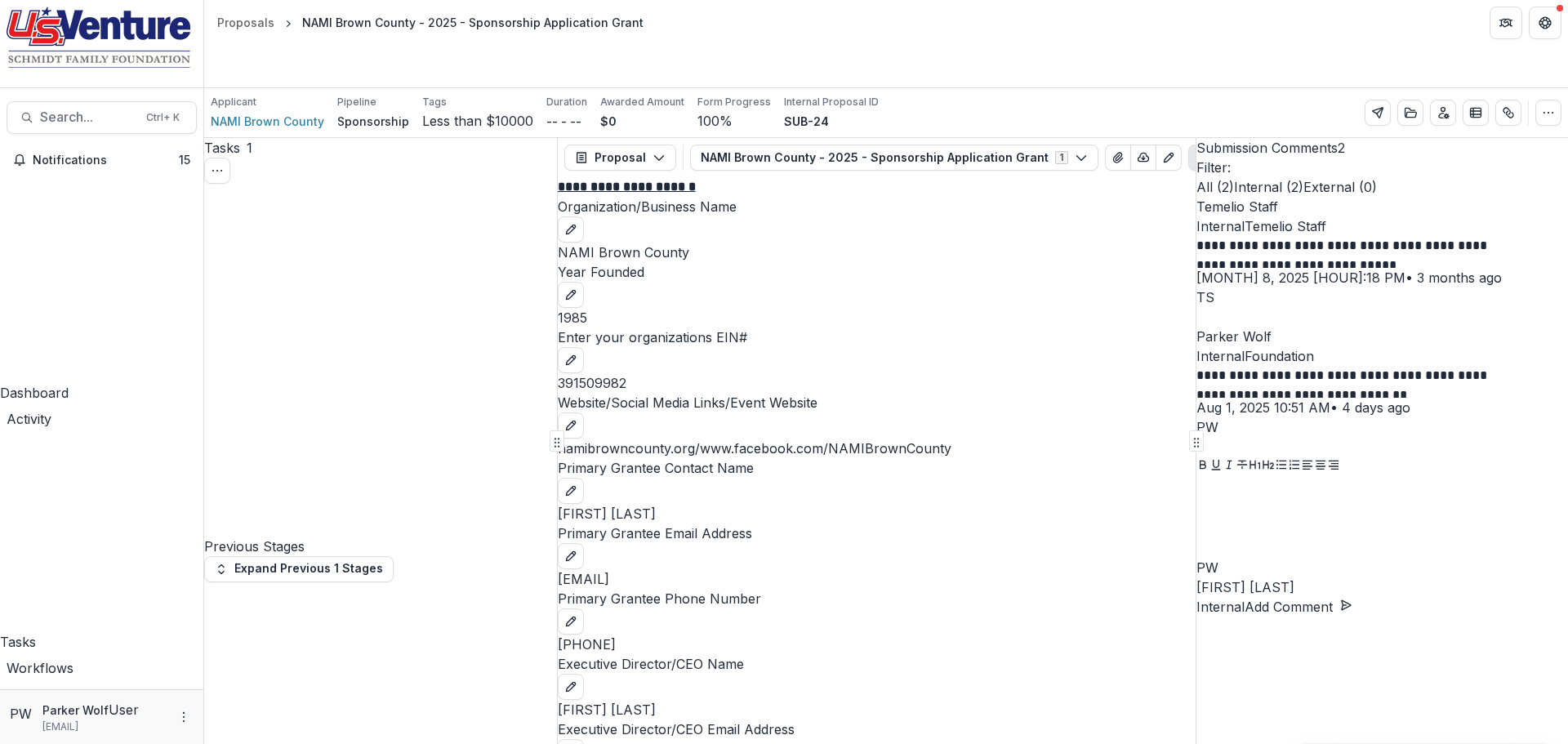 scroll, scrollTop: 3860, scrollLeft: 0, axis: vertical 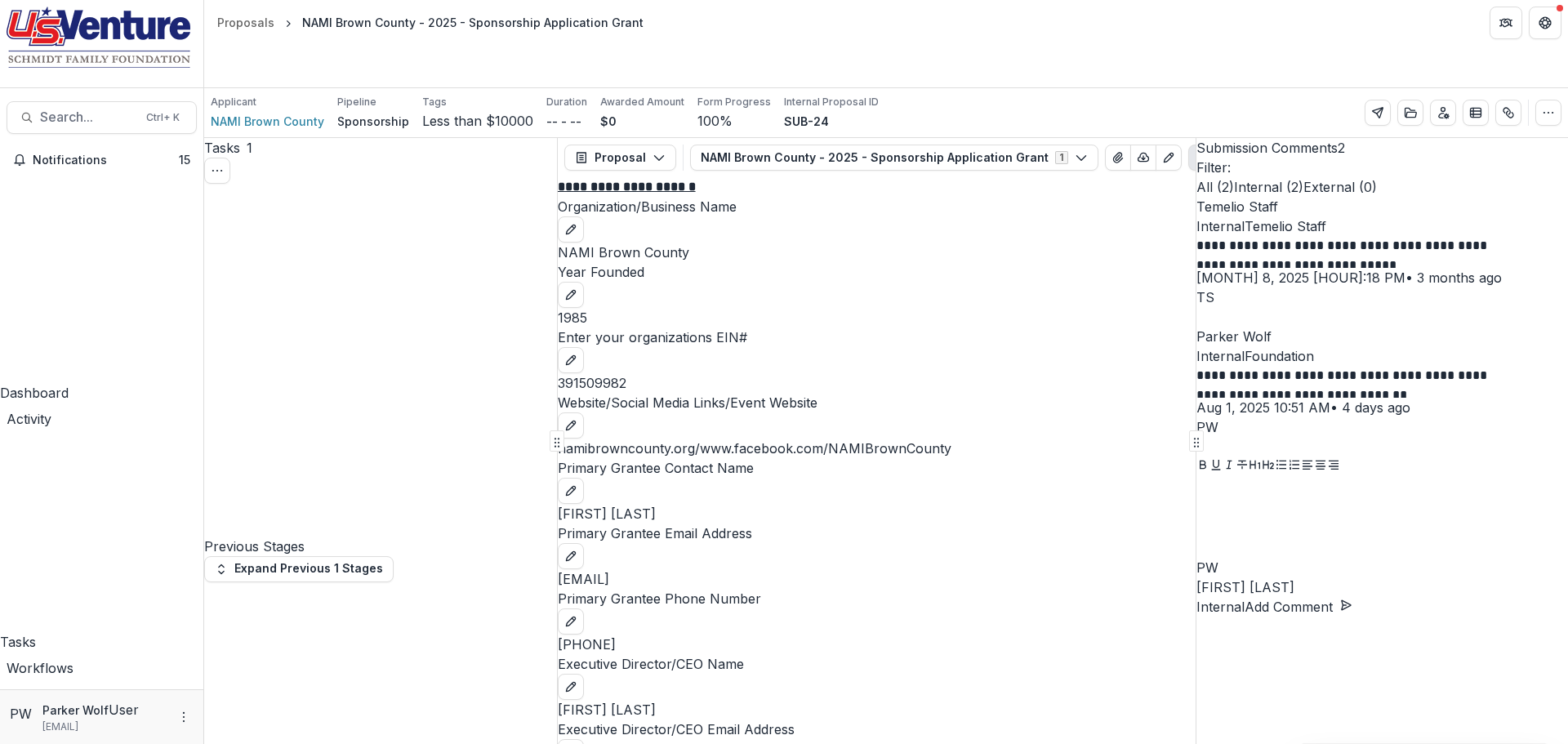 click 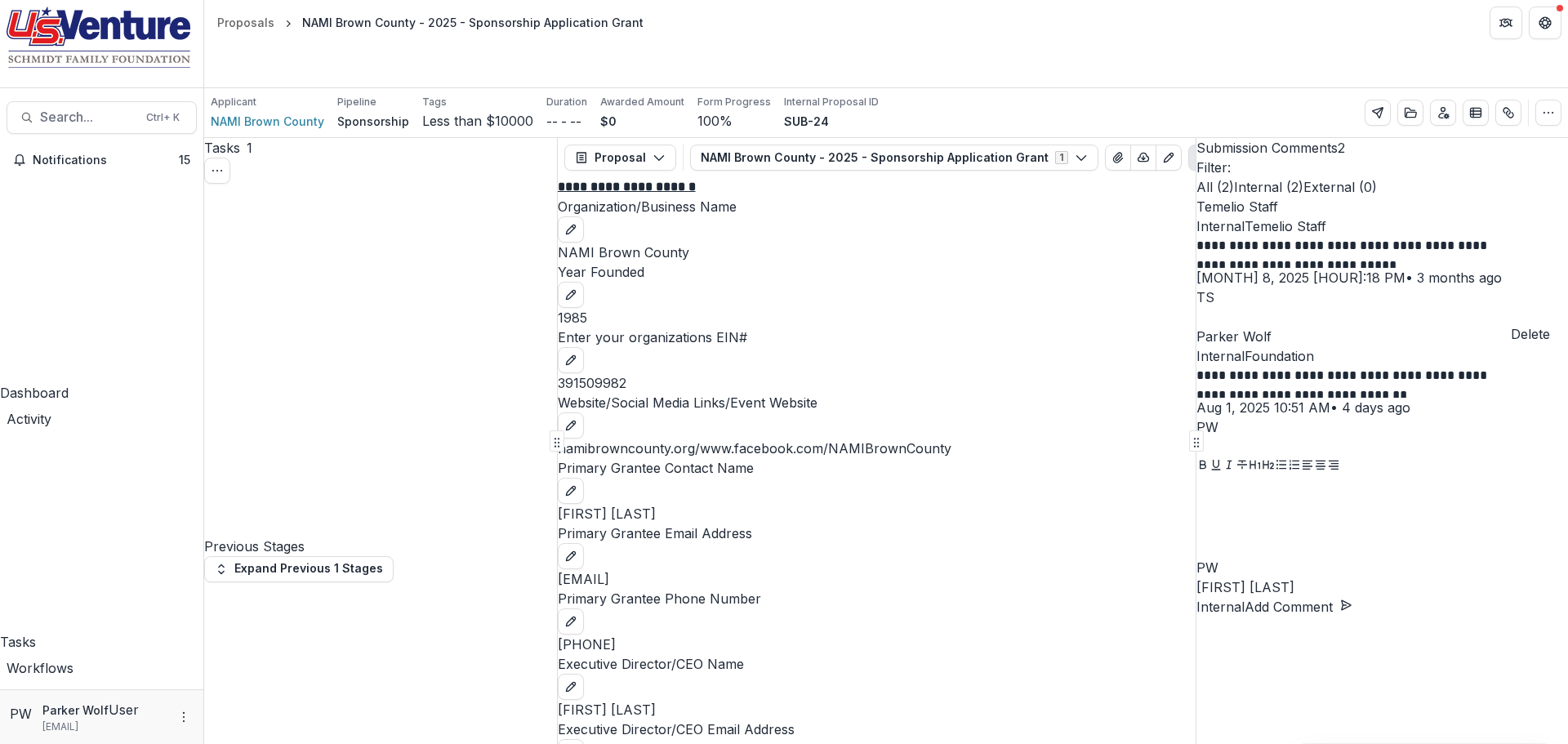 click on "Delete" at bounding box center (1530, 314) 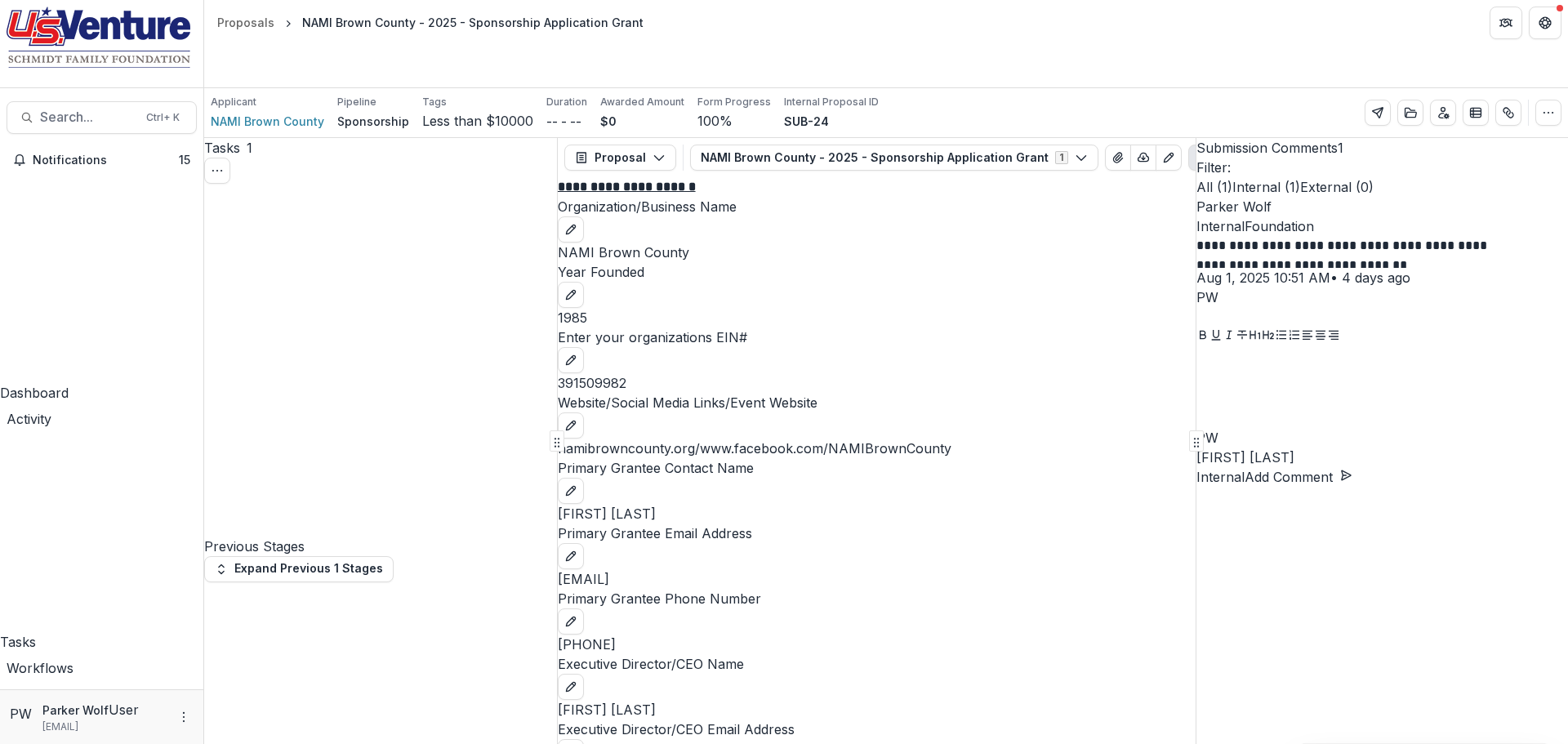 click on "No tasks to complete in this stage" at bounding box center (381, 964) 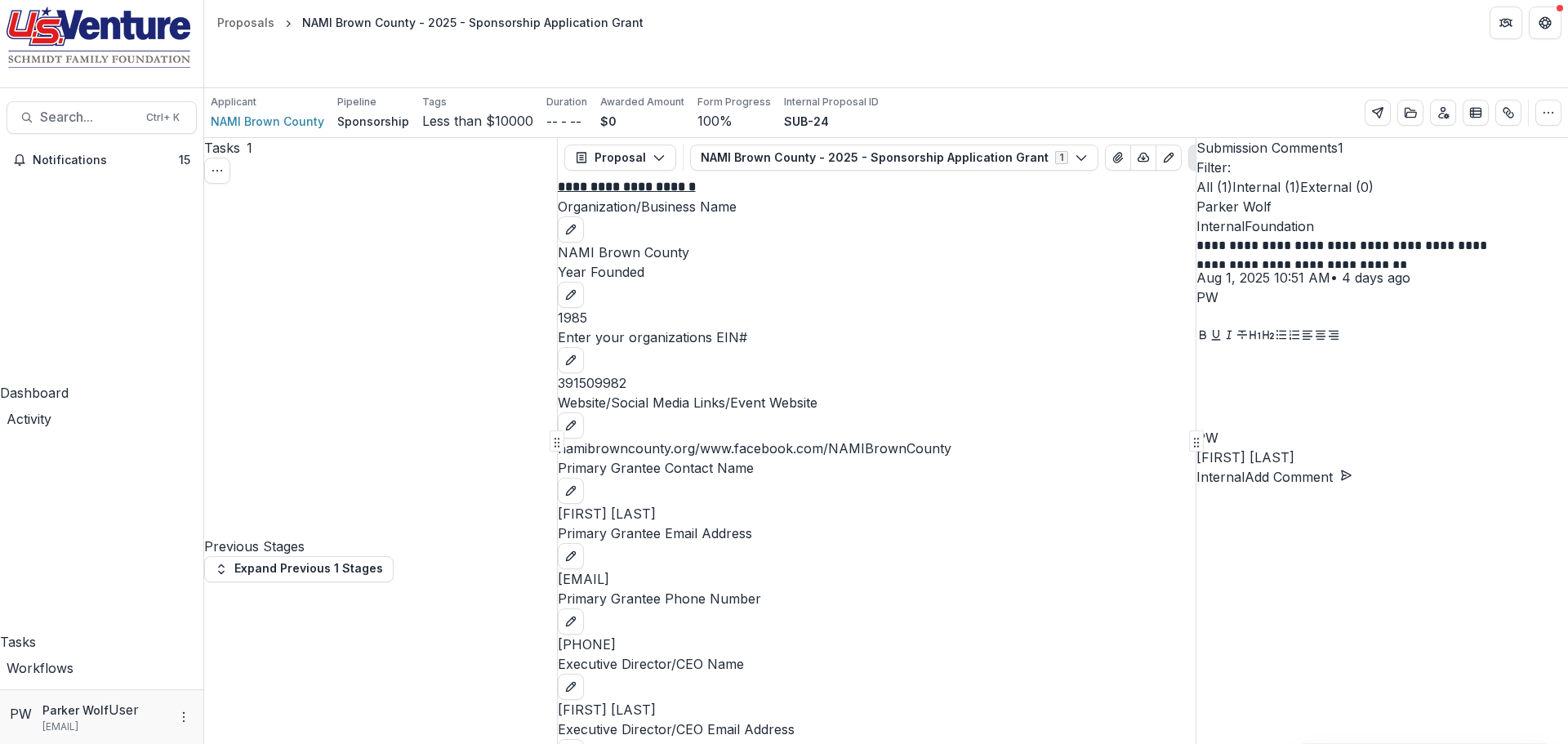 scroll, scrollTop: 3915, scrollLeft: 0, axis: vertical 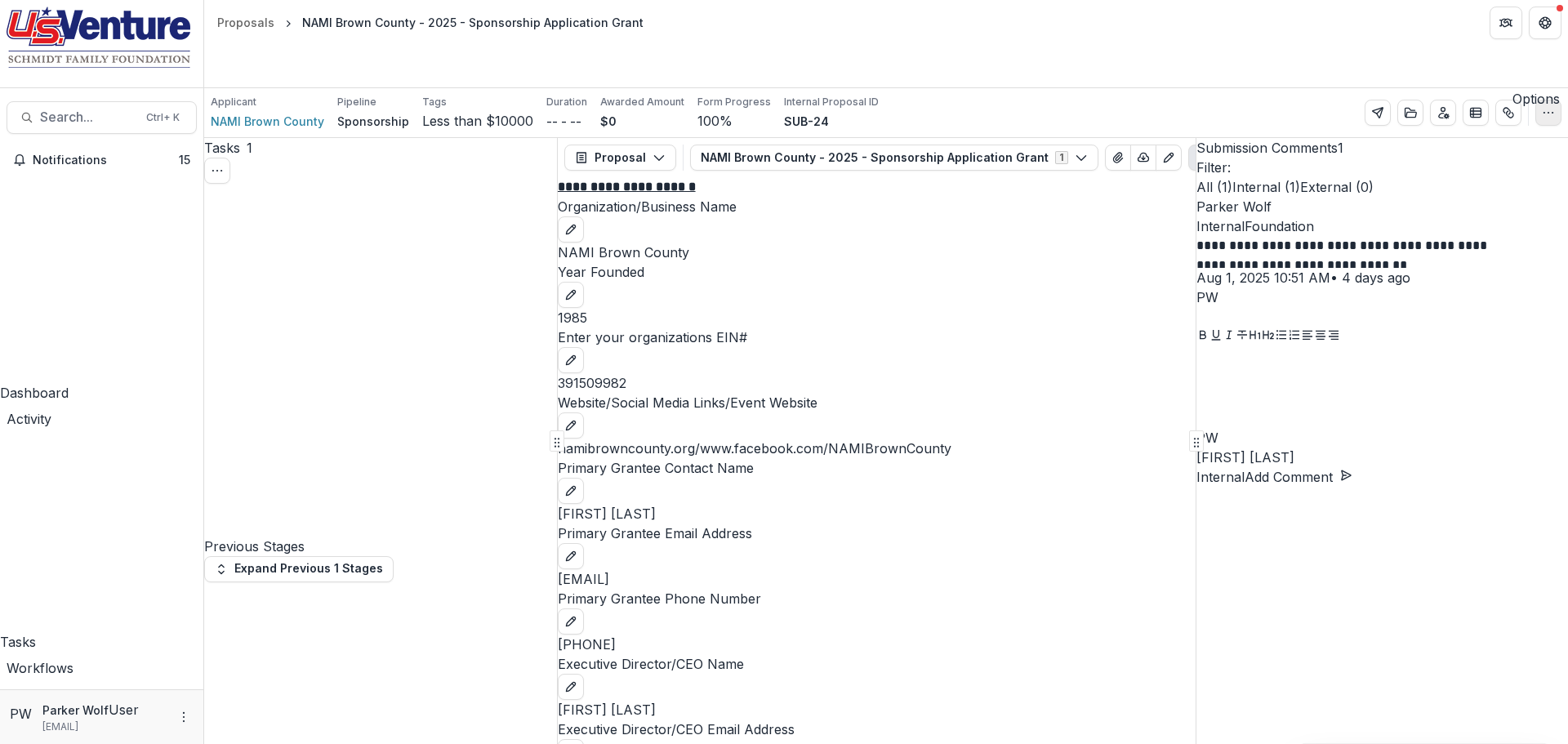 click 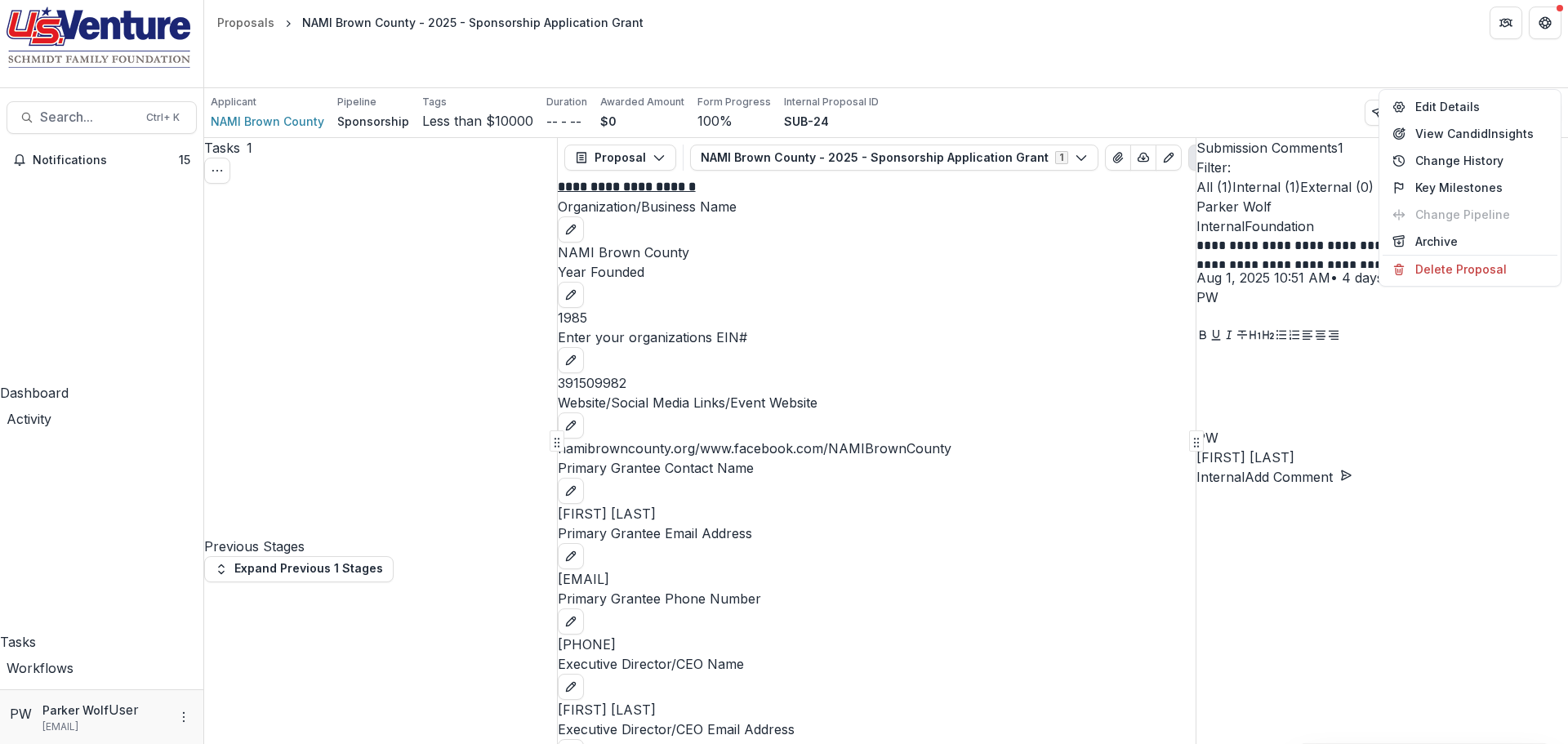 click on "**********" at bounding box center [854, 3176] 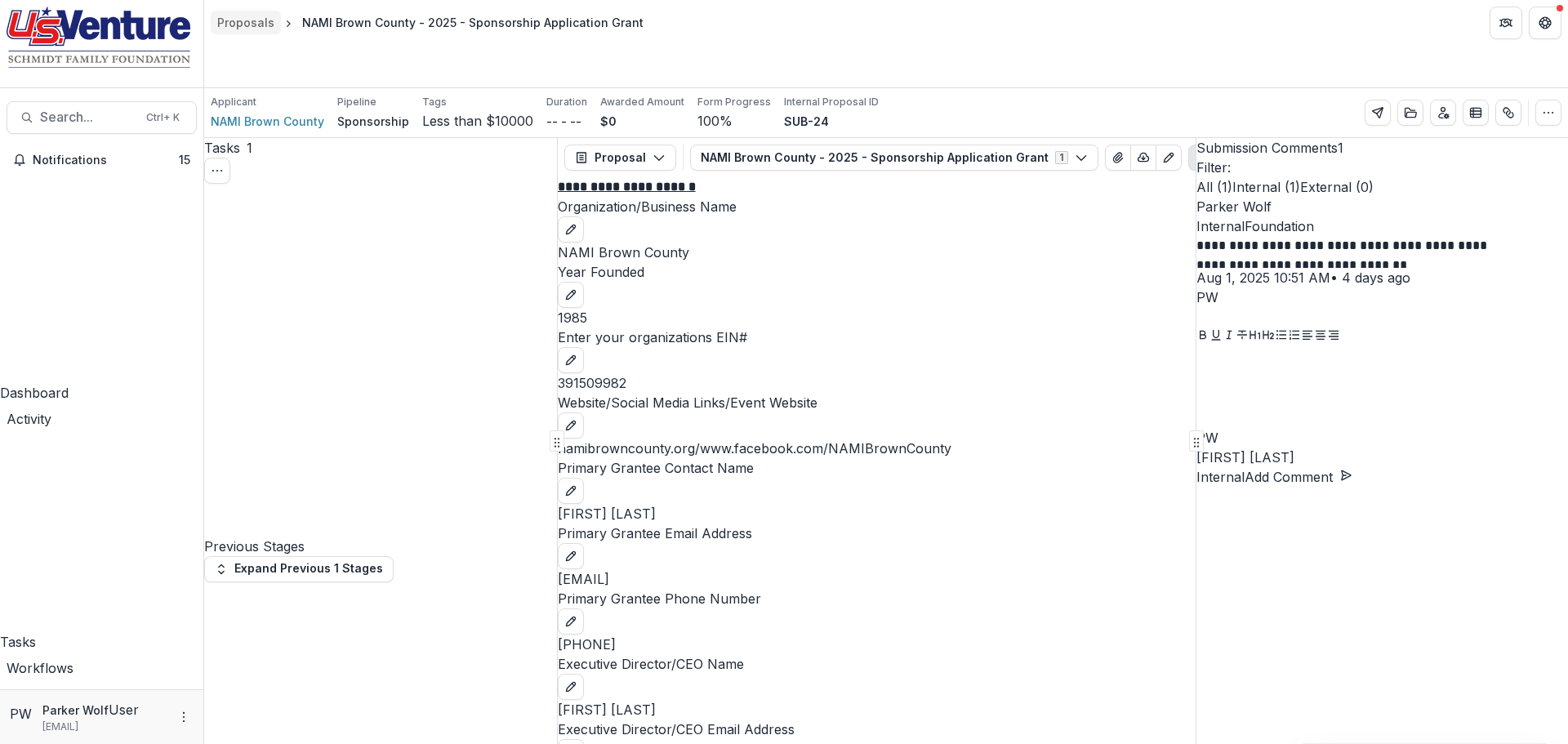 click on "Proposals" at bounding box center [246, 22] 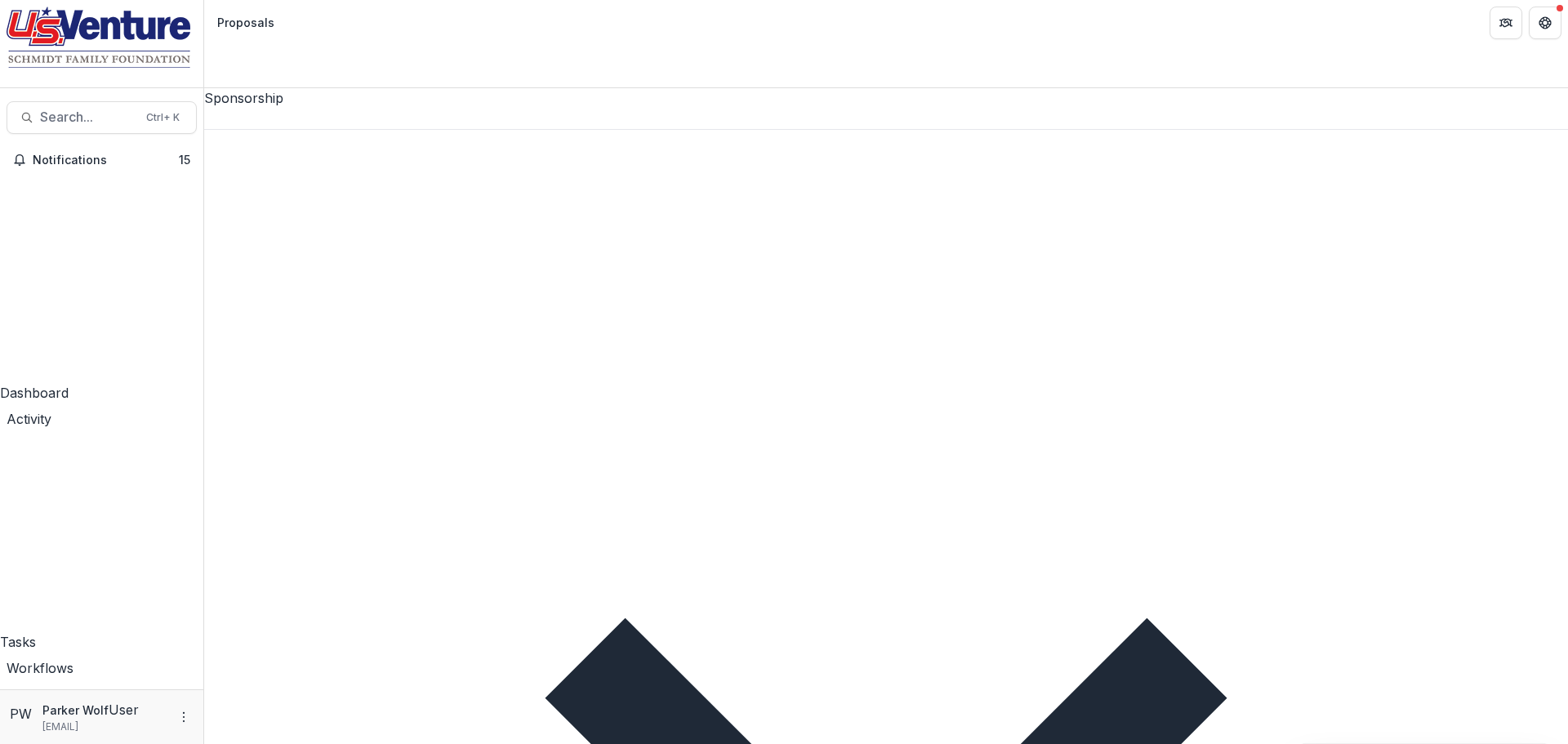 click at bounding box center [204, 2244] 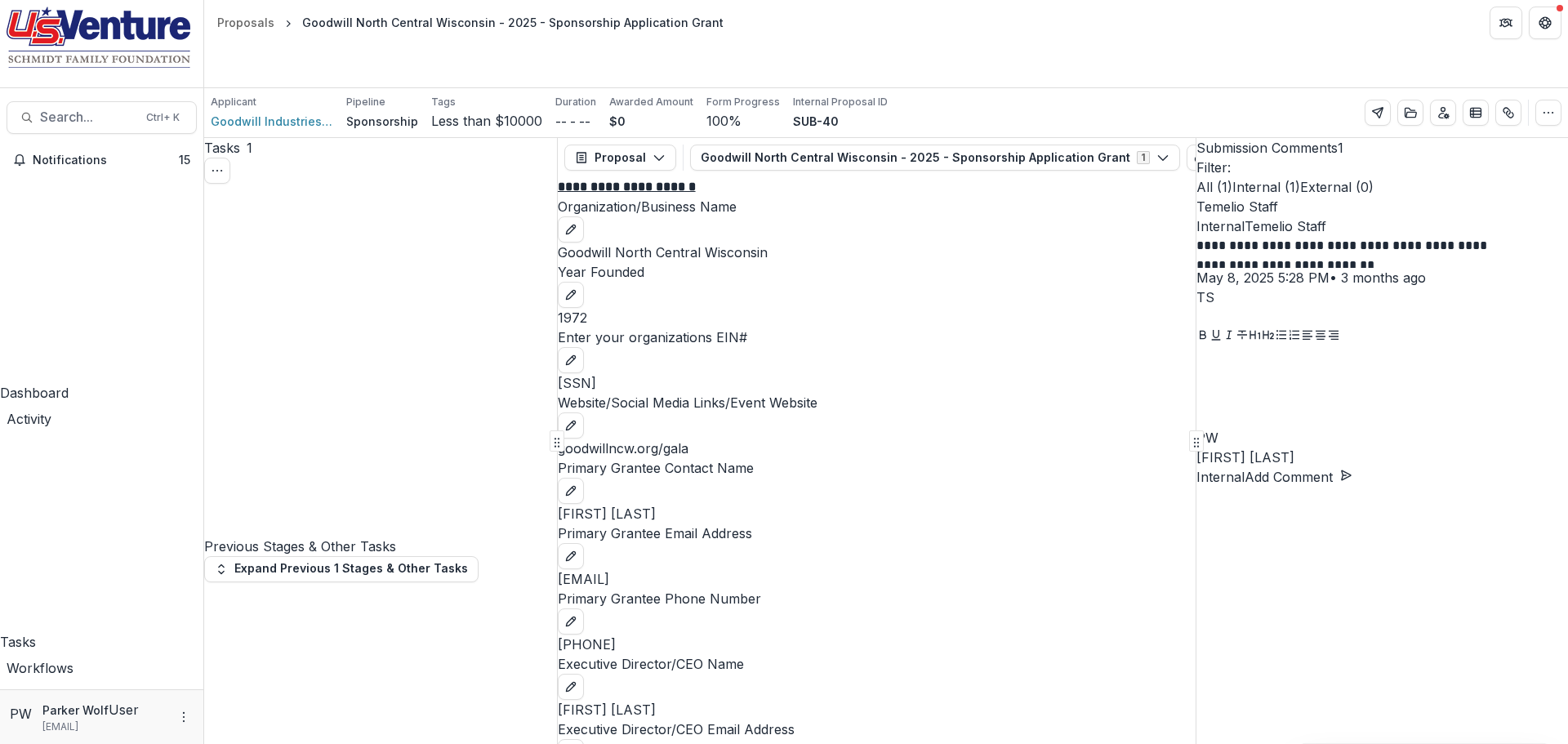 scroll, scrollTop: 44, scrollLeft: 0, axis: vertical 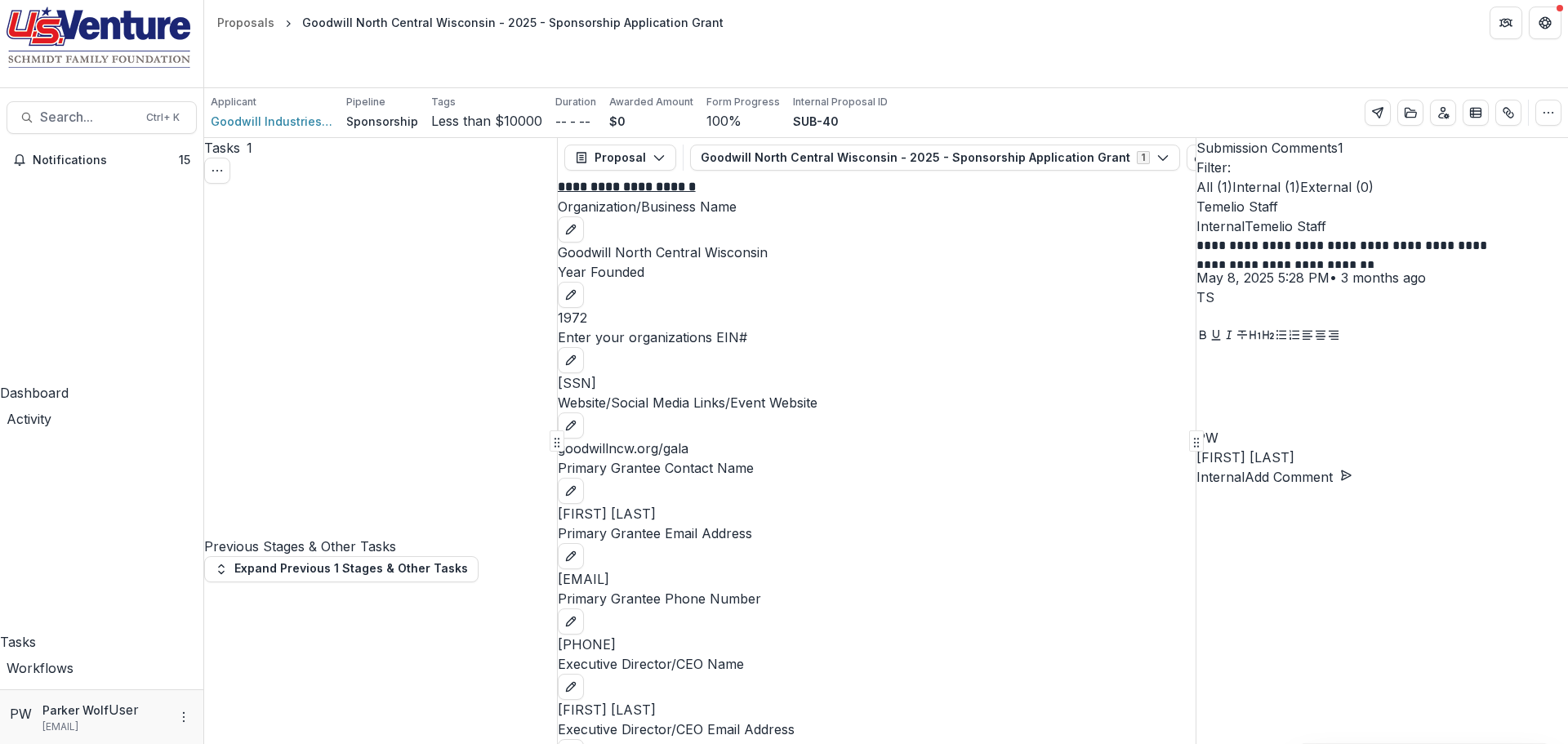click on "No tasks to complete in this stage" at bounding box center [381, 964] 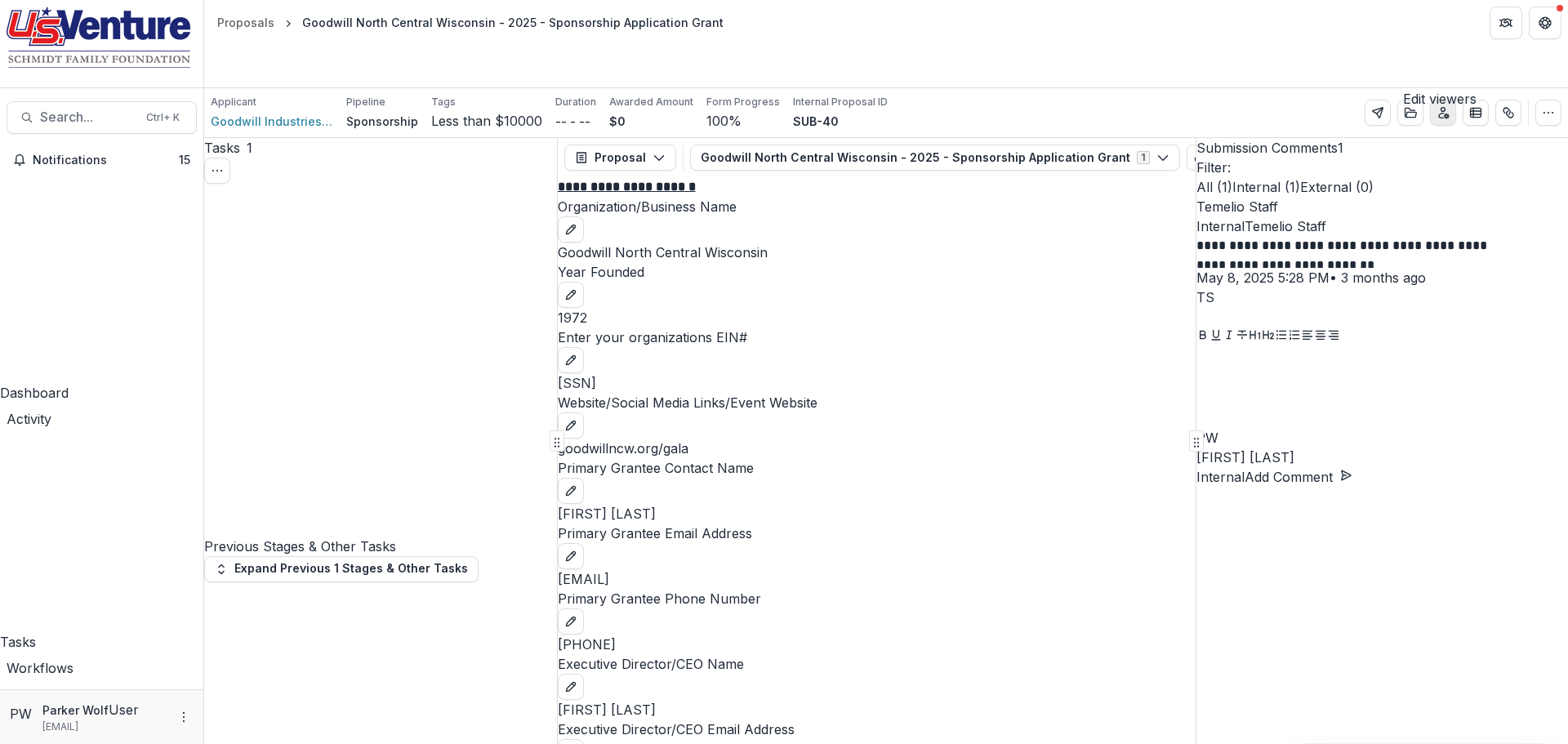 click 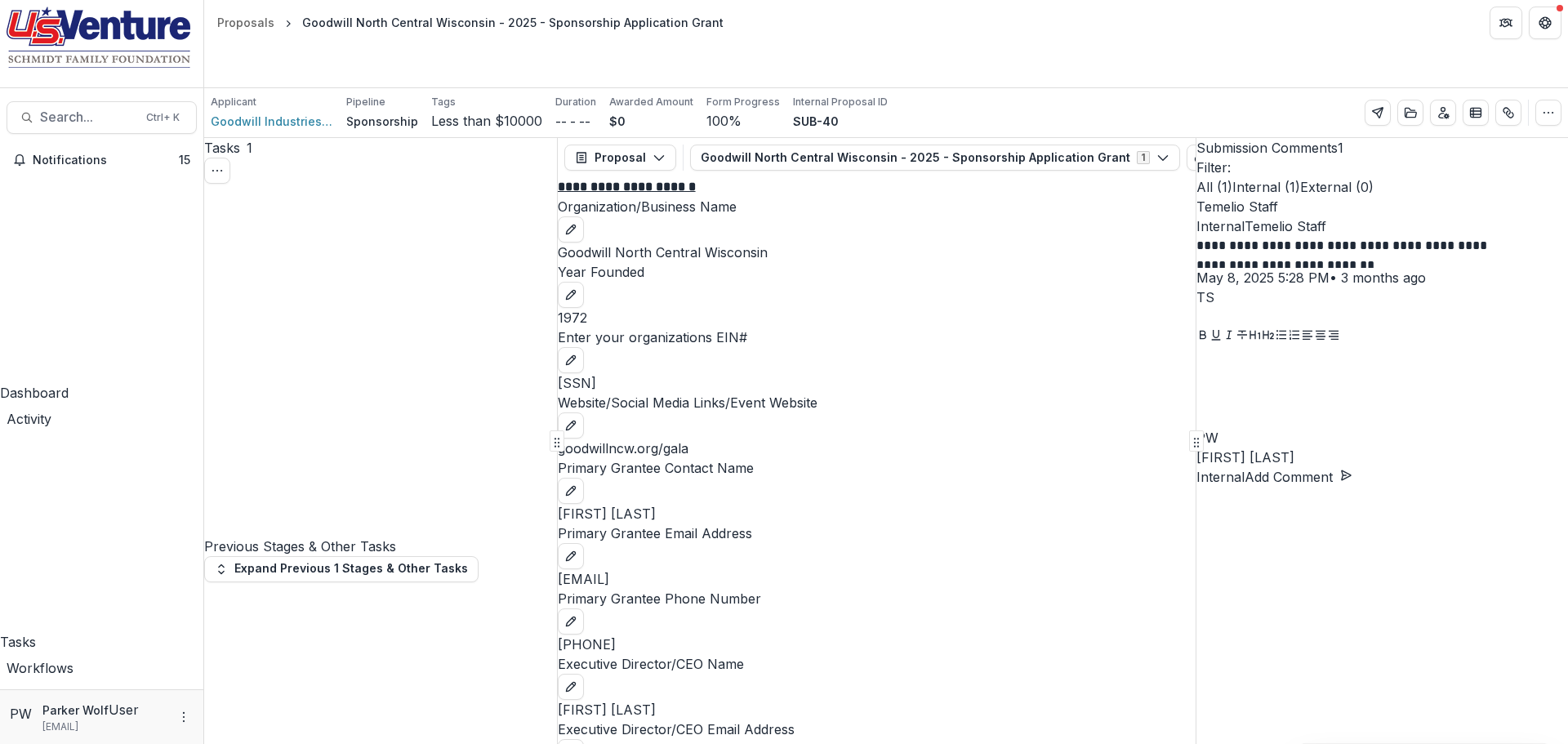 click at bounding box center [784, 833] 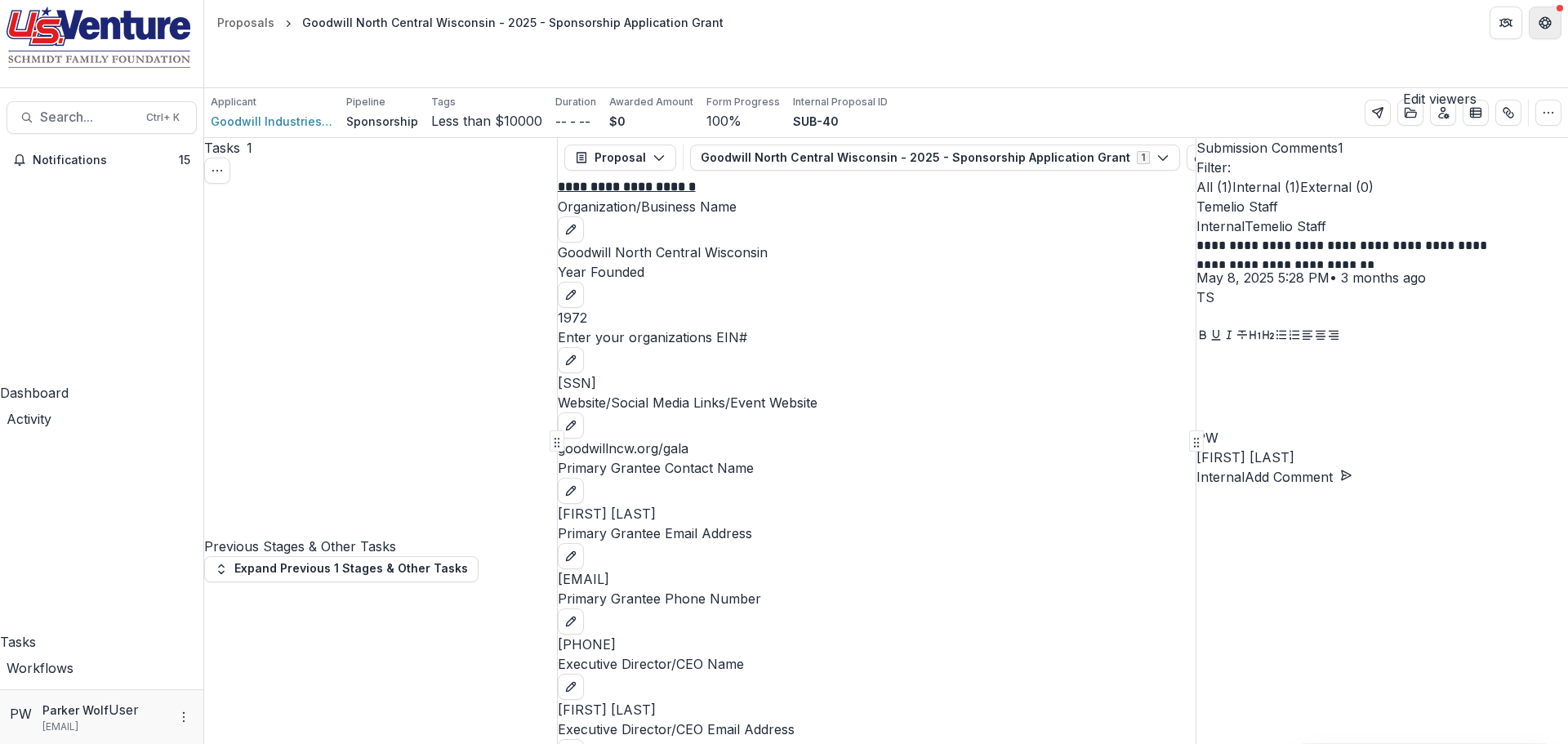 click 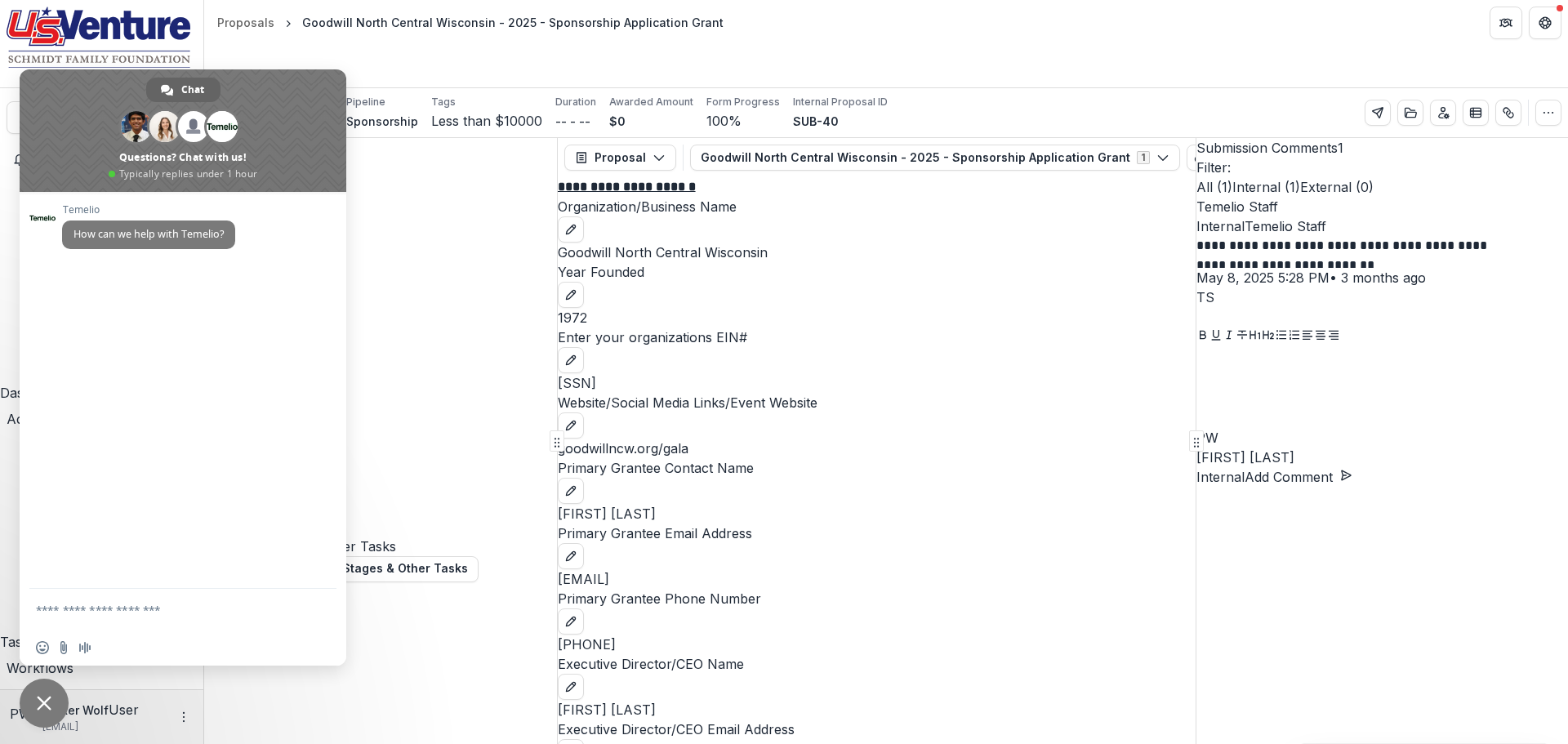 click on "Submitted" at bounding box center [381, 944] 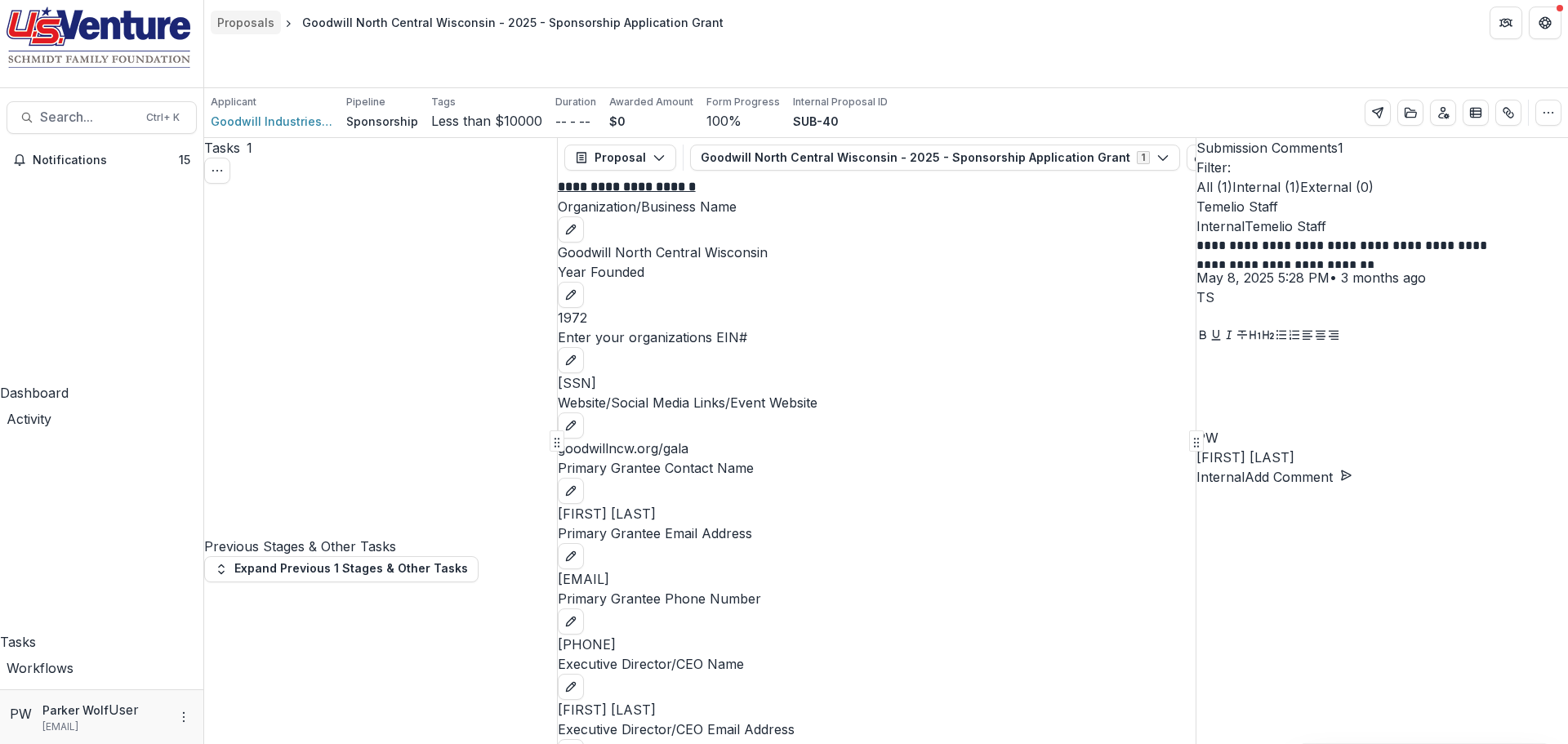 click on "Proposals" at bounding box center (246, 22) 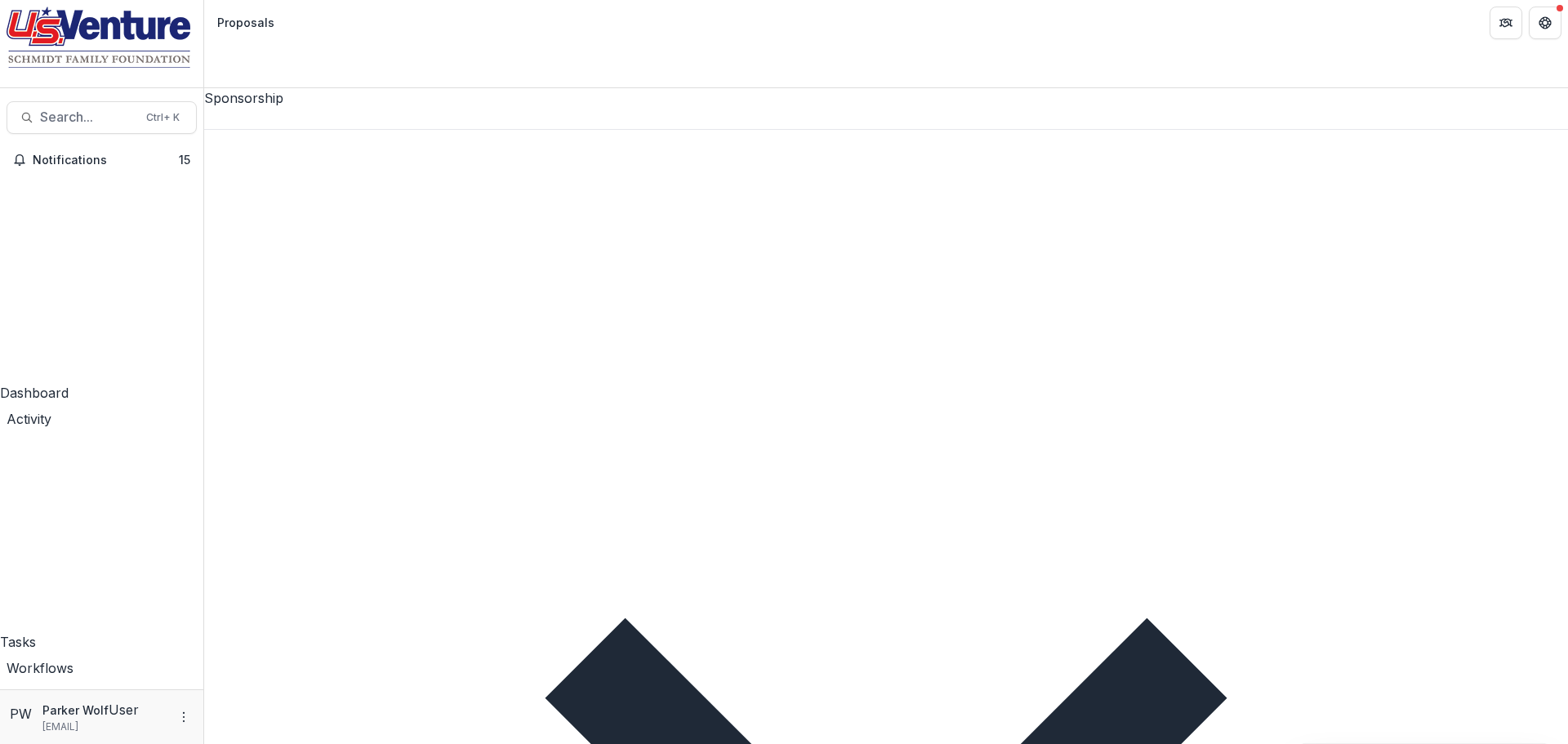 scroll, scrollTop: 0, scrollLeft: 528, axis: horizontal 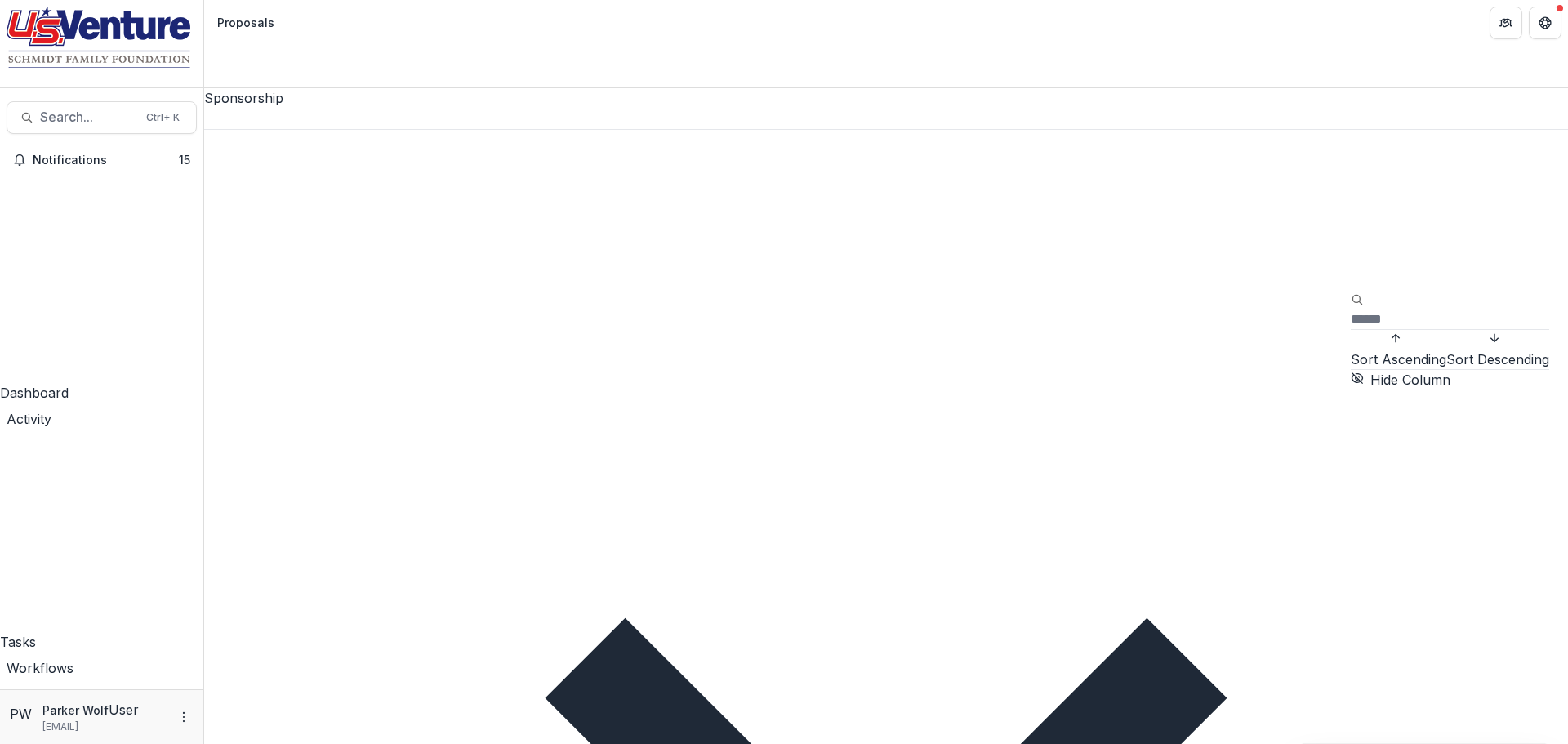 click on "Sort Ascending" at bounding box center [1398, 359] 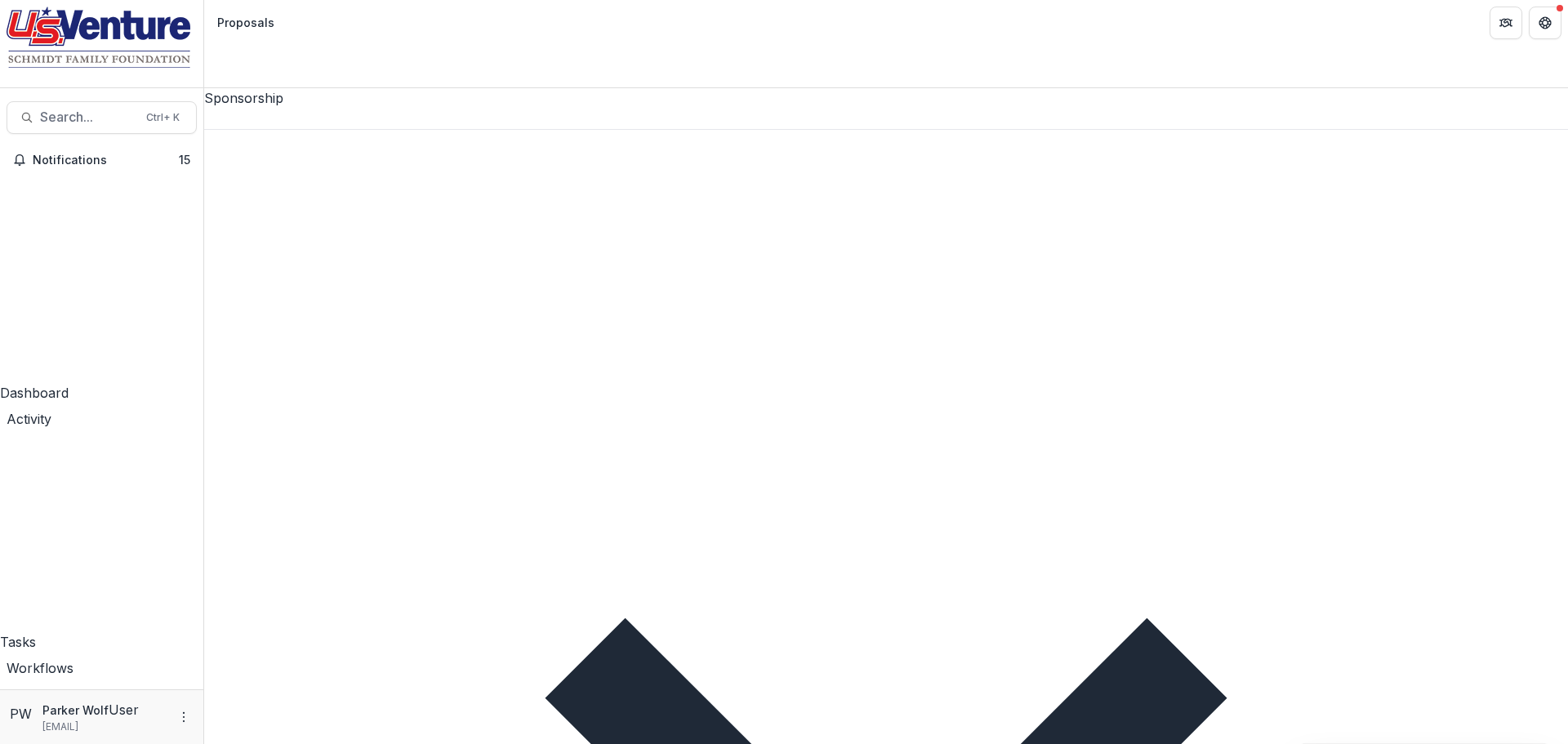 click on "Submitted  ( 30 ) Ready for Next Stage Bulk Actions ( 0 ) Proposal Title Entity Name Funding Requested Proposal Tags Created Submitted Date Form Current Stage Task Assignees Pending Tasks Greater Green Bay YMCA - 2025 - Sponsorship Application Grant Greater Green Bay YMCA $10,000.00 Less than $10000 Jul 24, 2025 Jul 24, 2025 Sponsorship Application Grant 0 Hope Clinic and Care Center - 2025 - Sponsorship Application Grant Hope Clinic and Care Center $5,000.00 Less than $10000 Jul 23, 2025 Jul 25, 2025 Sponsorship Application Grant 0 We All Rise: African American Resource Center Inc. - 2025 - Sponsorship Application Grant We All Rise: African American Resource Center Inc. $6,000.00 Less than $10000 Jul 23, 2025 Jul 23, 2025 Sponsorship Application Grant 0 Northeast Wisconsin Hmong Professionals Incorporated - 2025 - Sponsorship Application Grant Northeast Wisconsin Hmong Professionals Incorporated $10,000.00 Less than $10000 Jul 21, 2025 Jul 25, 2025 Sponsorship Application Grant 0 Future Bucks LLC $10,000.00" at bounding box center [886, 12321] 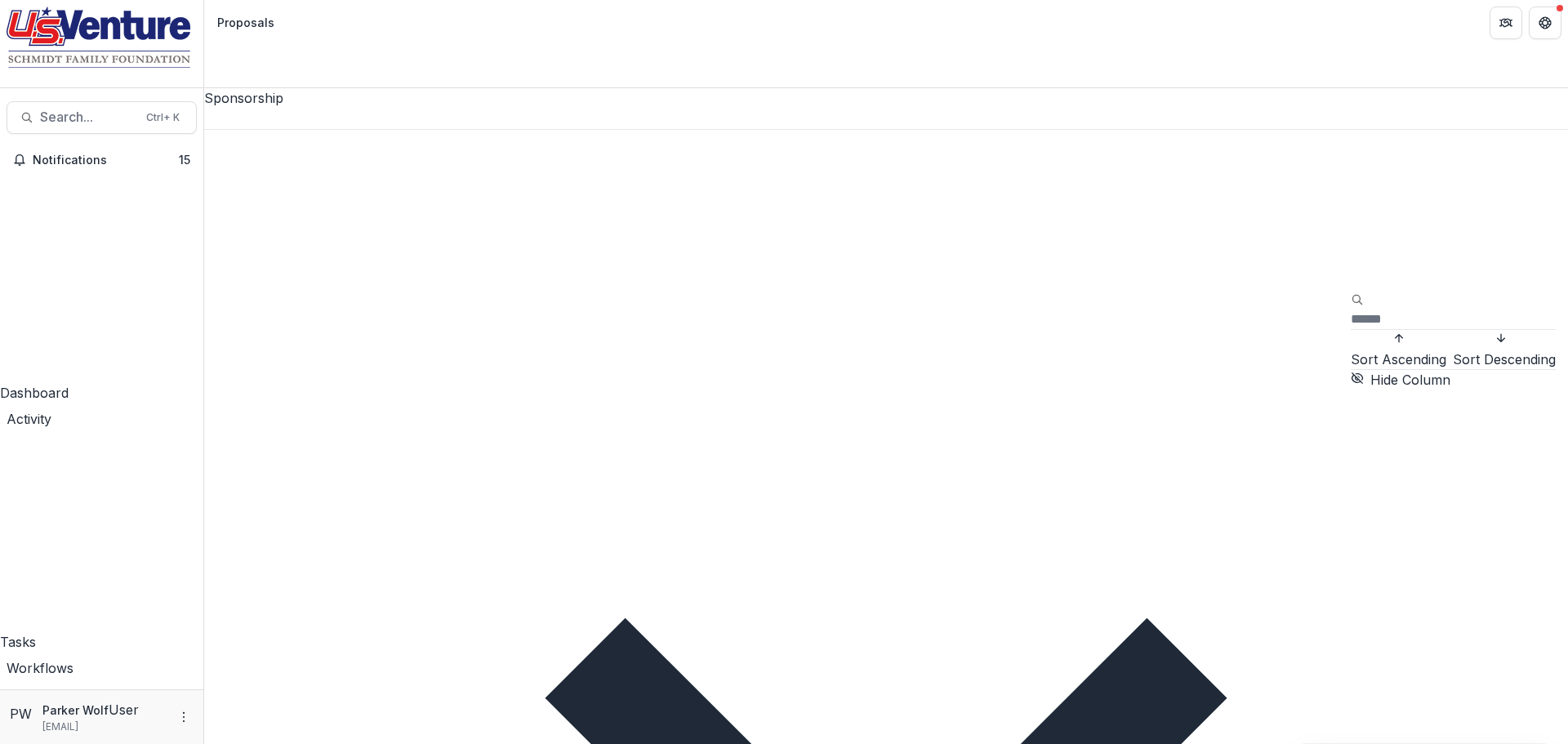 click on "Sort Descending" at bounding box center (1504, 359) 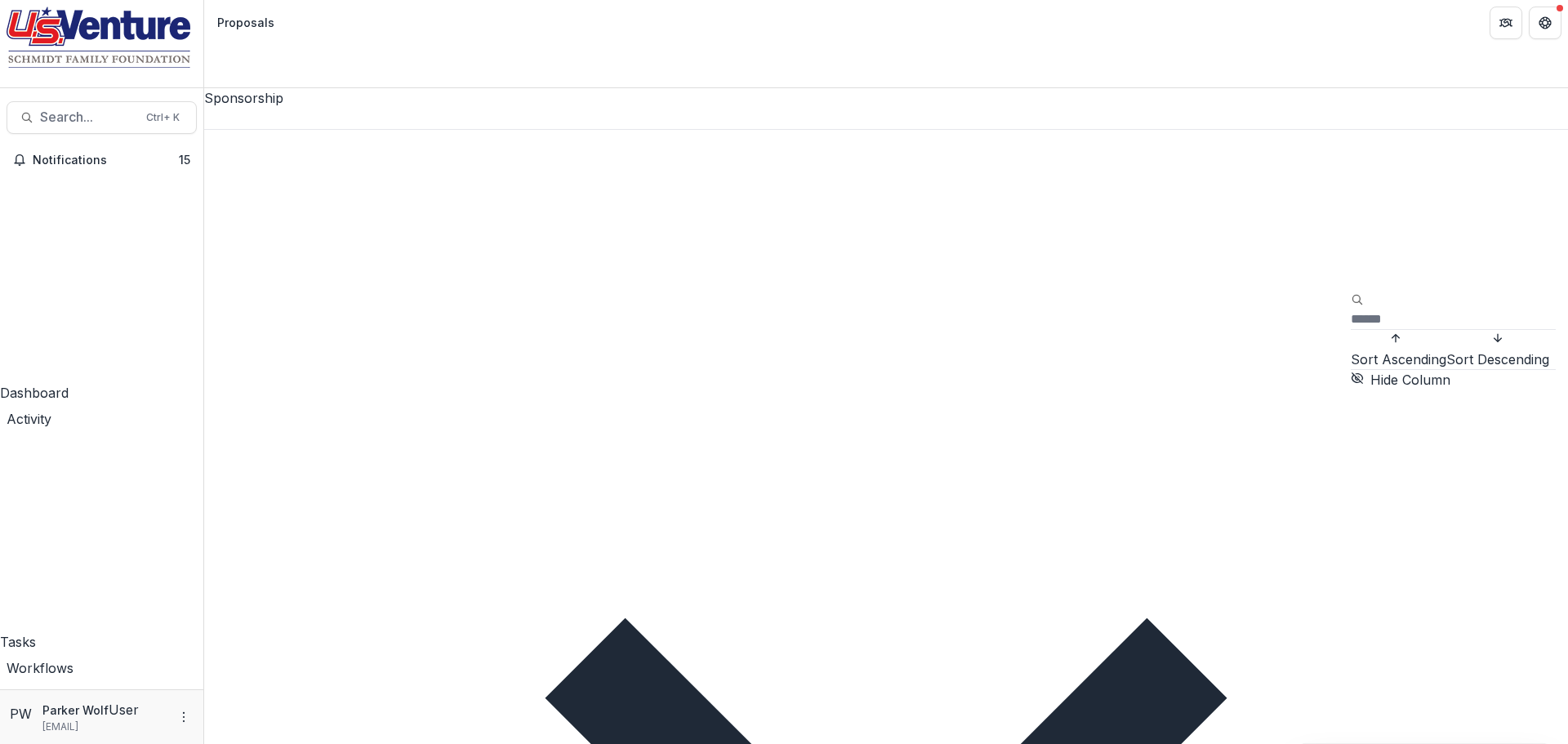 click on "Sort Descending" at bounding box center (1498, 359) 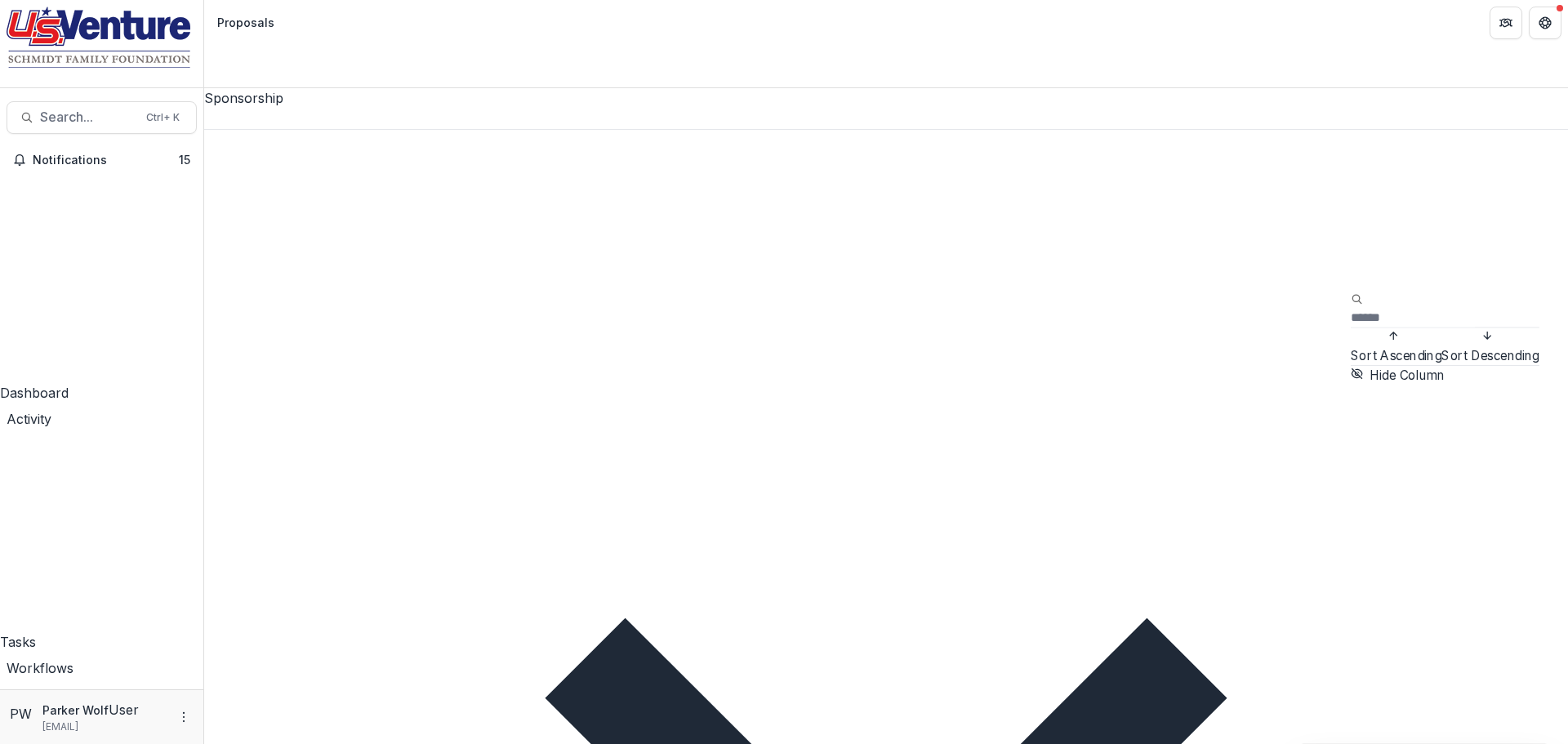click on "Submitted  ( 30 ) Ready for Next Stage Bulk Actions ( 0 ) Proposal Title Entity Name Funding Requested Proposal Tags Created Submitted Date Form Current Stage Task Assignees Pending Tasks NAMI Brown County - 2025 - Sponsorship Application Grant NAMI Brown County $7,500.00 Less than $10000 Apr 21, 2025 Apr 21, 2025 Sponsorship Application Grant 1 Goodwill North Central Wisconsin - 2025 - Sponsorship Application Grant Goodwill Industries of North Central Wisconsin $2,500.00 Less than $10000 Apr 24, 2025 Apr 24, 2025 Sponsorship Application Grant 1 SOAR Fox Cities SOAR Fox Cities $4,000.00 Less than $10000 Mar 27, 2025 Mar 27, 2025 Temelio Historical Onboarding Form 1 Greater Green Bay YMCA - 2025 - Sponsorship Application Grant Greater Green Bay YMCA $10,000.00 Less than $10000 Jul 24, 2025 Jul 24, 2025 Sponsorship Application Grant 0 Hope Clinic and Care Center - 2025 - Sponsorship Application Grant Hope Clinic and Care Center $5,000.00 Less than $10000 Jul 23, 2025 Jul 25, 2025 Sponsorship Application Grant 0" at bounding box center (886, 12302) 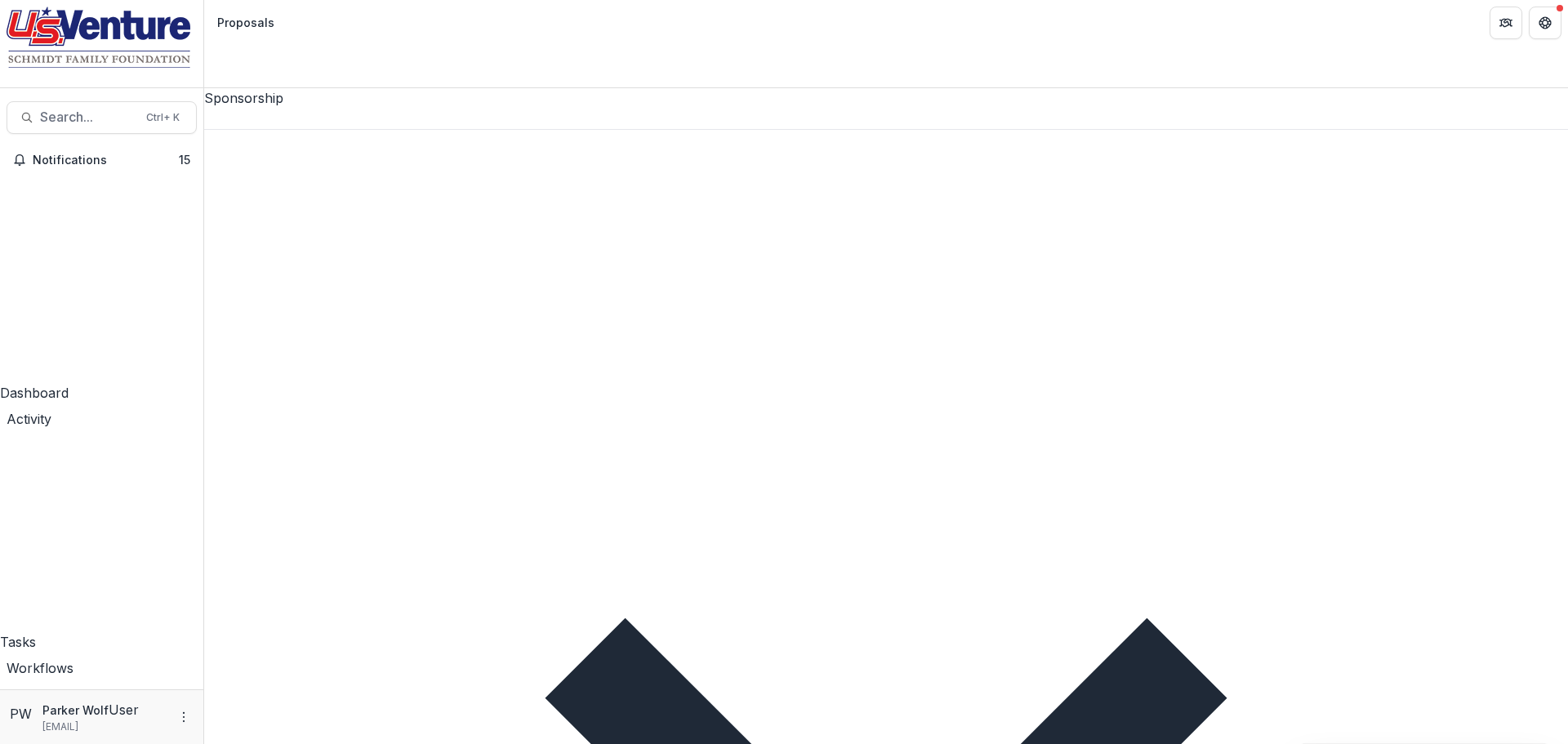 scroll, scrollTop: 0, scrollLeft: 0, axis: both 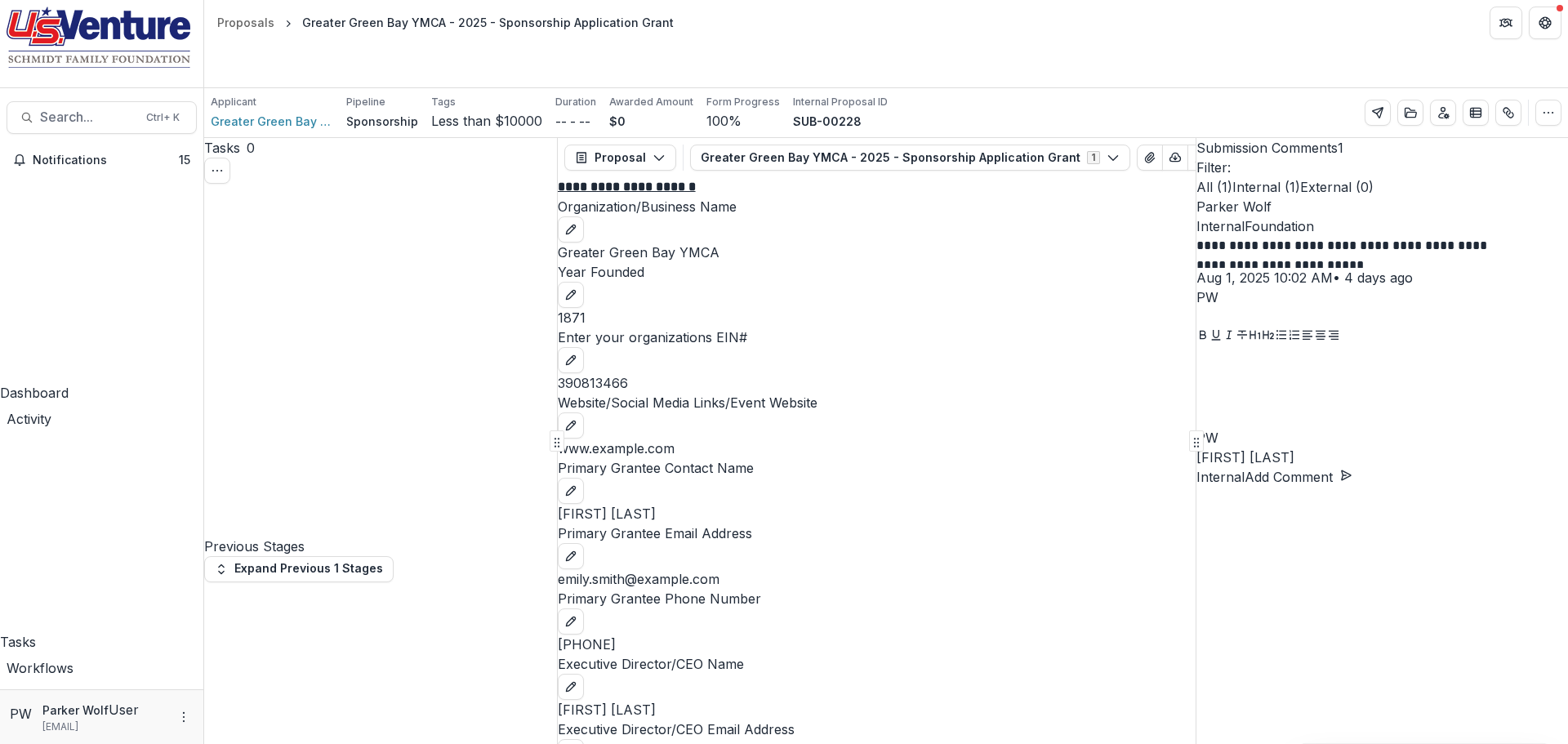 click on "Move here" at bounding box center [523, 4699] 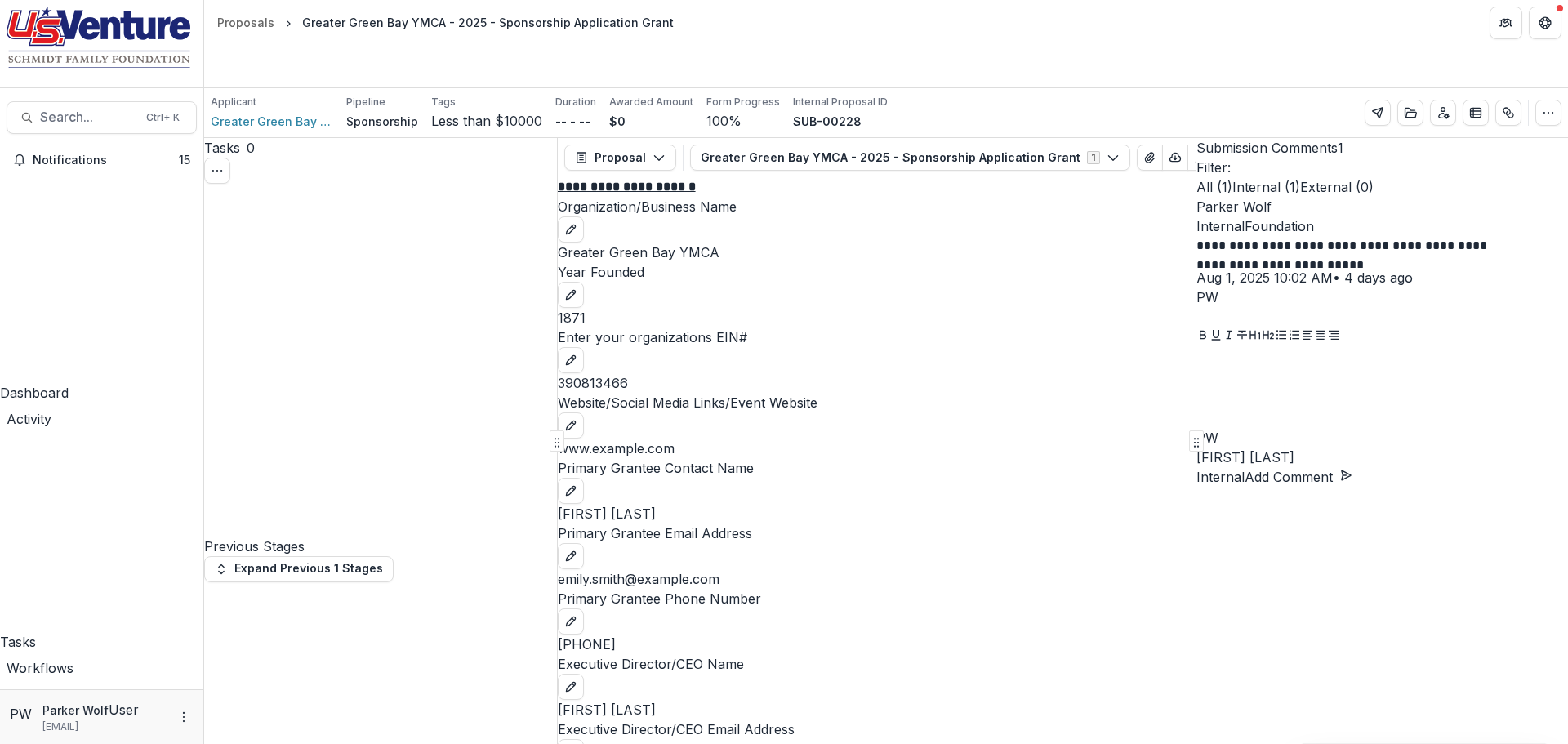 scroll, scrollTop: 22, scrollLeft: 0, axis: vertical 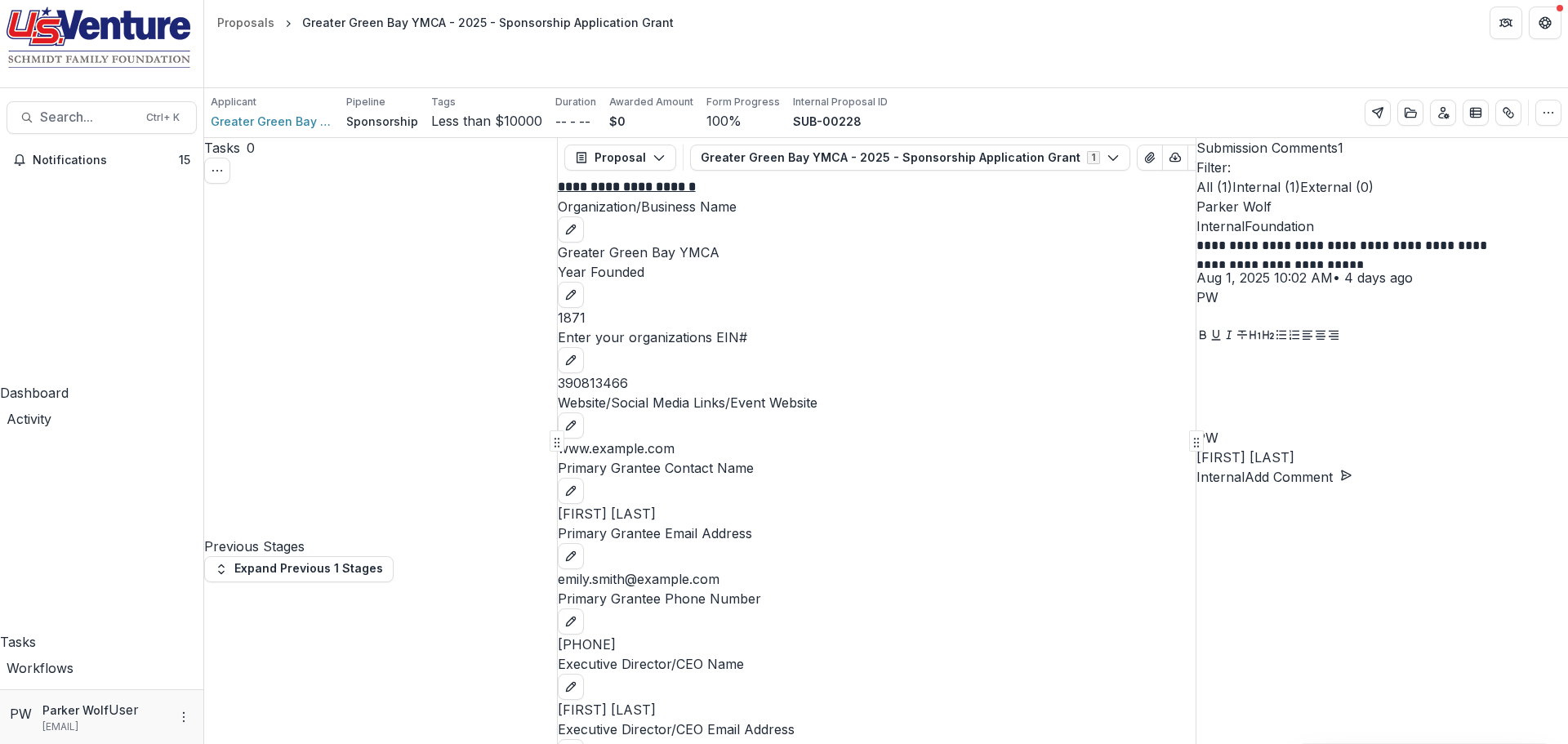 click on "Stage change message - Declined - Out of Funds" at bounding box center (784, 14105) 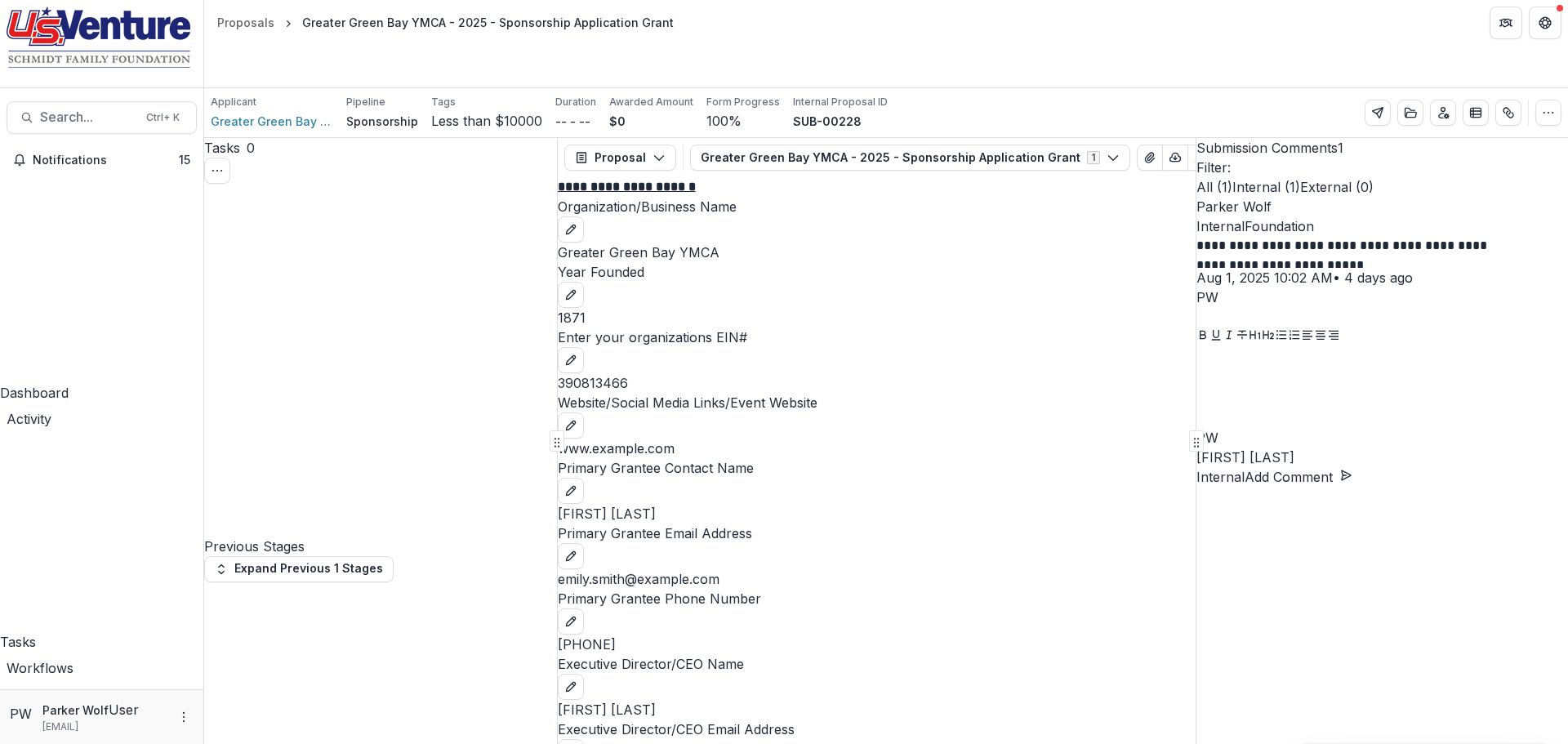 scroll, scrollTop: 52, scrollLeft: 0, axis: vertical 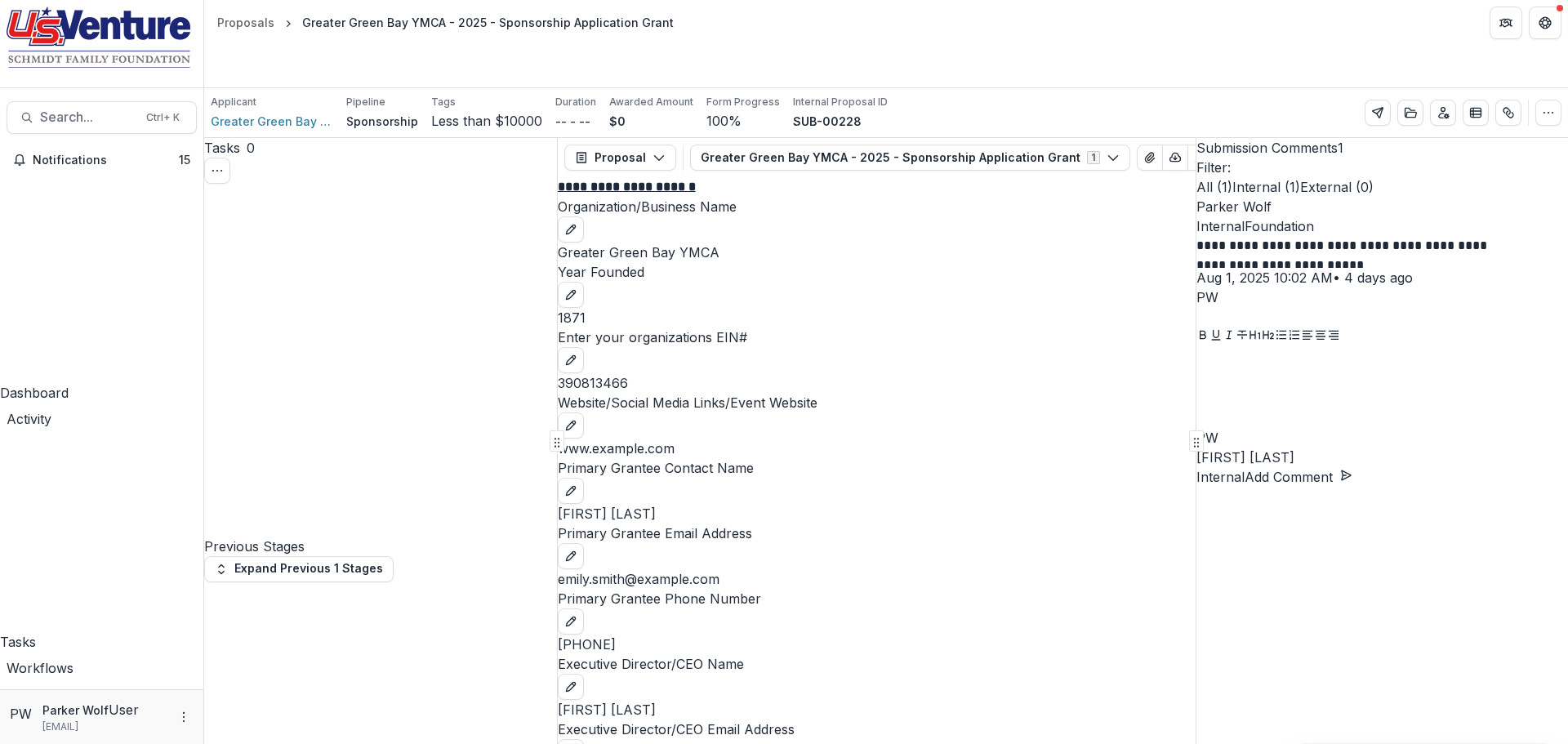 click on "Reply to" at bounding box center (25, 8847) 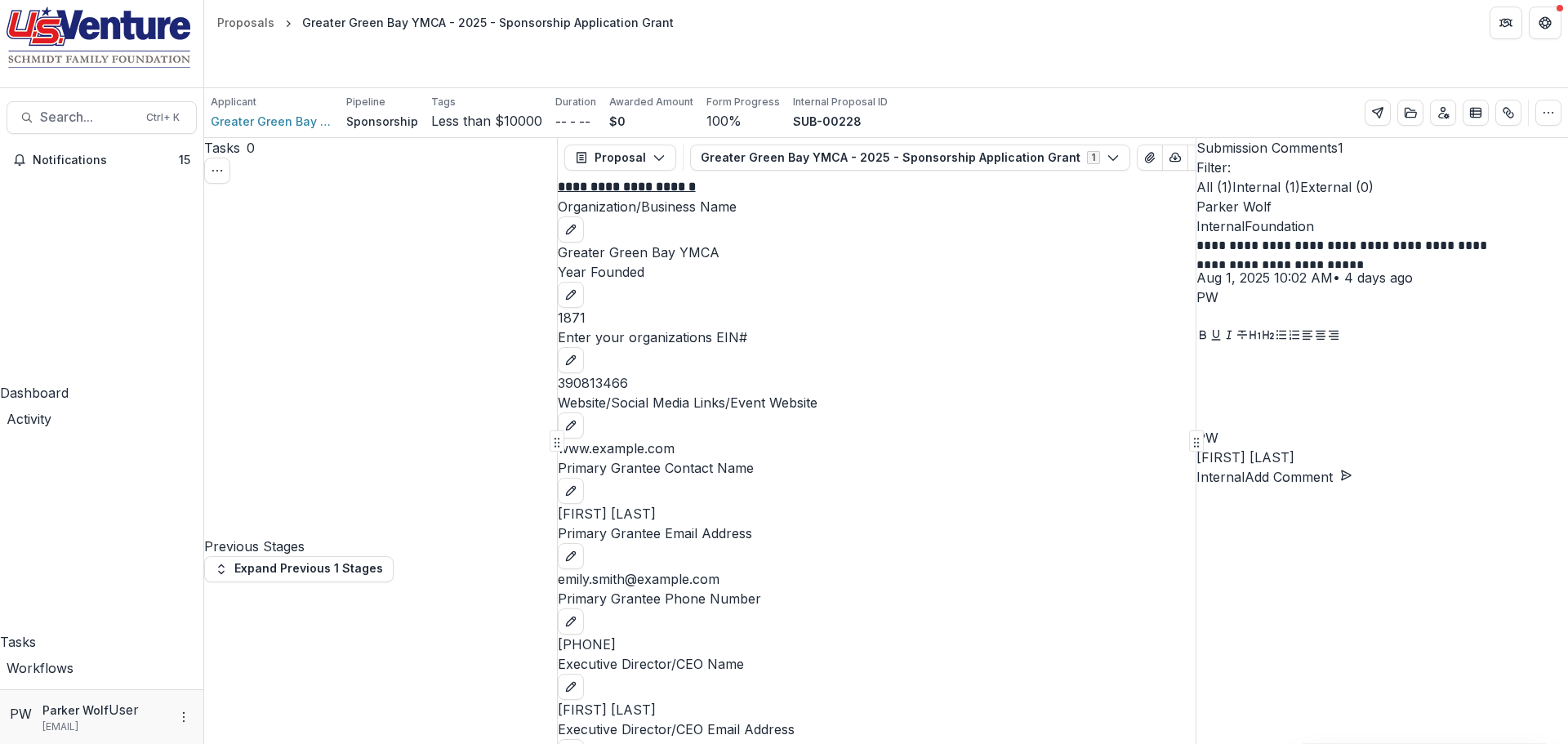 click at bounding box center (0, 14423) 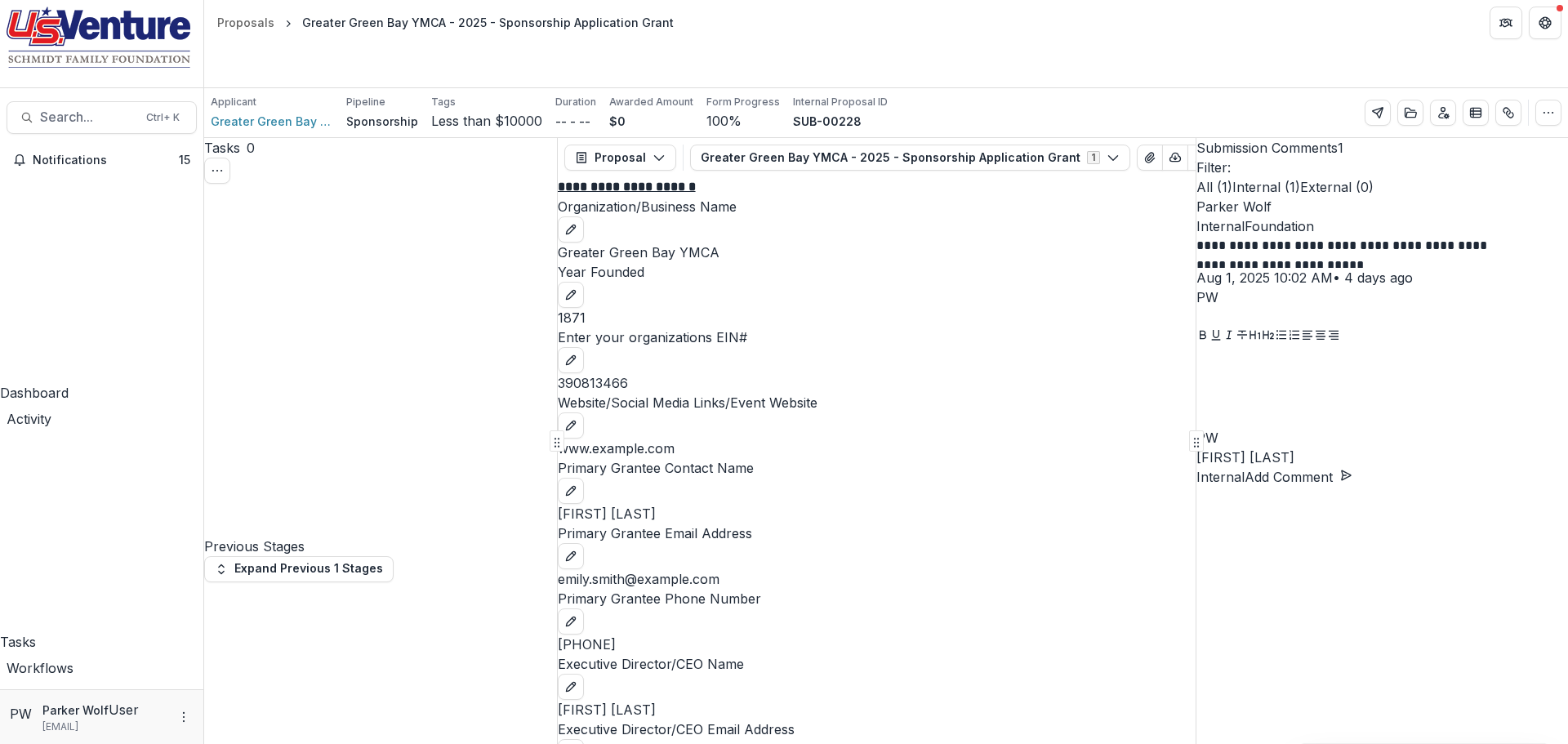 click on "CC Recipients" at bounding box center [42, 10476] 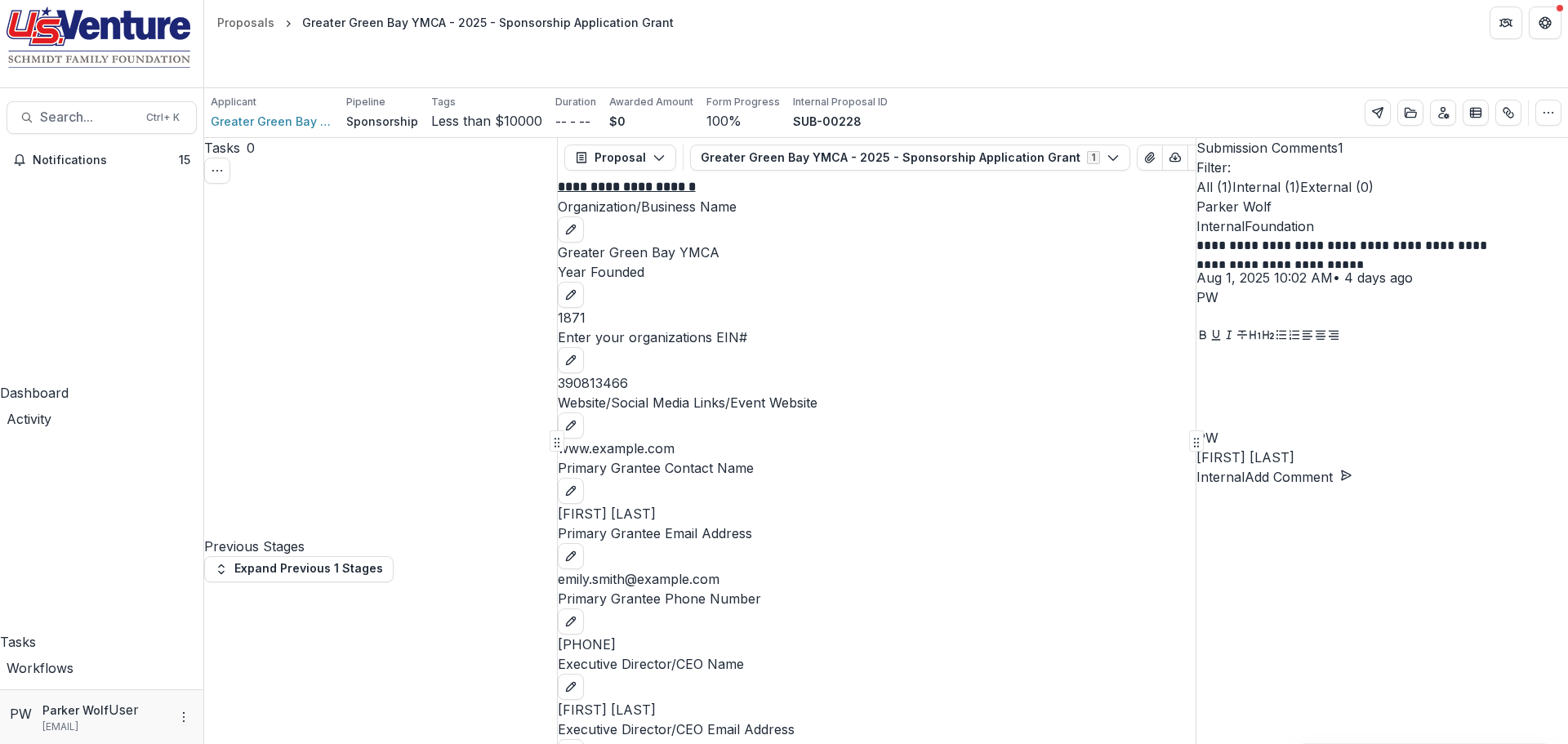 scroll, scrollTop: 307, scrollLeft: 0, axis: vertical 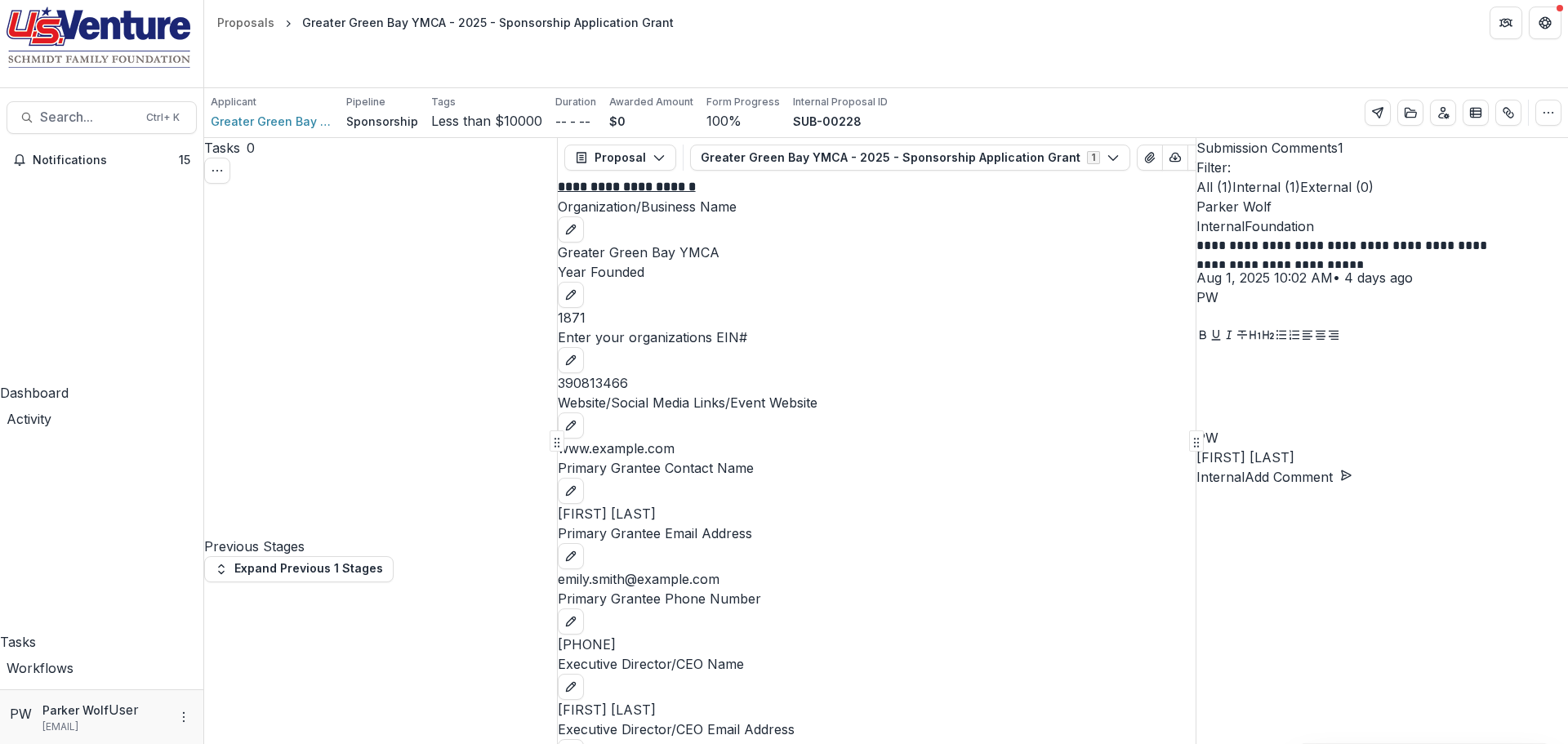 drag, startPoint x: 587, startPoint y: 467, endPoint x: 651, endPoint y: 447, distance: 67.052218 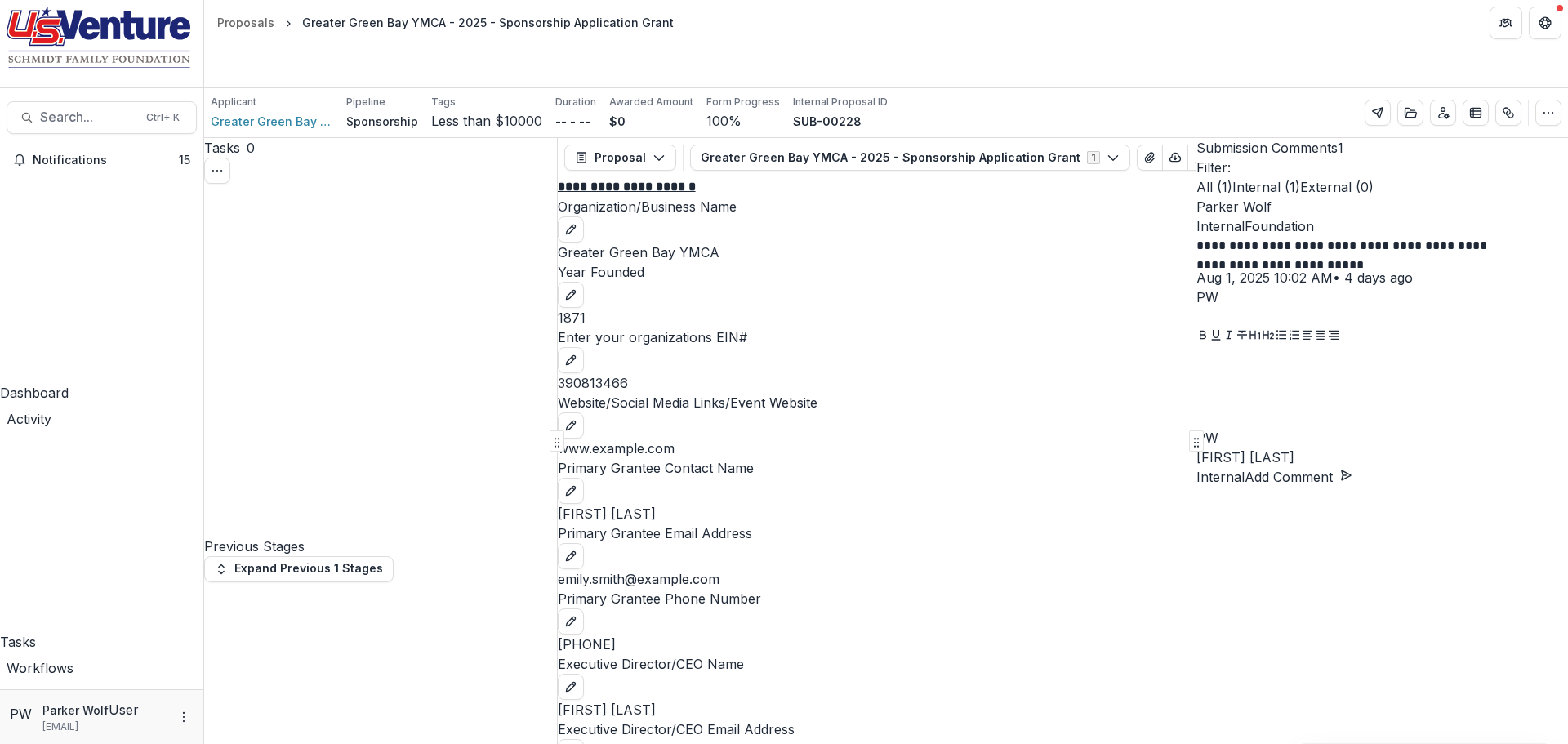 scroll, scrollTop: 4, scrollLeft: 0, axis: vertical 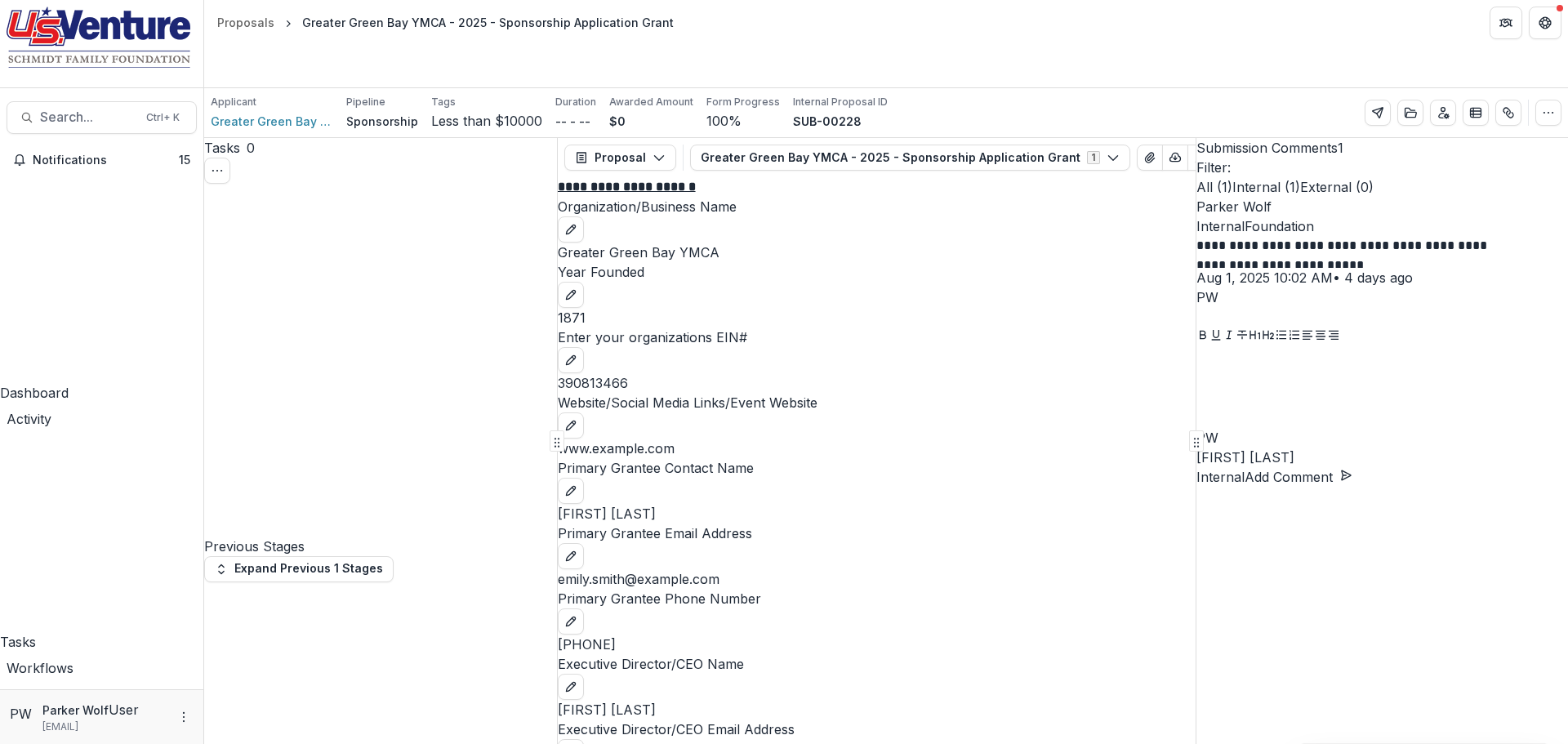 click on "[EMAIL]" at bounding box center [784, 14477] 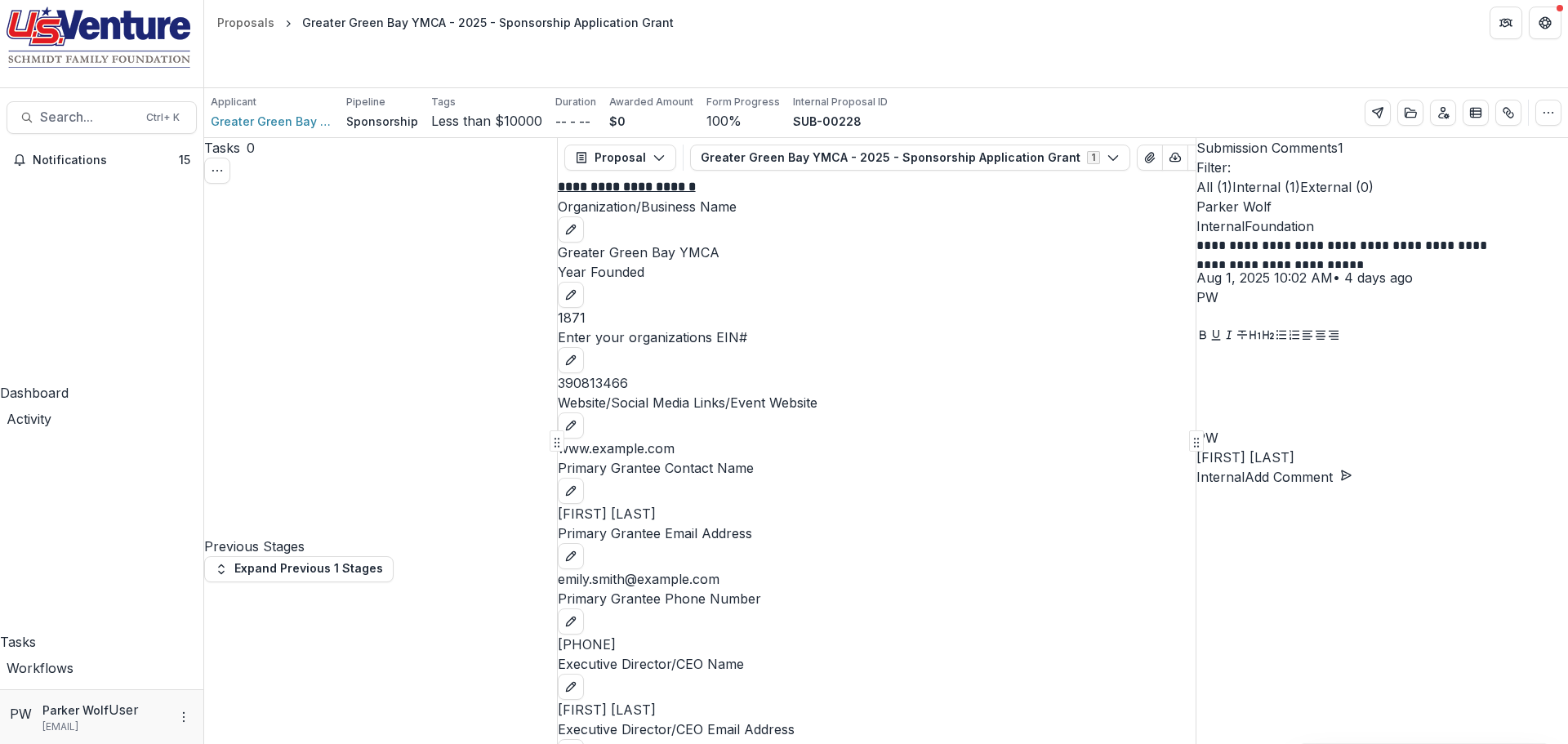 click 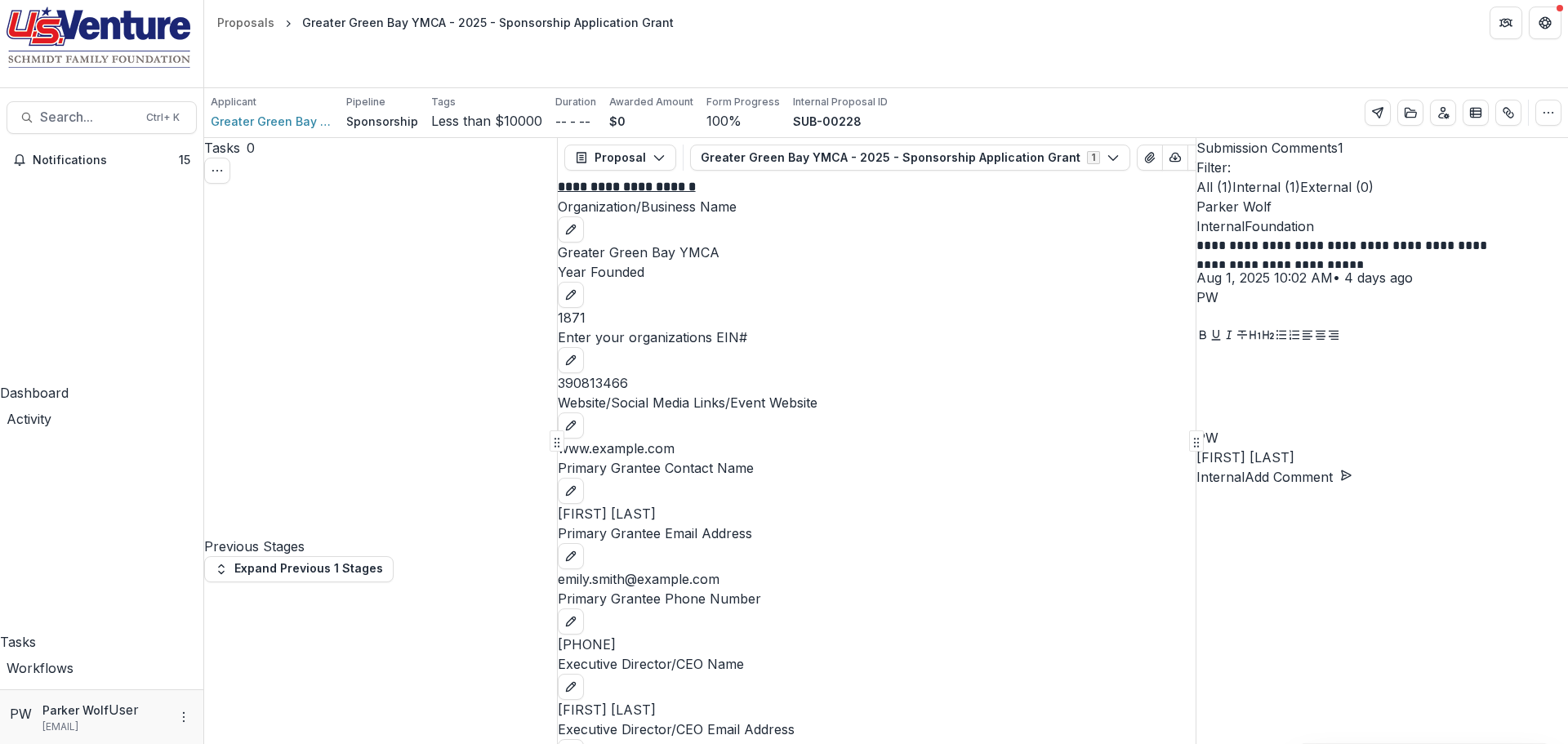 click on "[EMAIL]" at bounding box center (784, 14477) 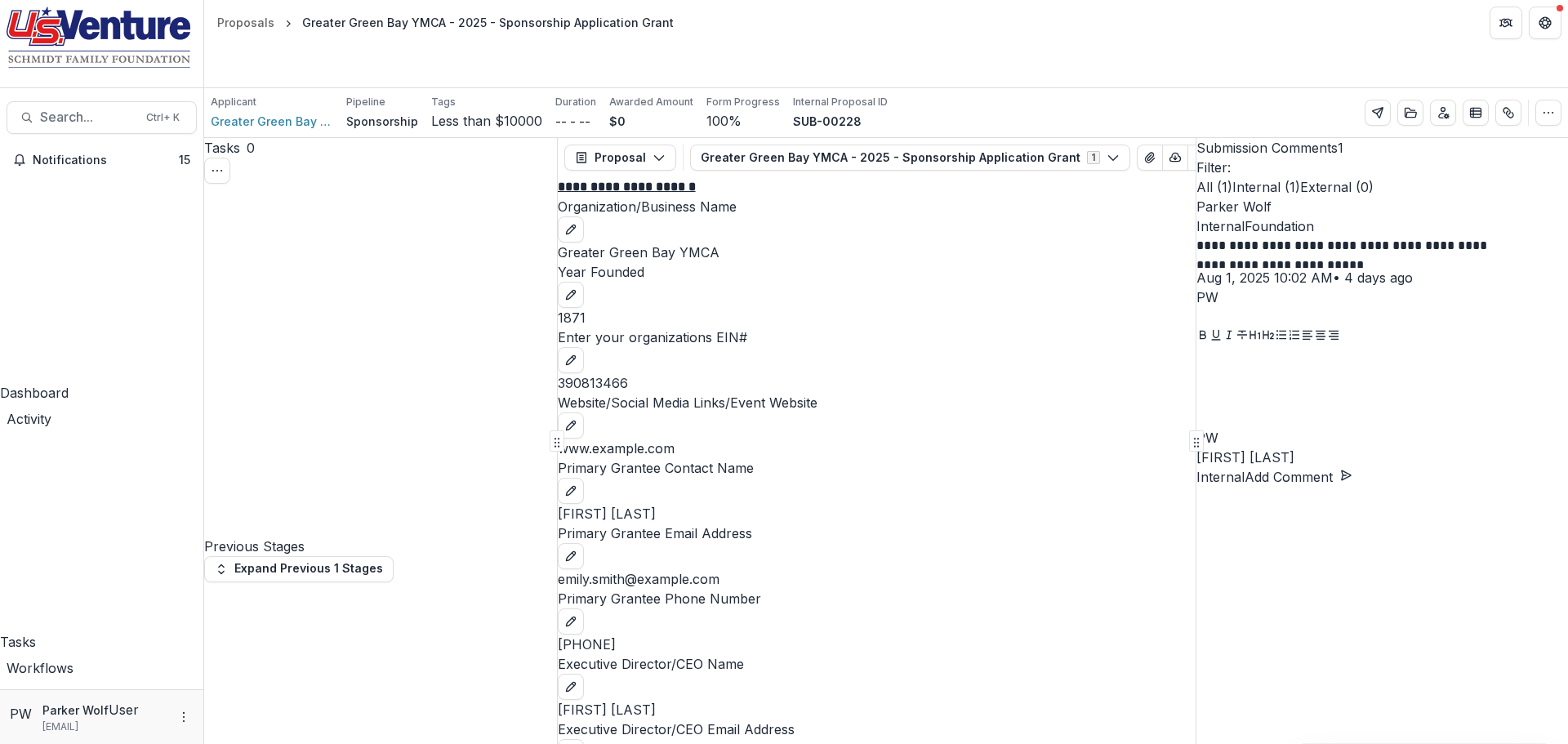 scroll, scrollTop: 413, scrollLeft: 0, axis: vertical 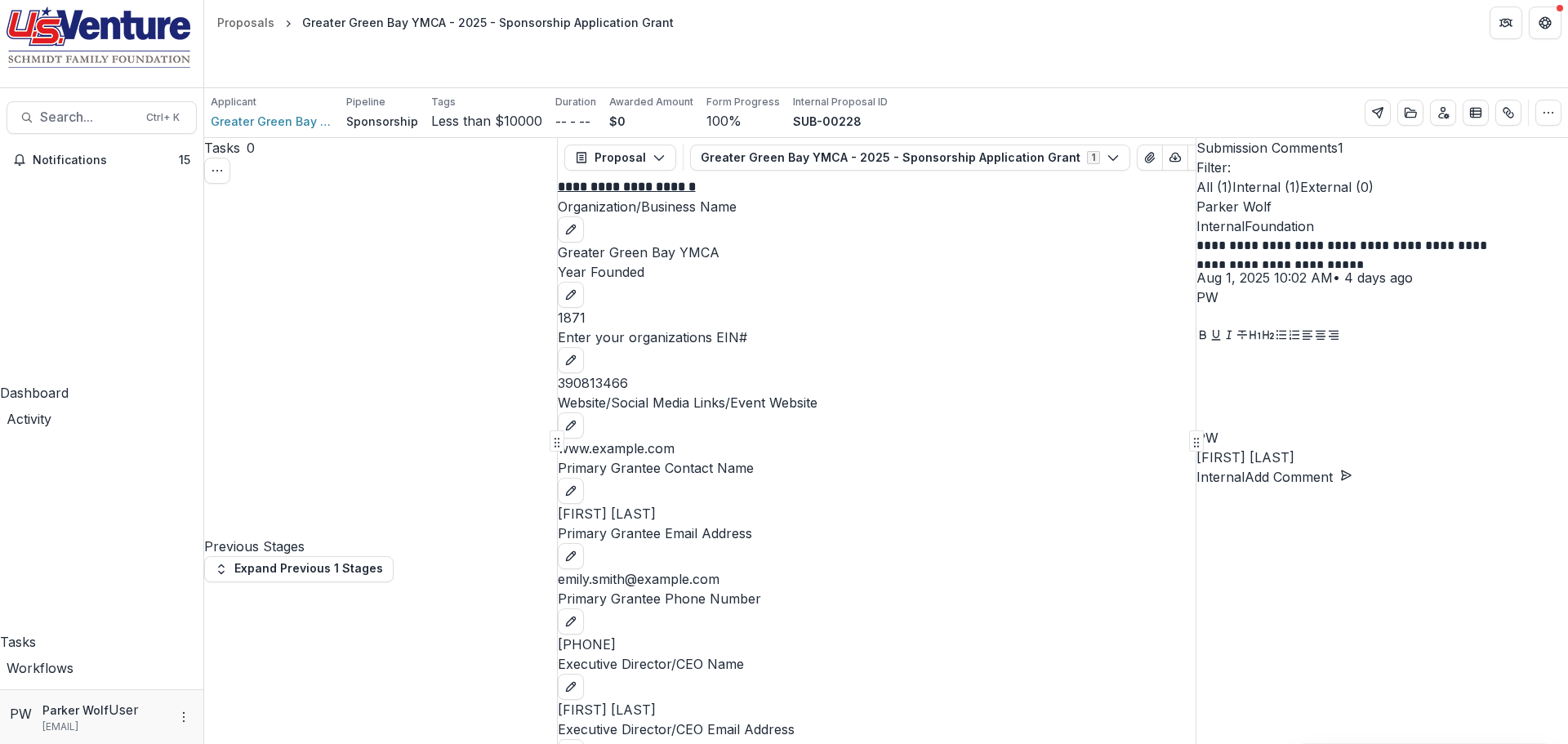 click on "**********" at bounding box center [97, 14341] 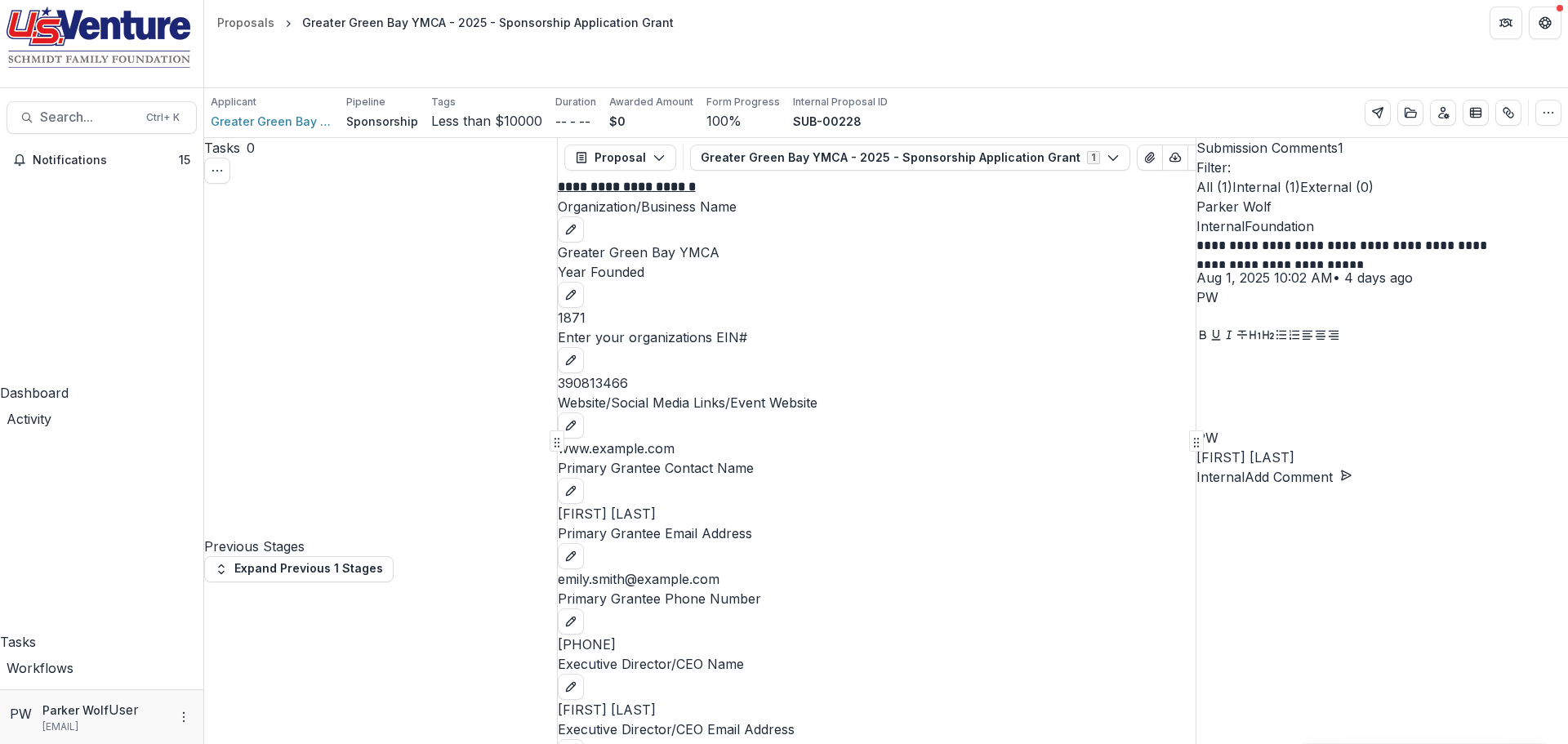 click on "Add Form To Complete" at bounding box center [72, 14321] 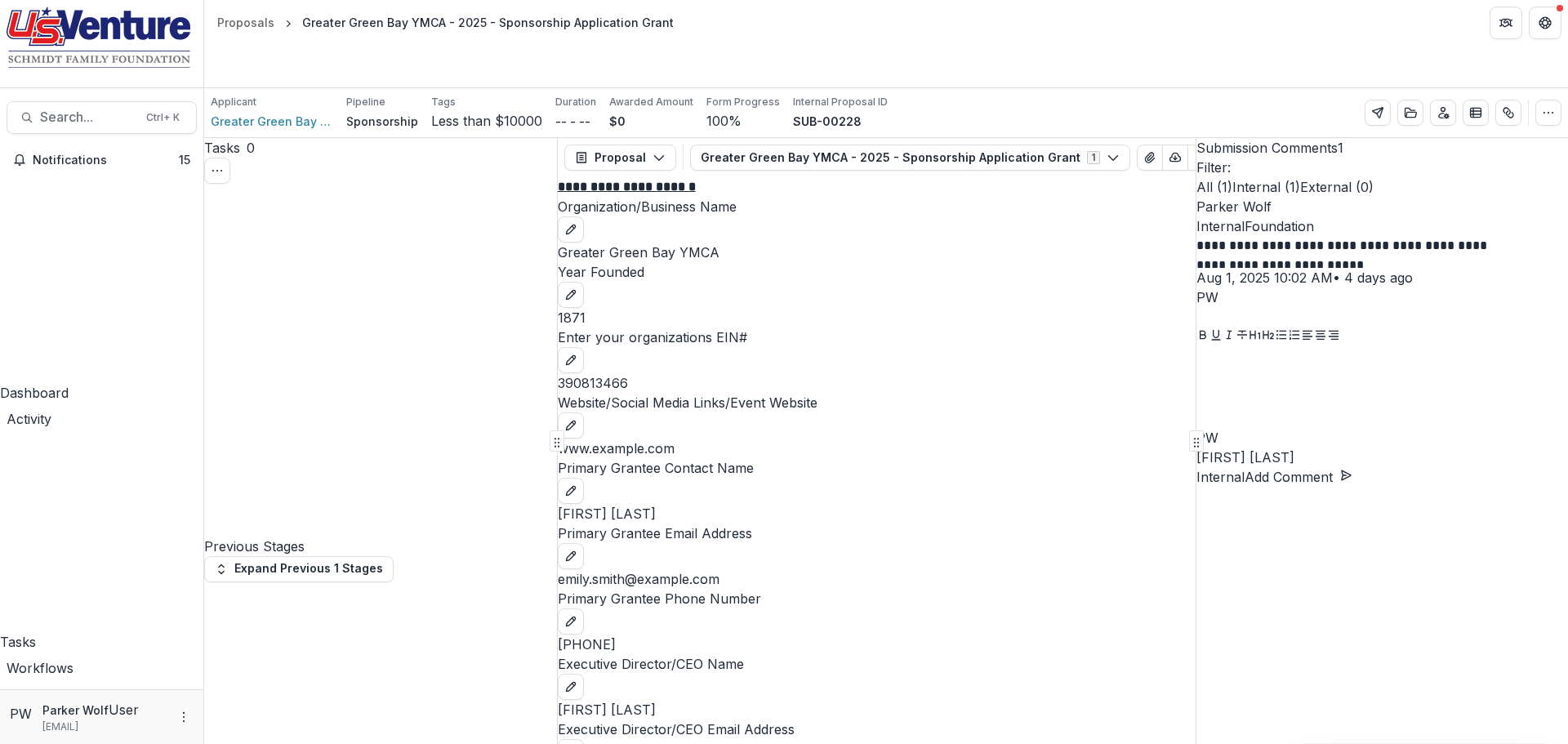 click on "Advanced Configuration" at bounding box center [75, 14151] 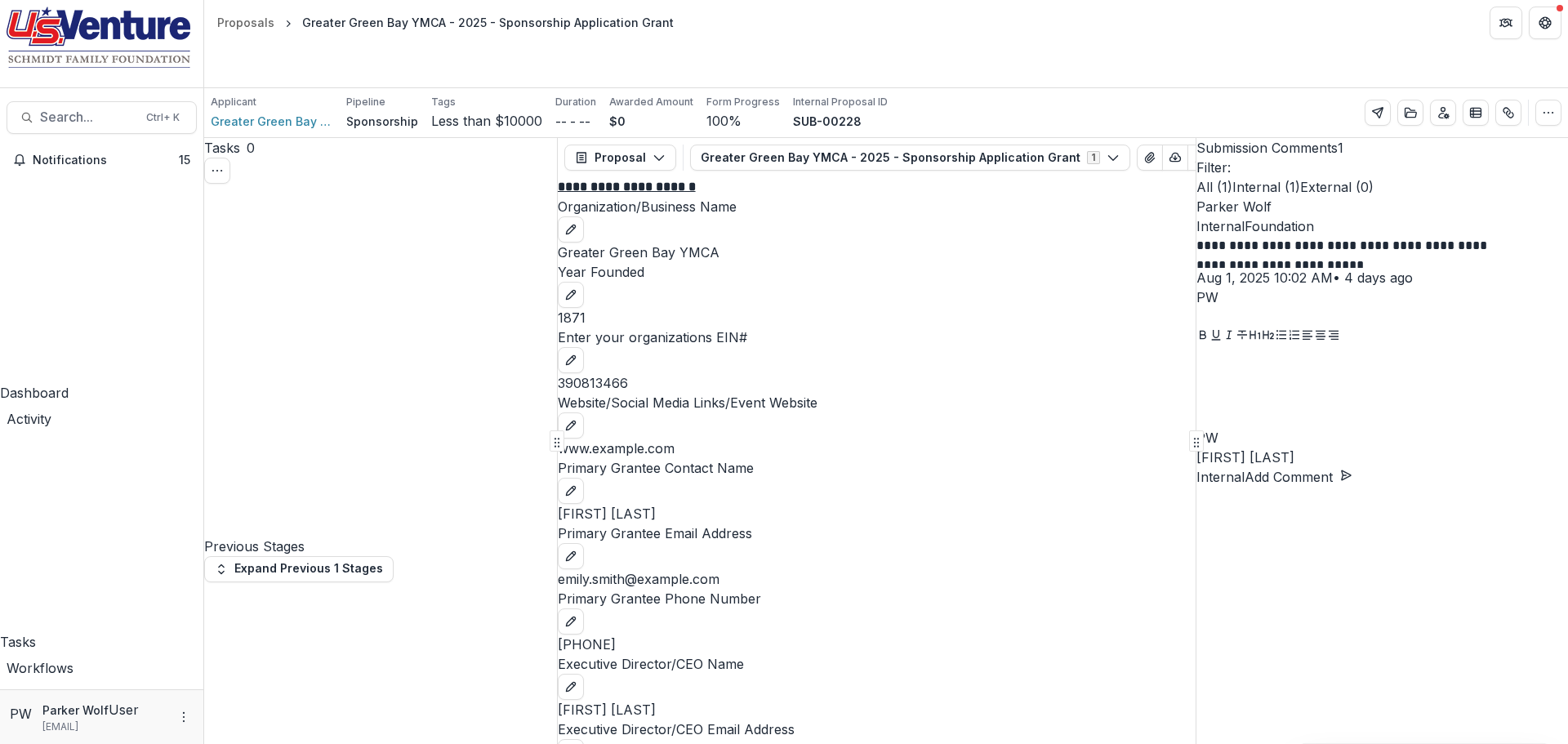 scroll, scrollTop: 606, scrollLeft: 0, axis: vertical 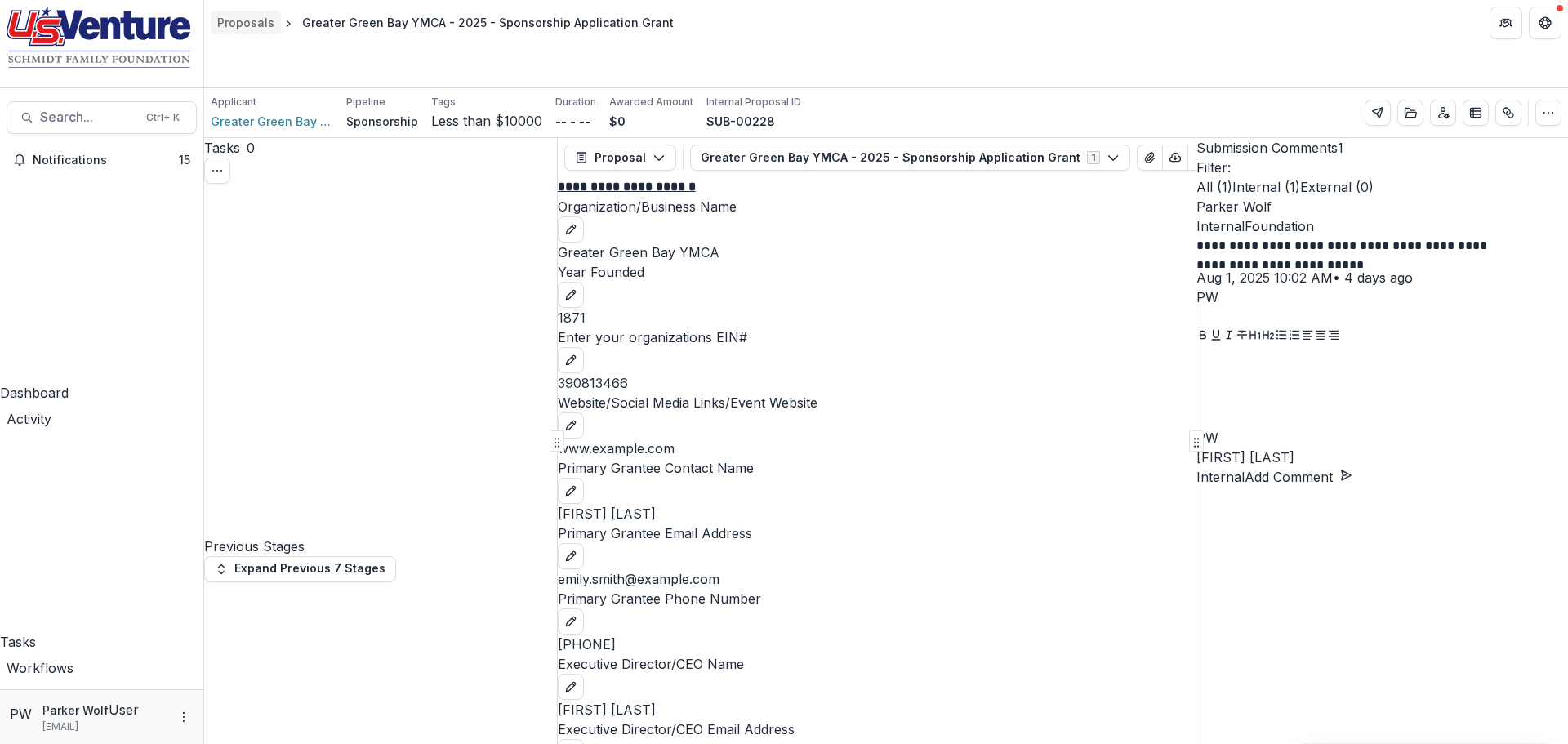 click on "Proposals" at bounding box center [246, 22] 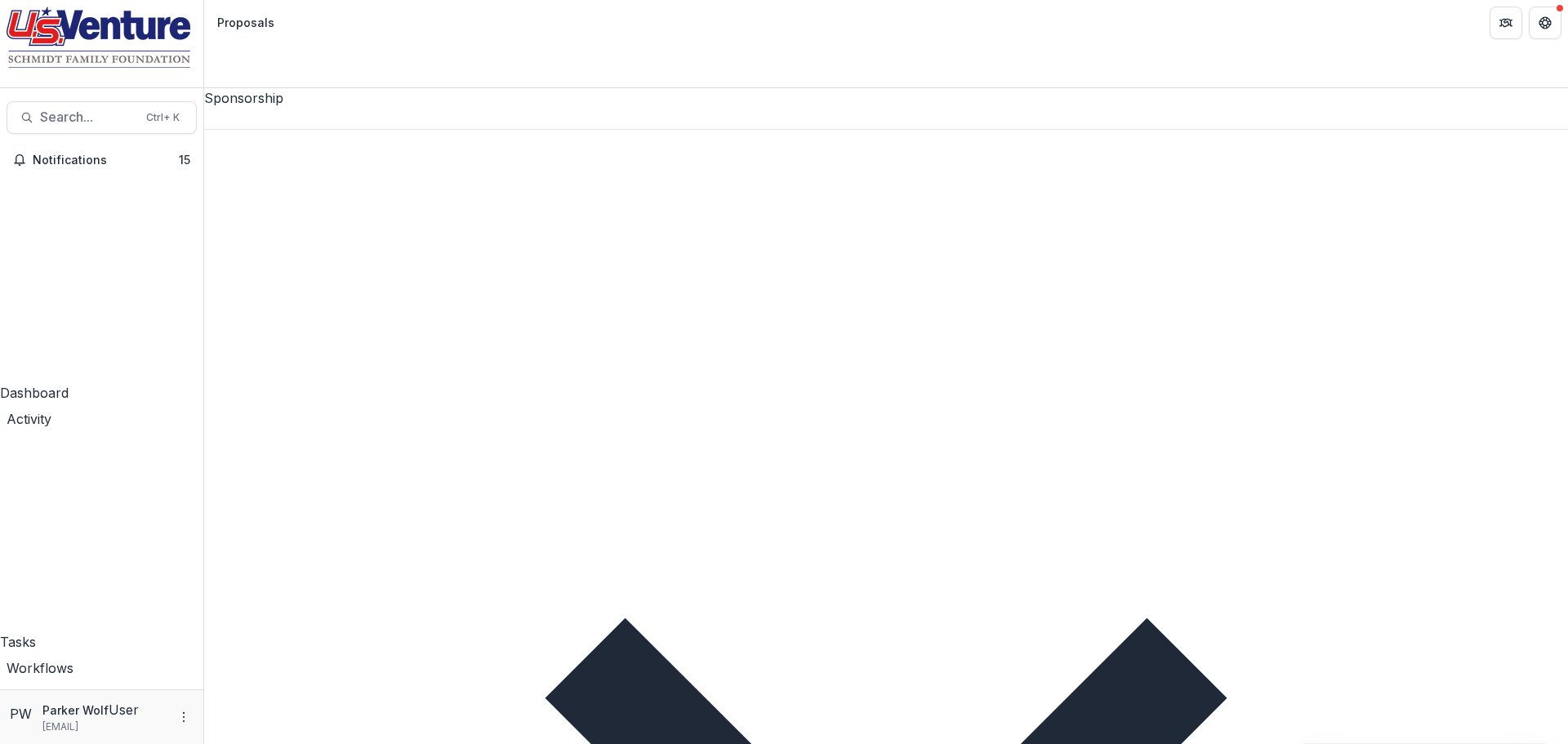 scroll, scrollTop: 73, scrollLeft: 0, axis: vertical 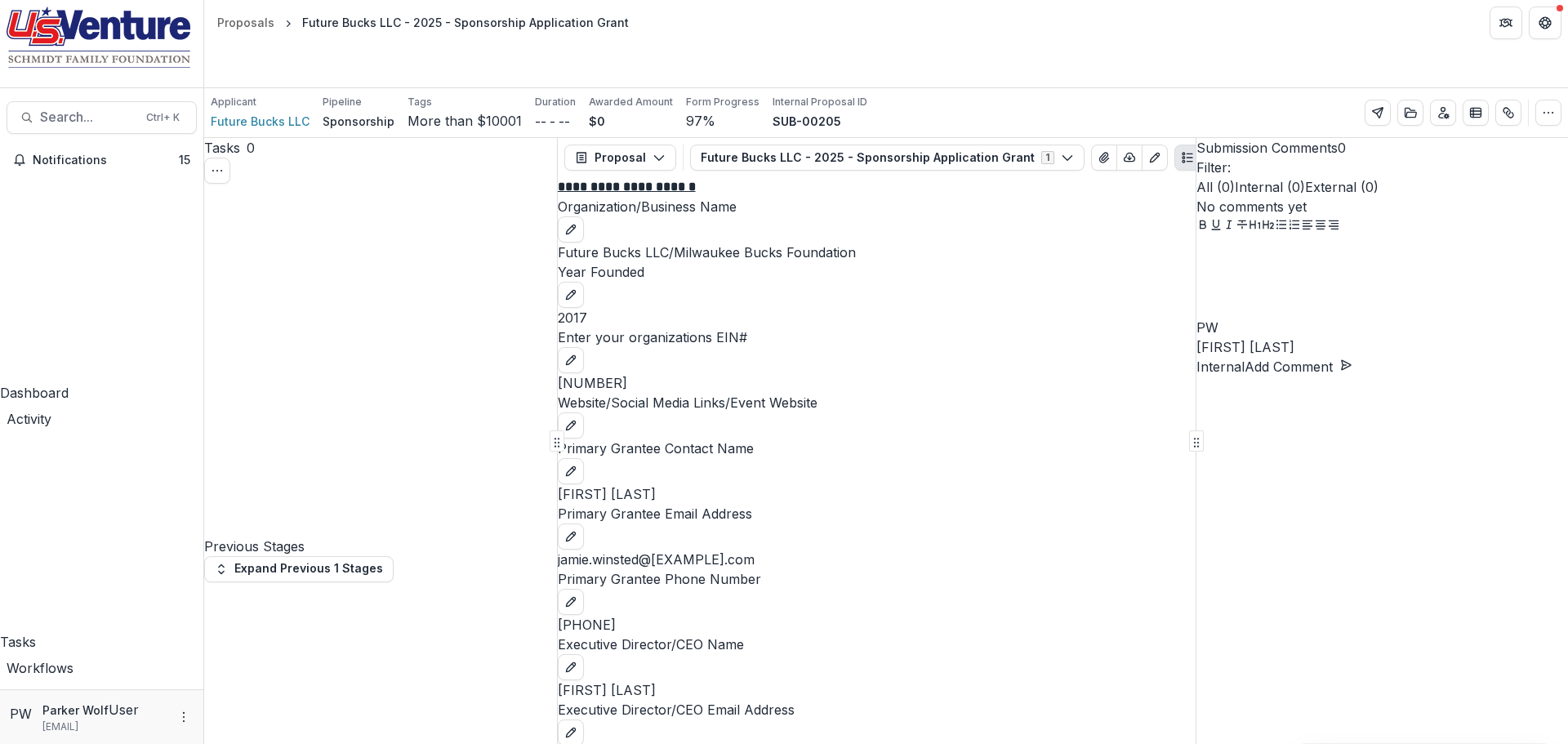 click on "Move here" at bounding box center [523, 4327] 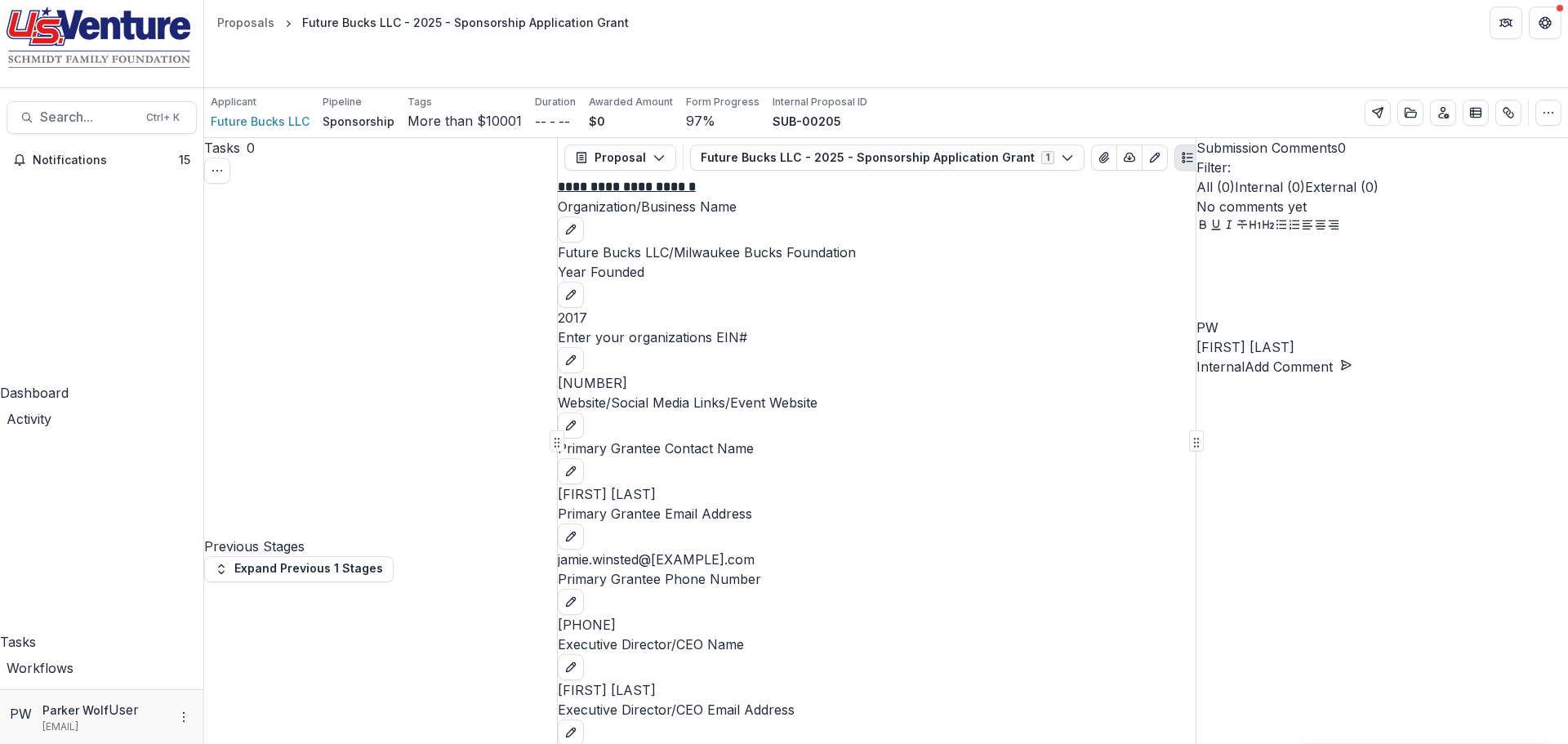 type on "*****" 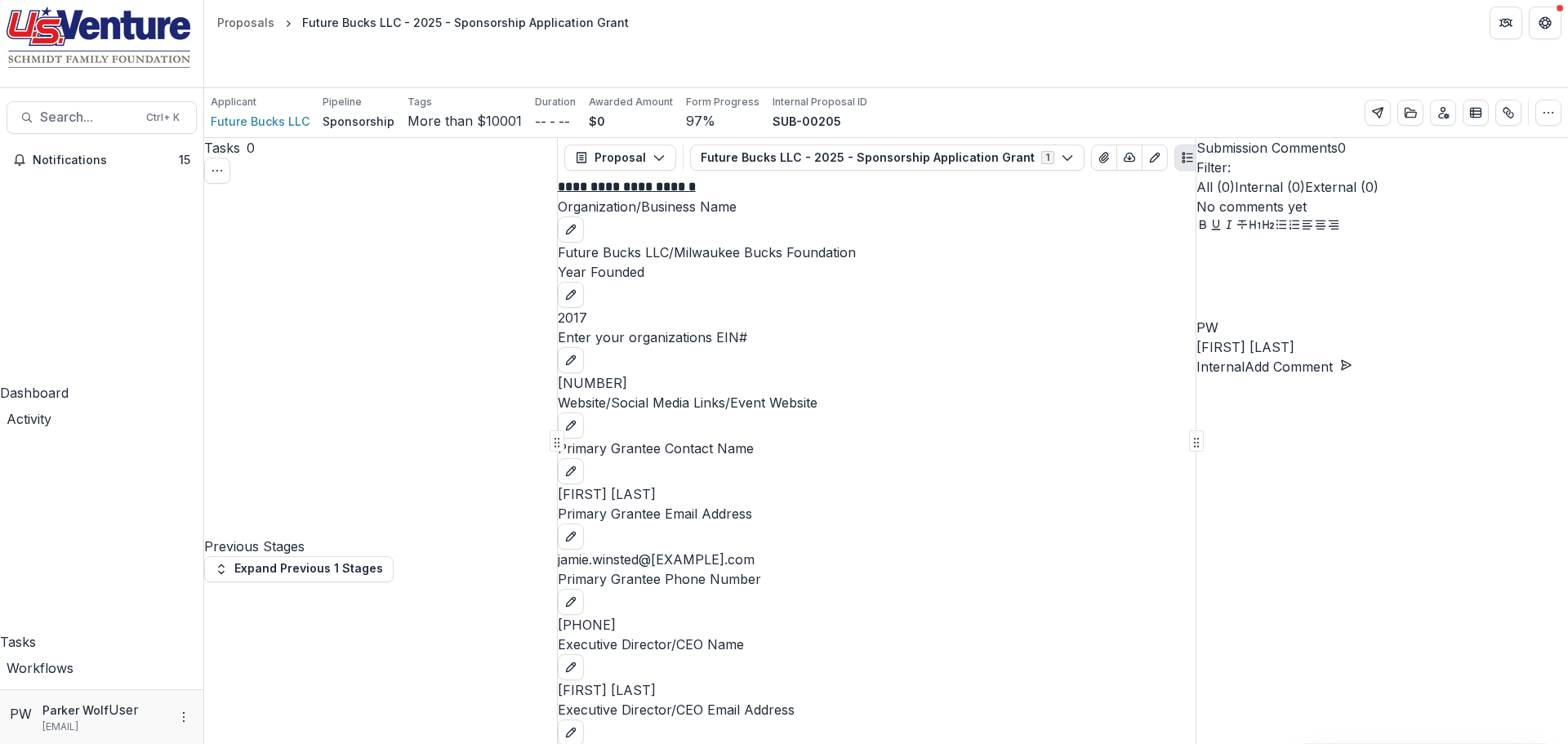 click at bounding box center (203, 7465) 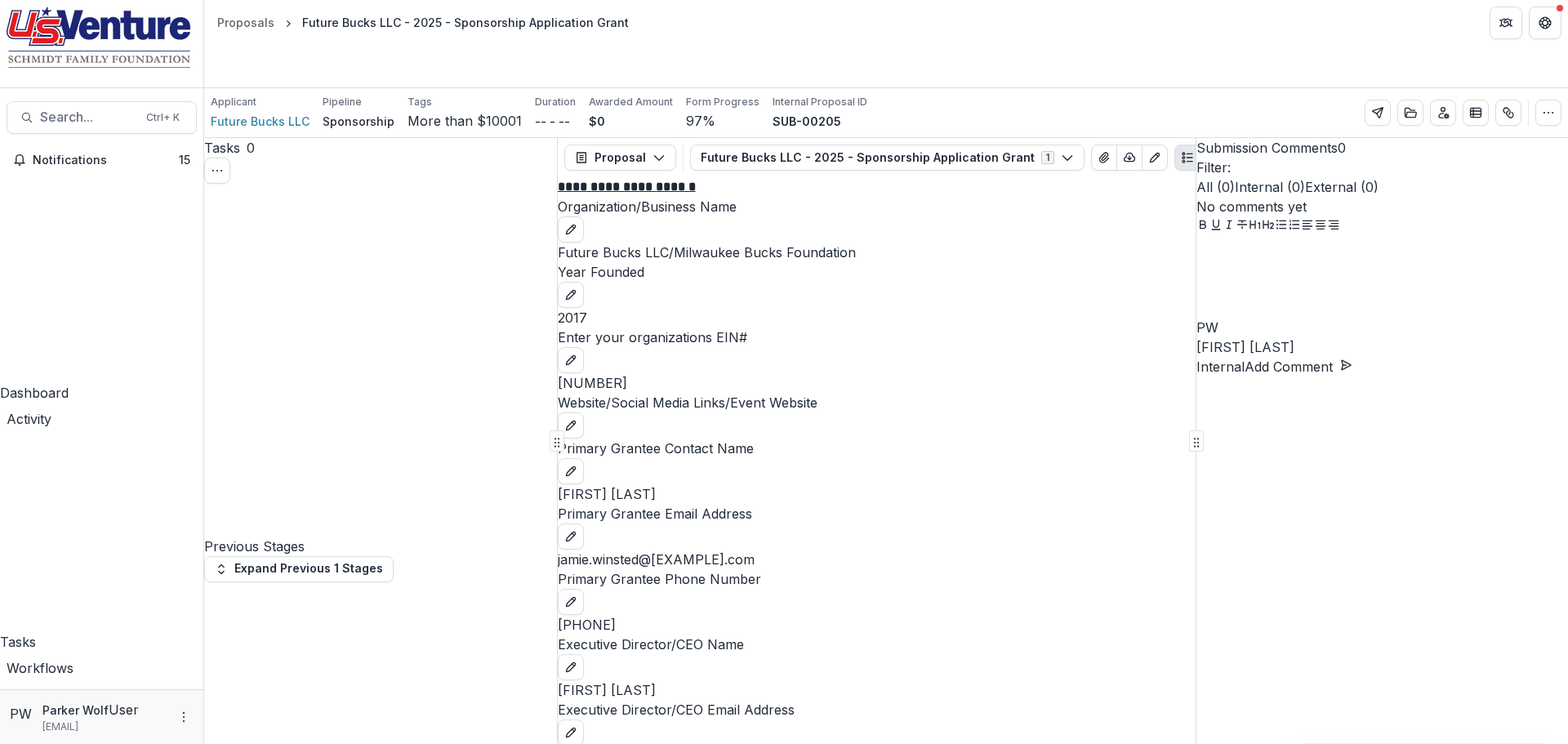 click on "Description" at bounding box center (141, 896) 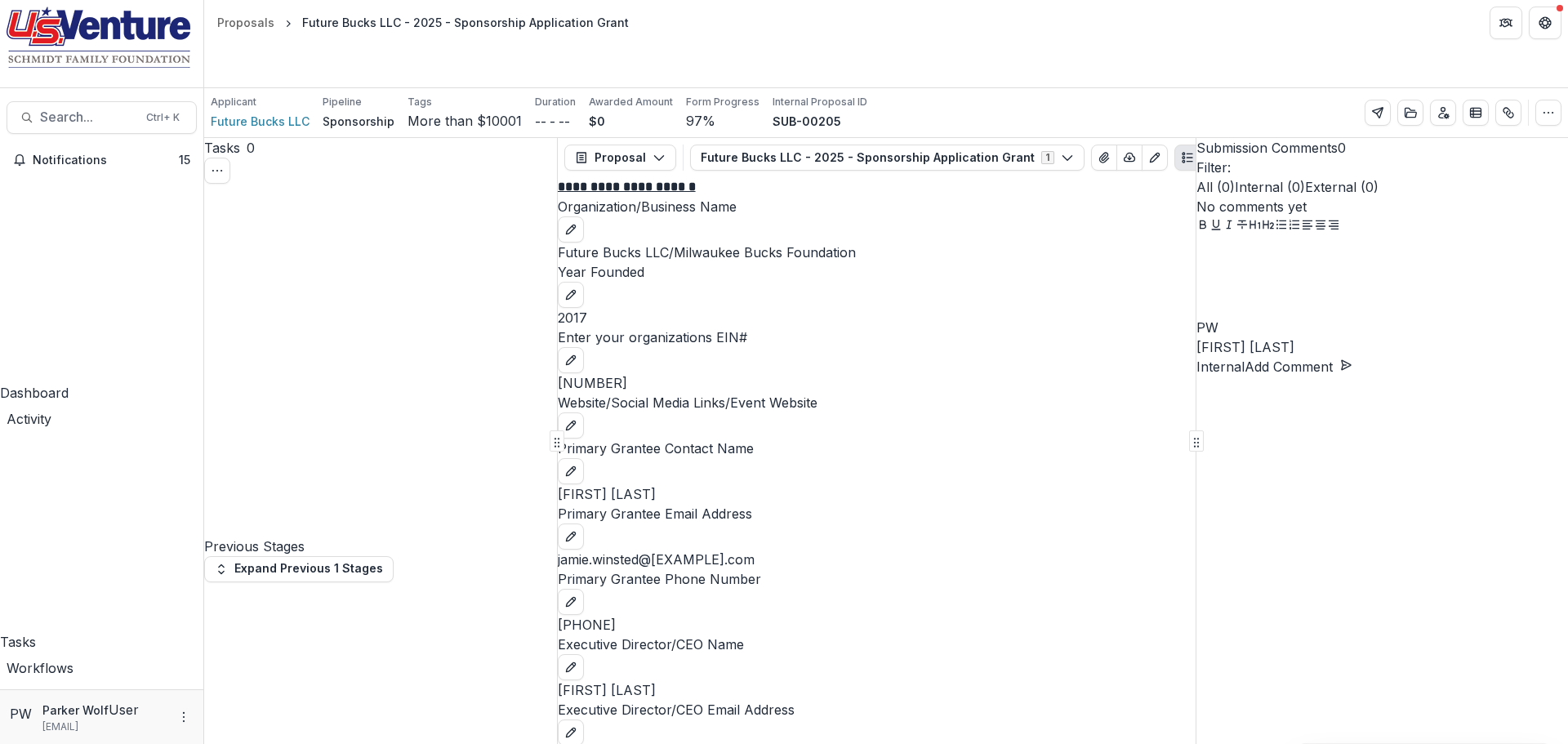 click on "Grant Start *" at bounding box center (121, 932) 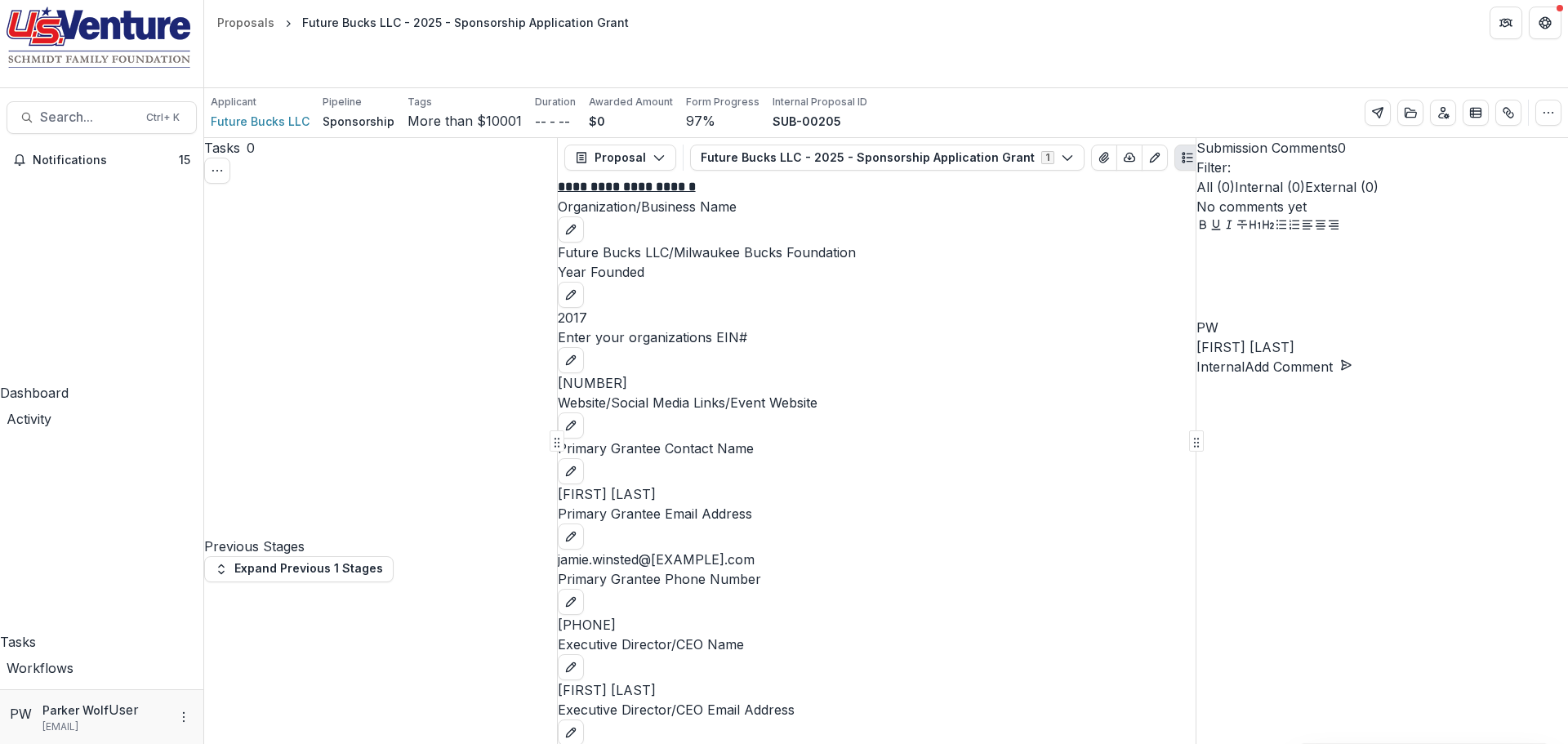 type on "**********" 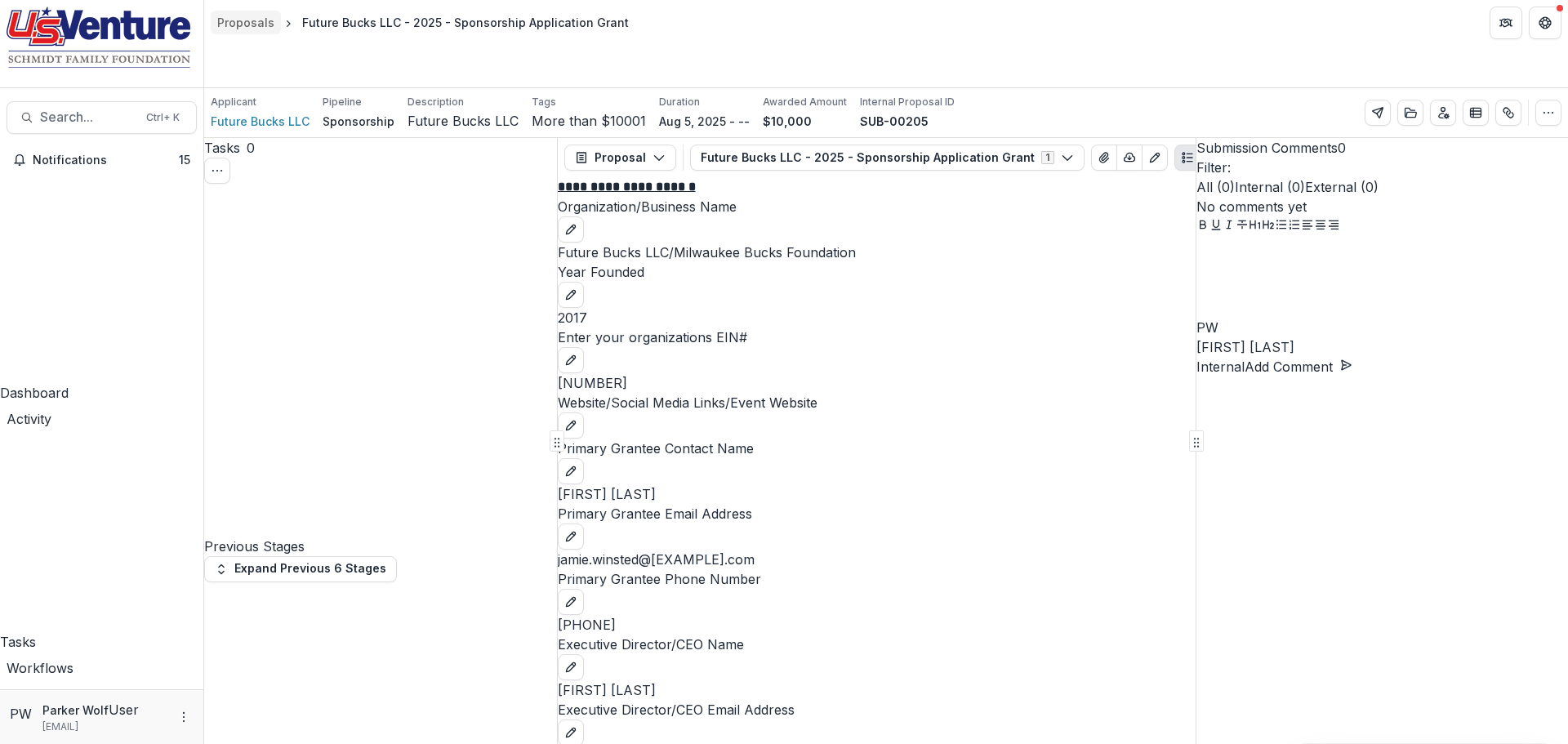 click on "Proposals" at bounding box center [246, 22] 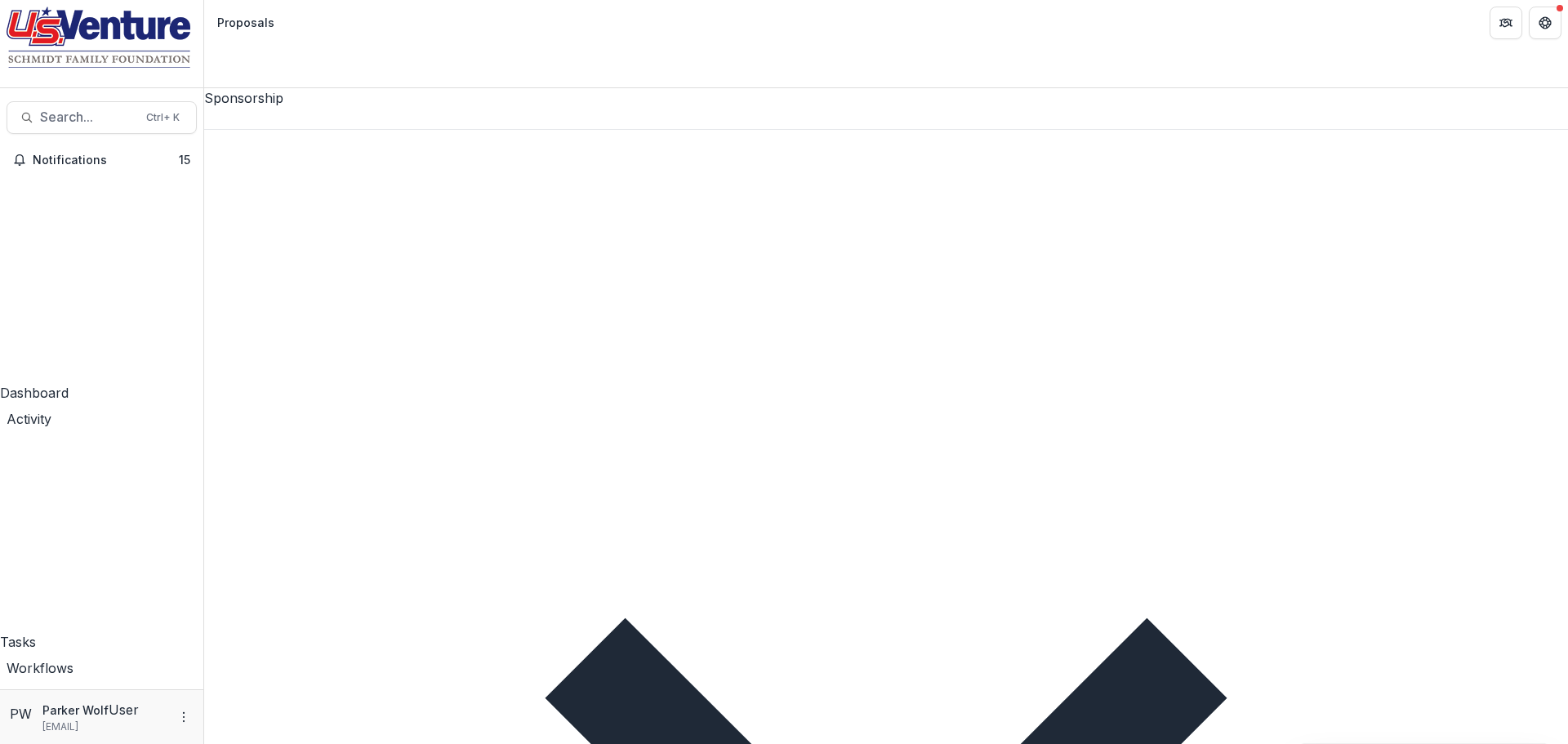 scroll, scrollTop: 211, scrollLeft: 0, axis: vertical 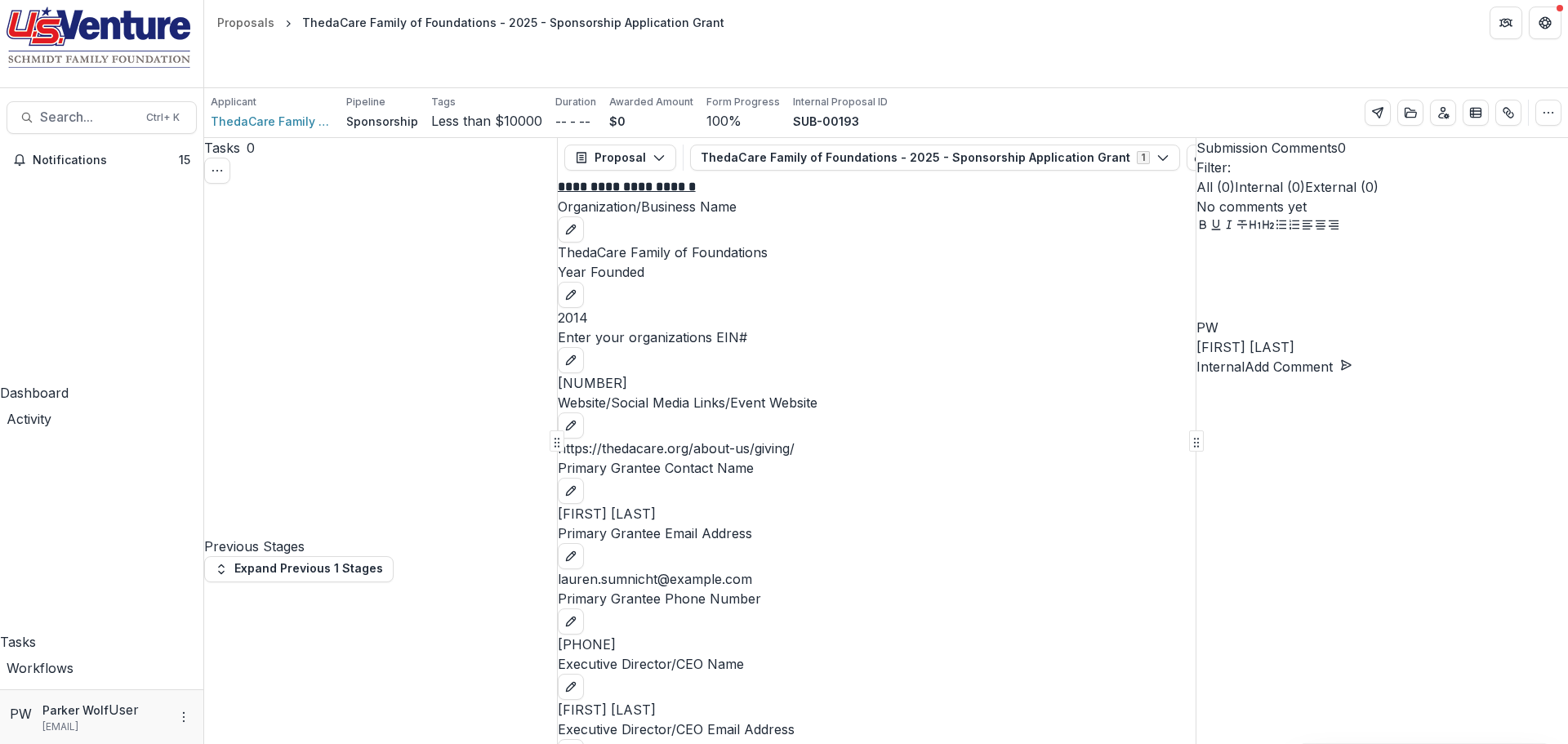 click on "Move here" at bounding box center [523, 4327] 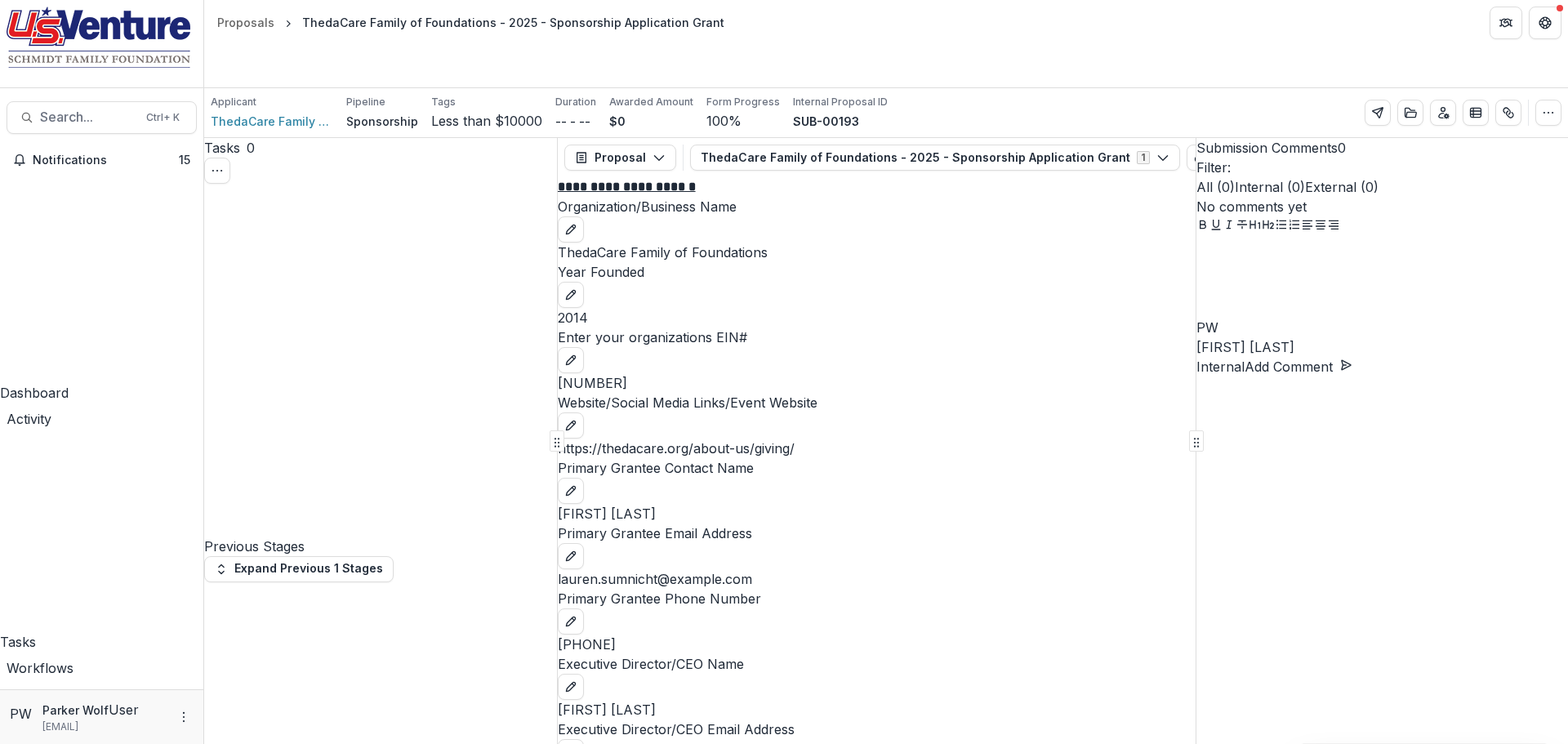 type on "*****" 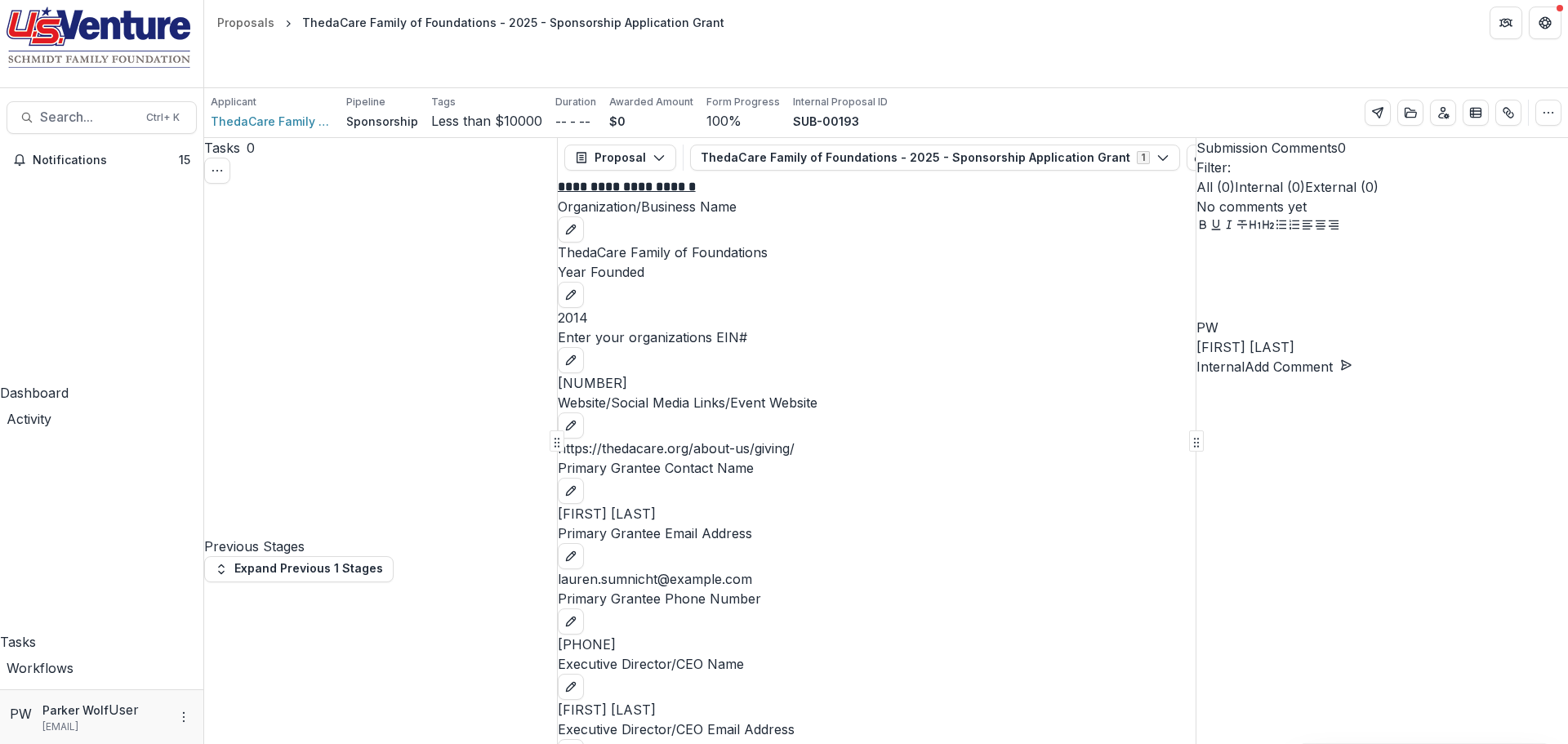 type on "**********" 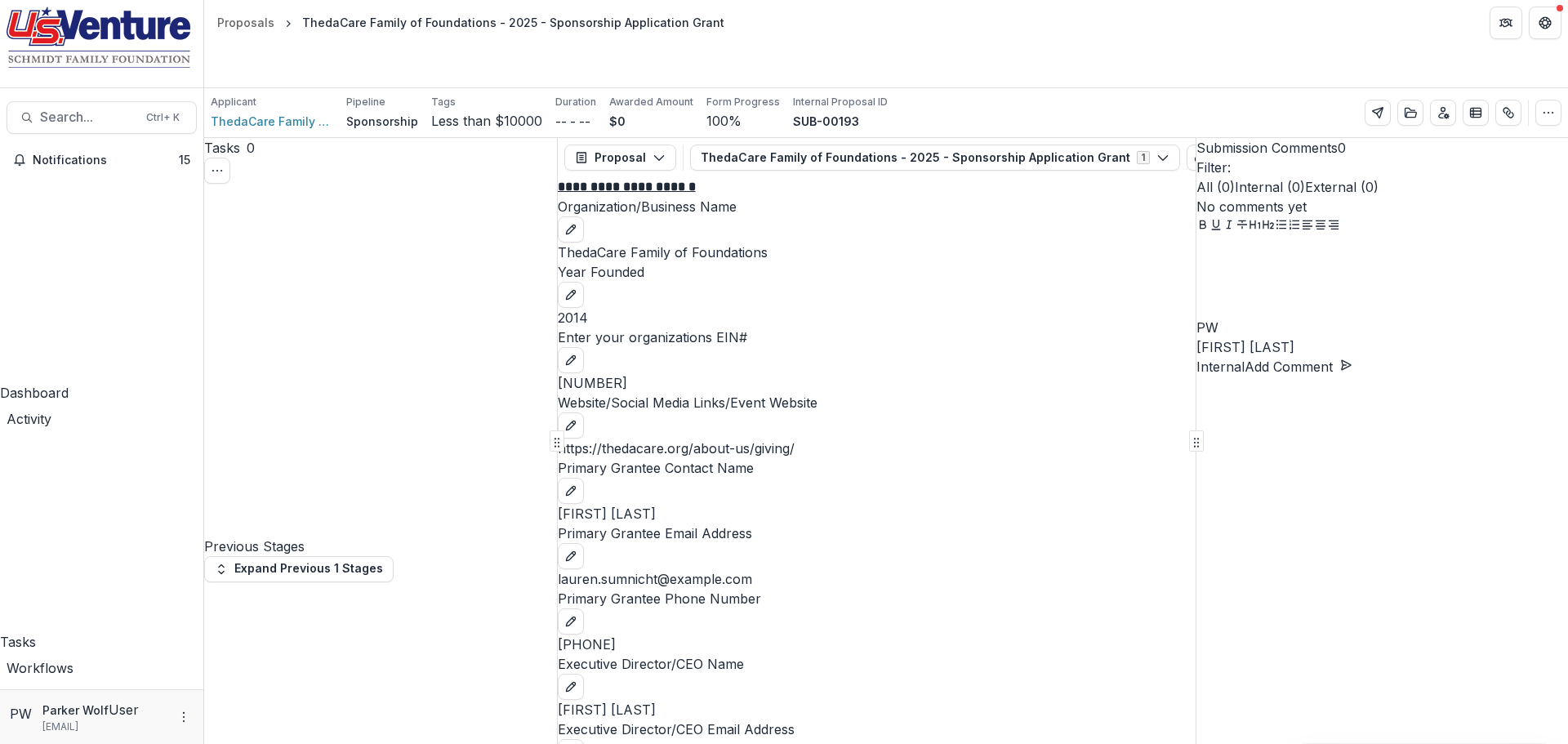 type on "**********" 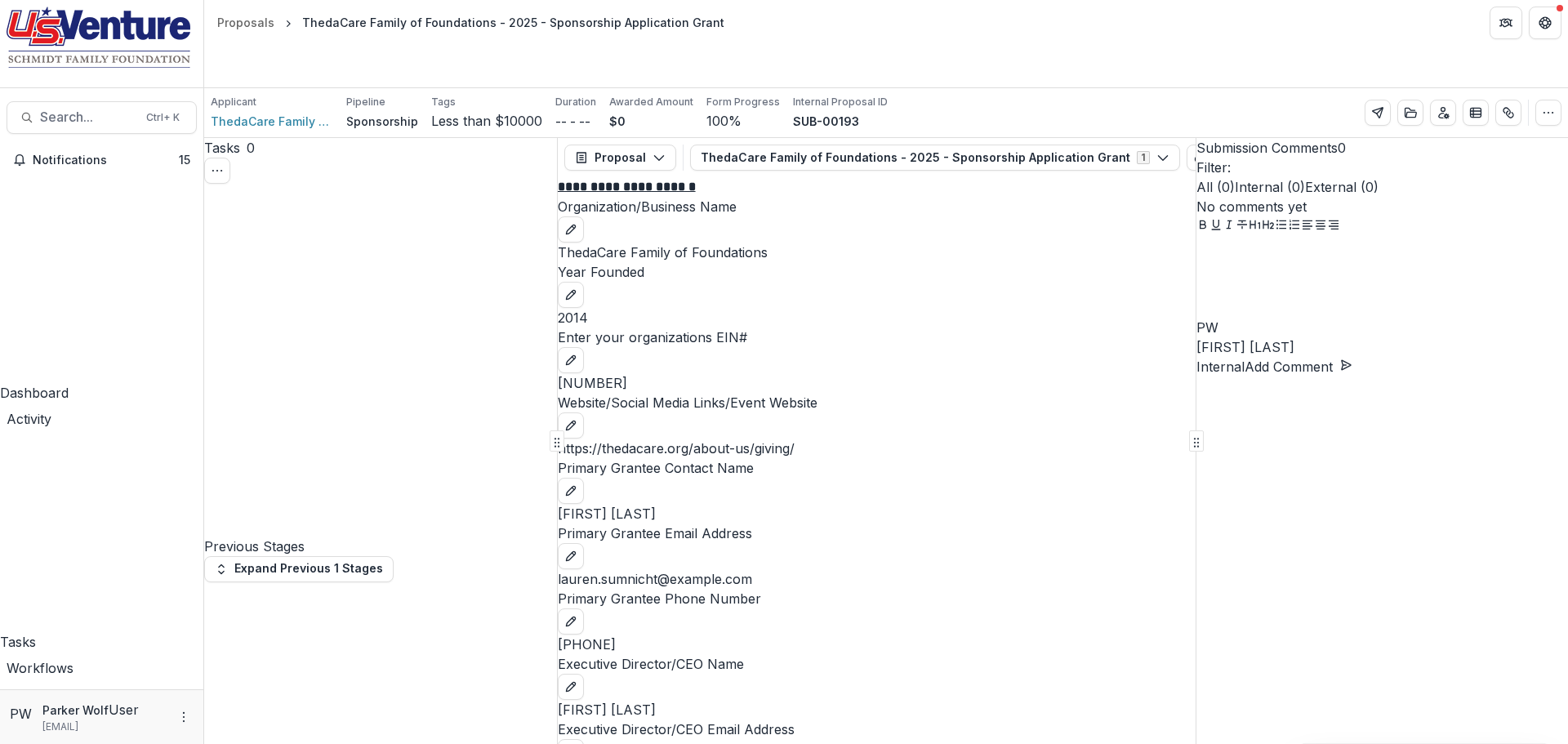 click on "Stage change message - Approved Checkbook" at bounding box center (784, 20724) 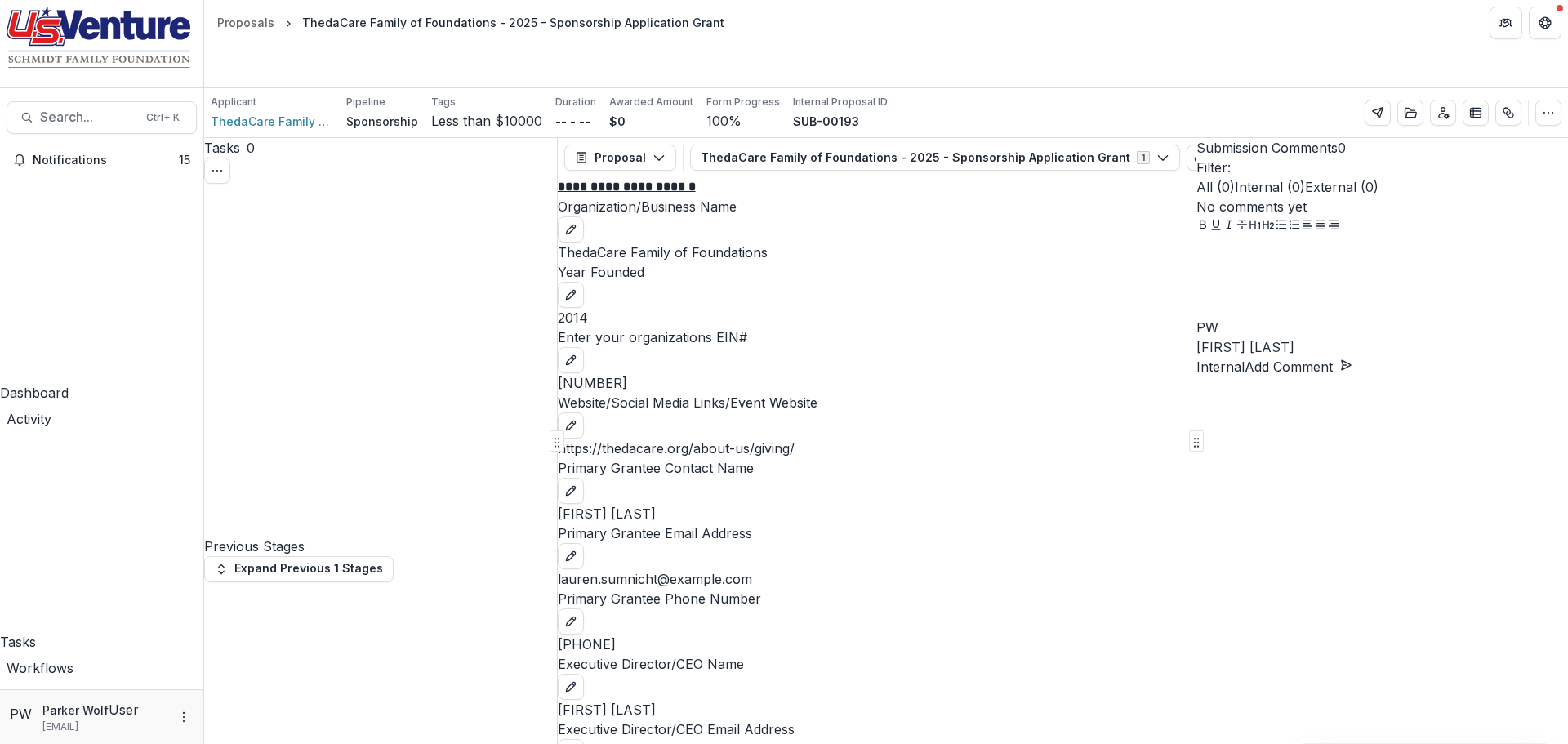 scroll, scrollTop: 868, scrollLeft: 0, axis: vertical 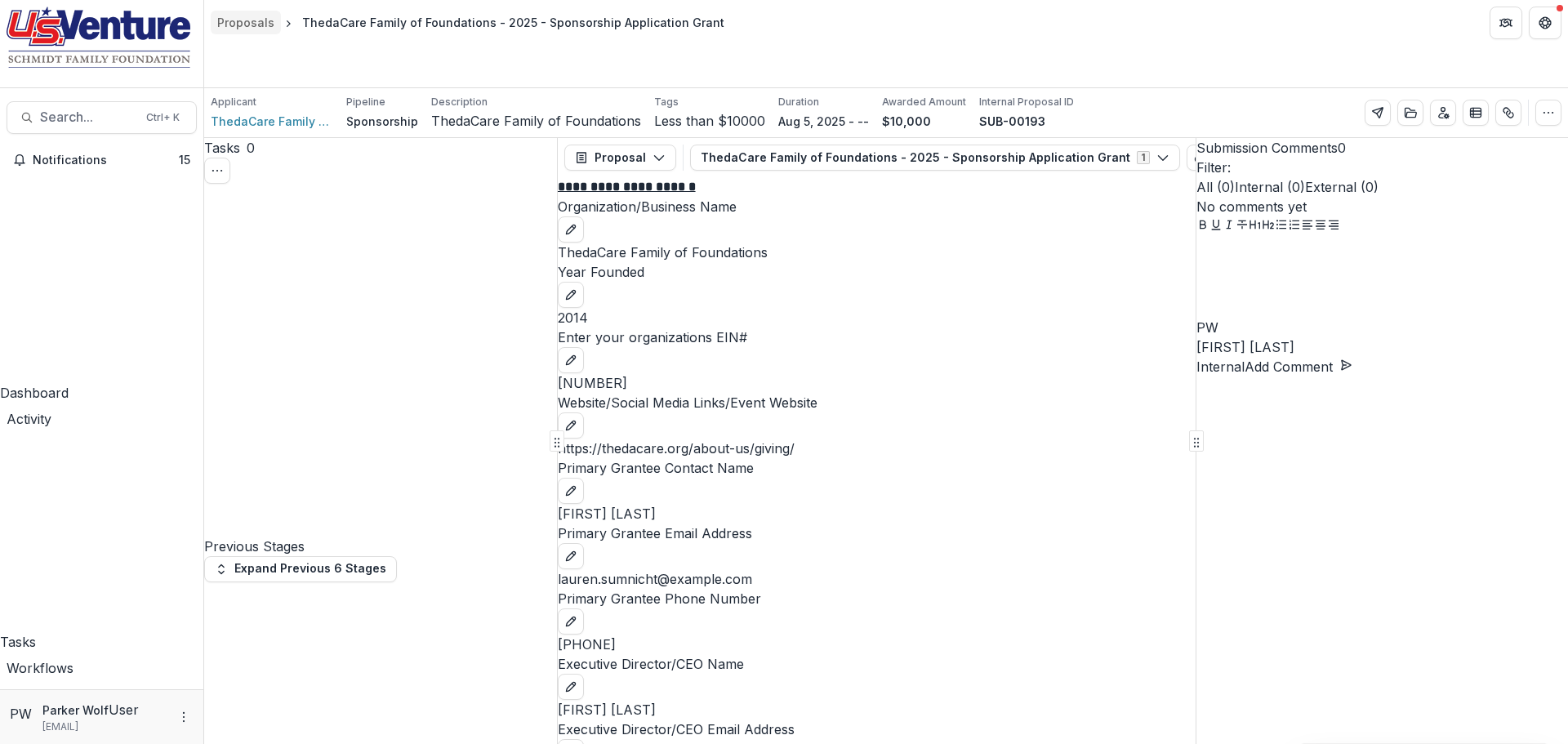 click on "Proposals" at bounding box center (246, 22) 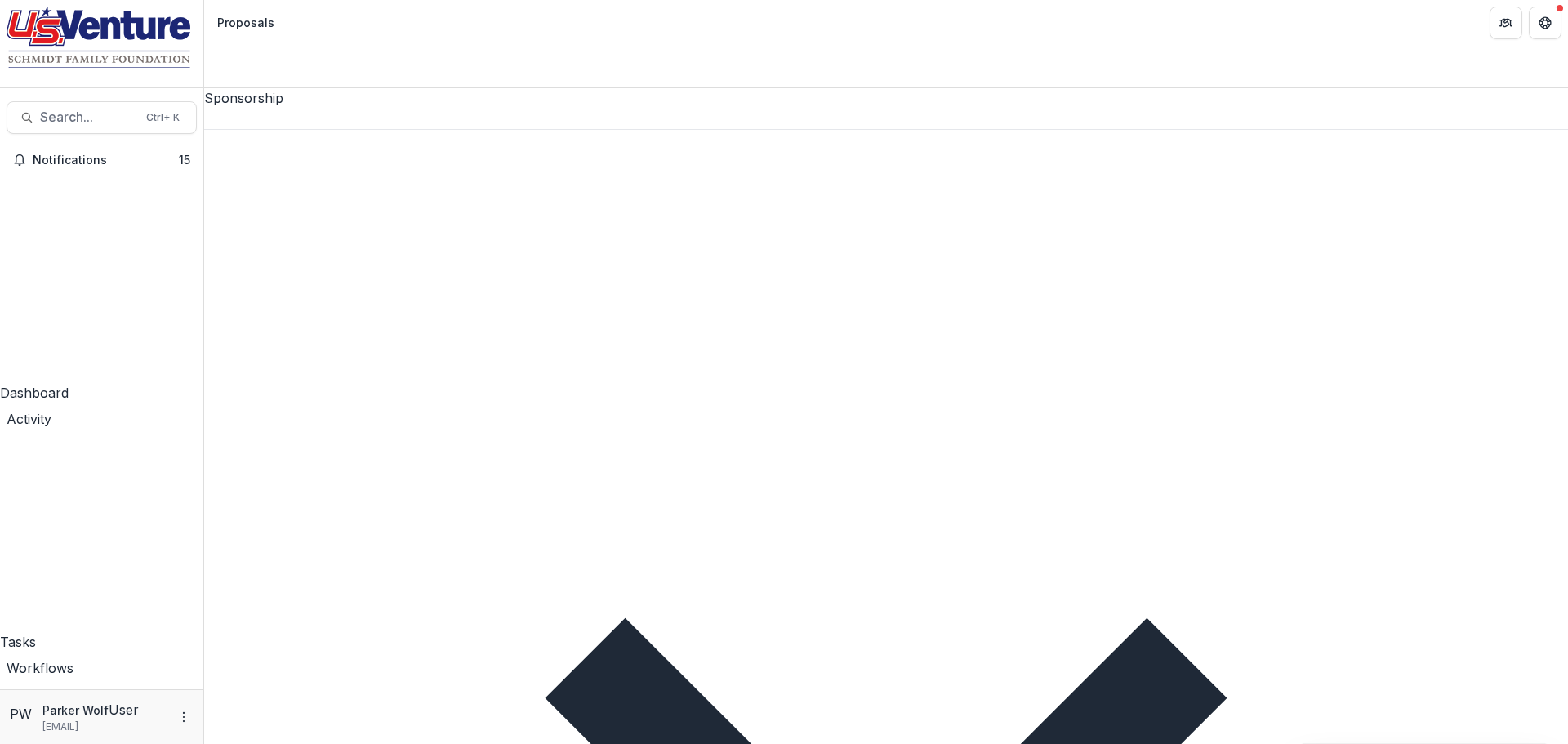 scroll, scrollTop: 2, scrollLeft: 0, axis: vertical 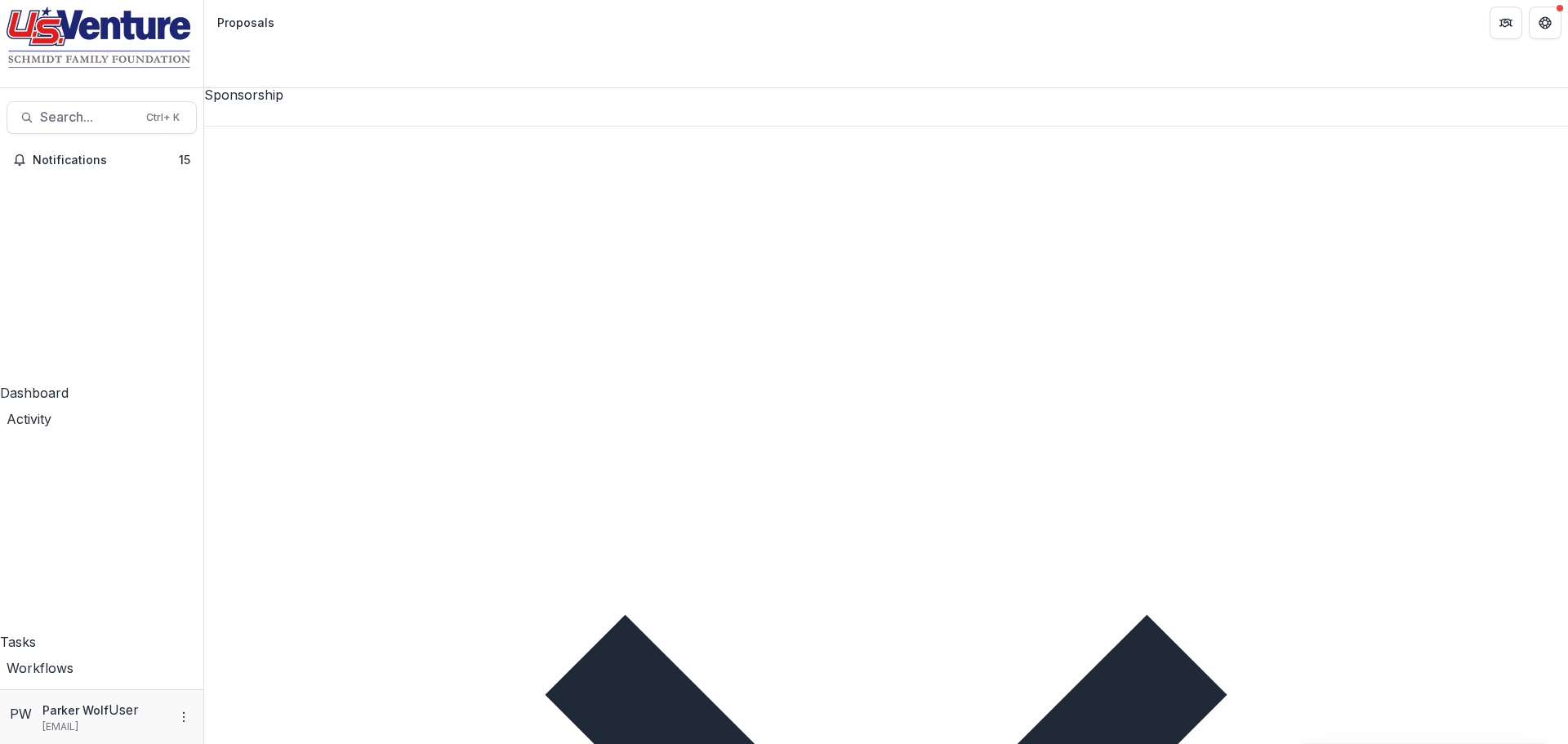 click on "Submitted" at bounding box center [277, 1691] 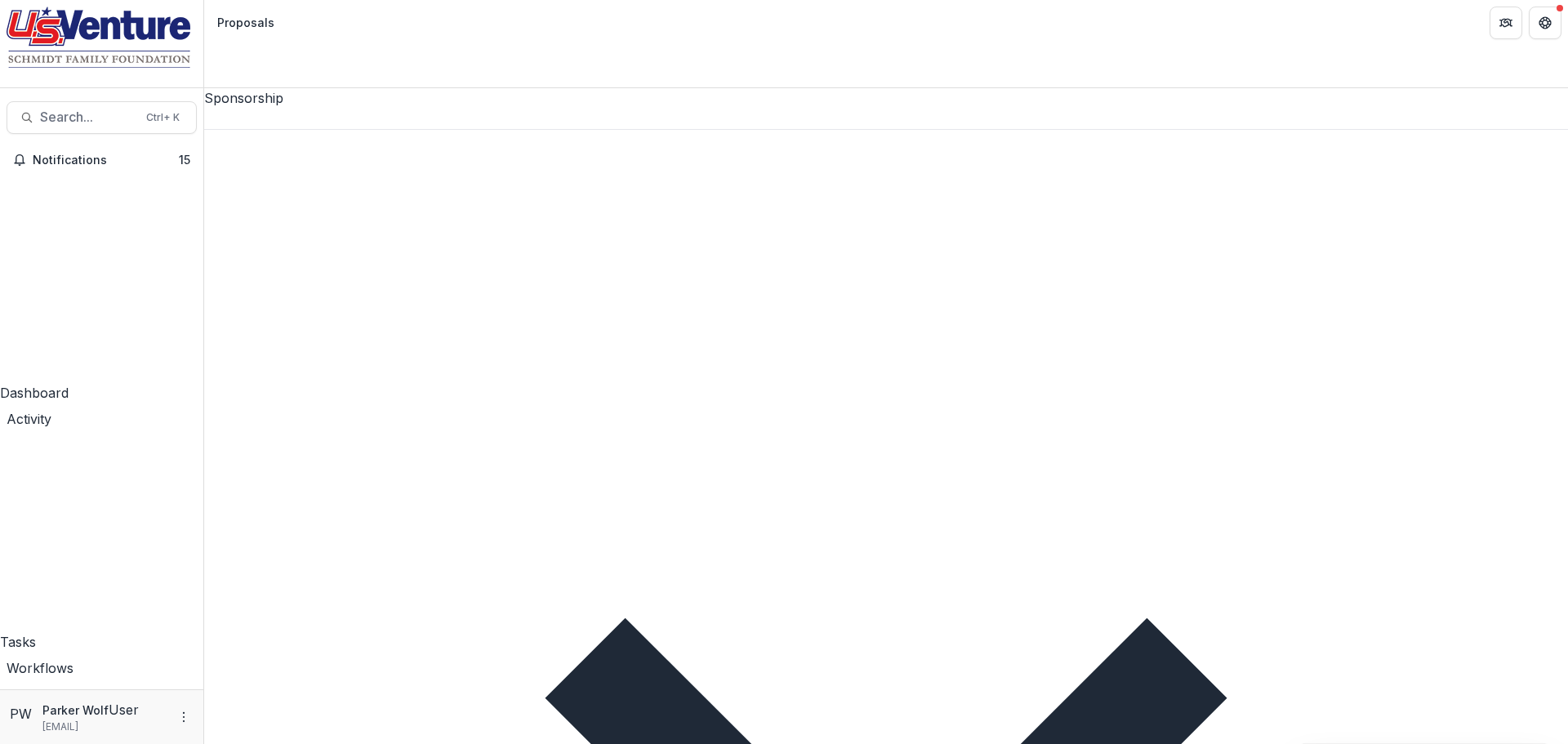 scroll, scrollTop: 0, scrollLeft: 0, axis: both 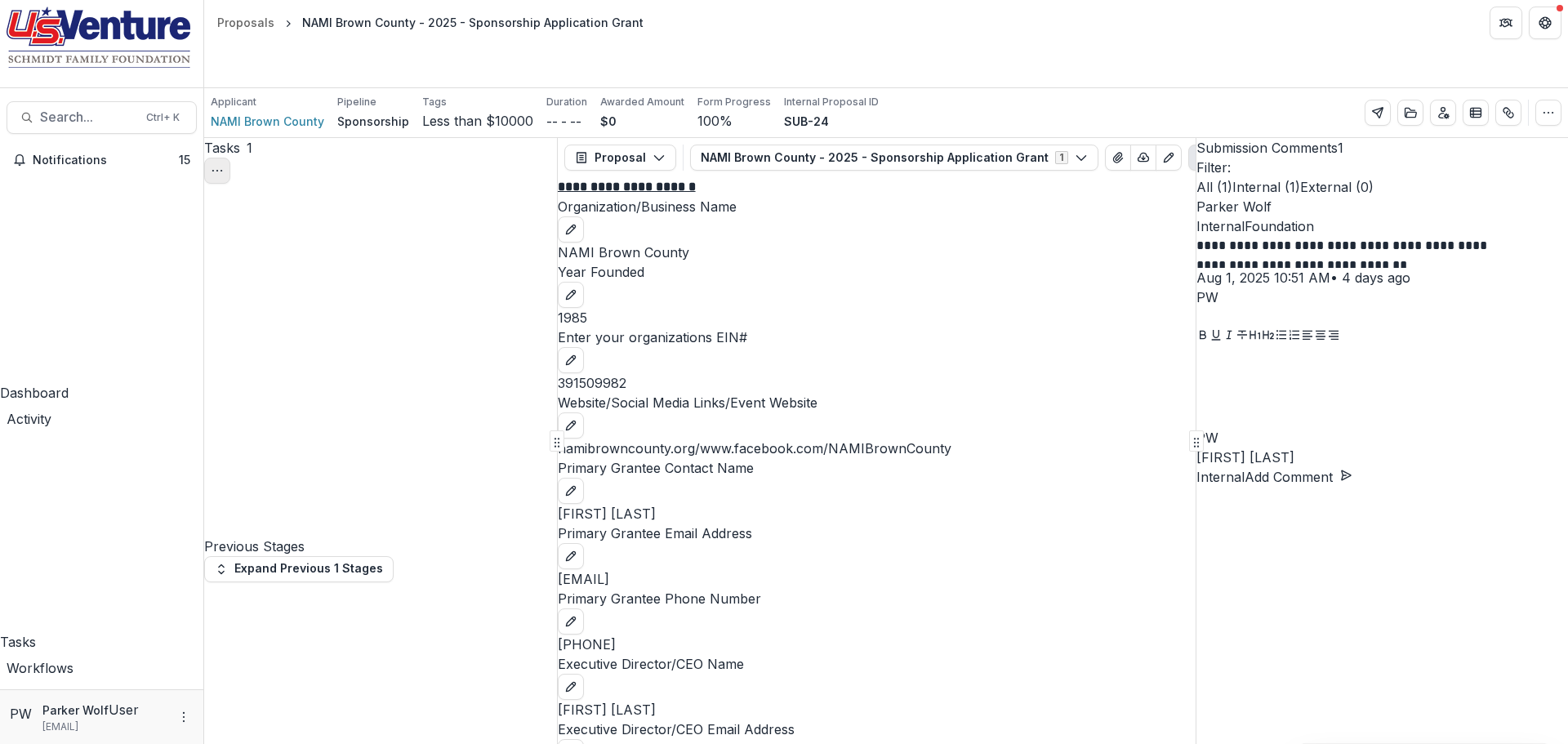 click 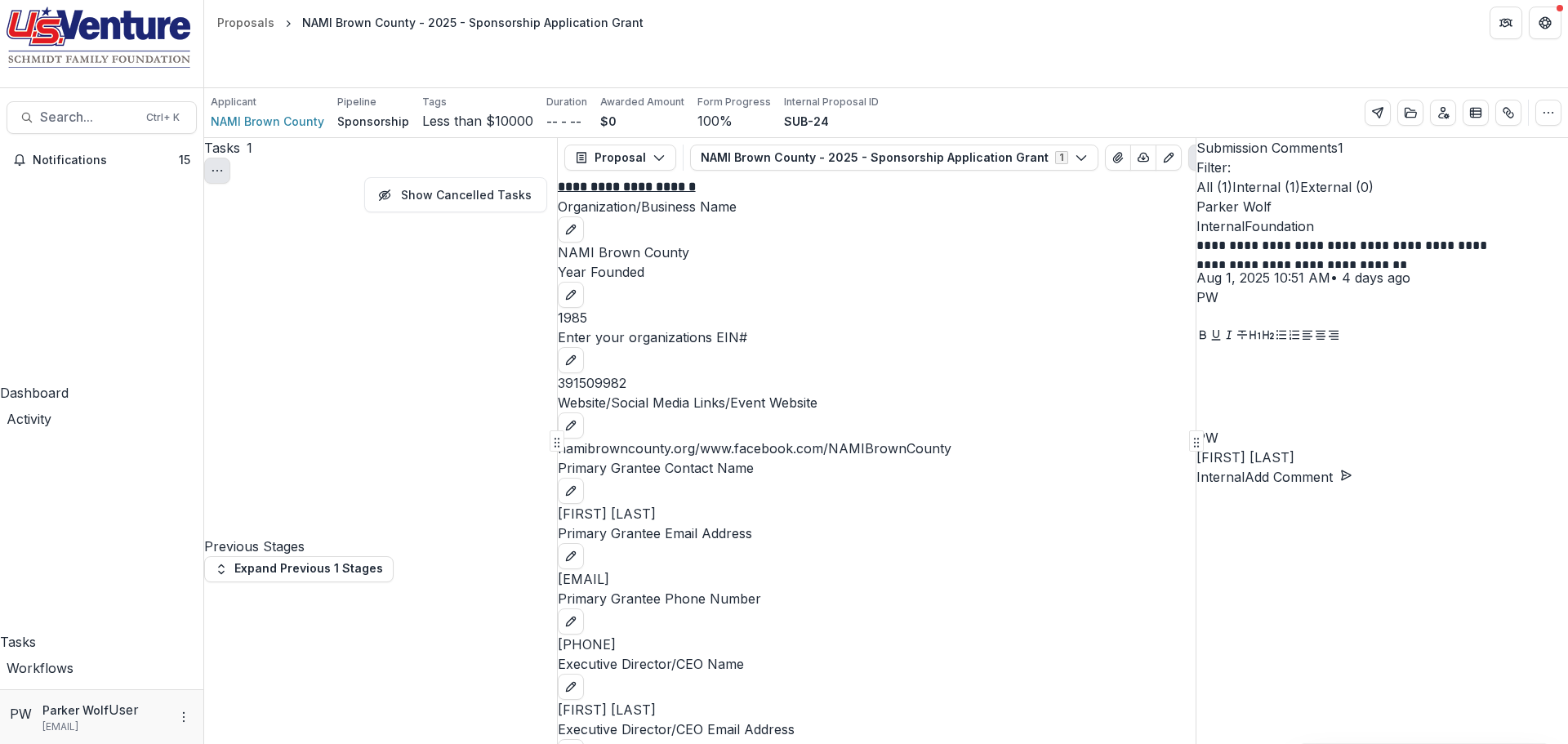 click on "1" at bounding box center (249, 148) 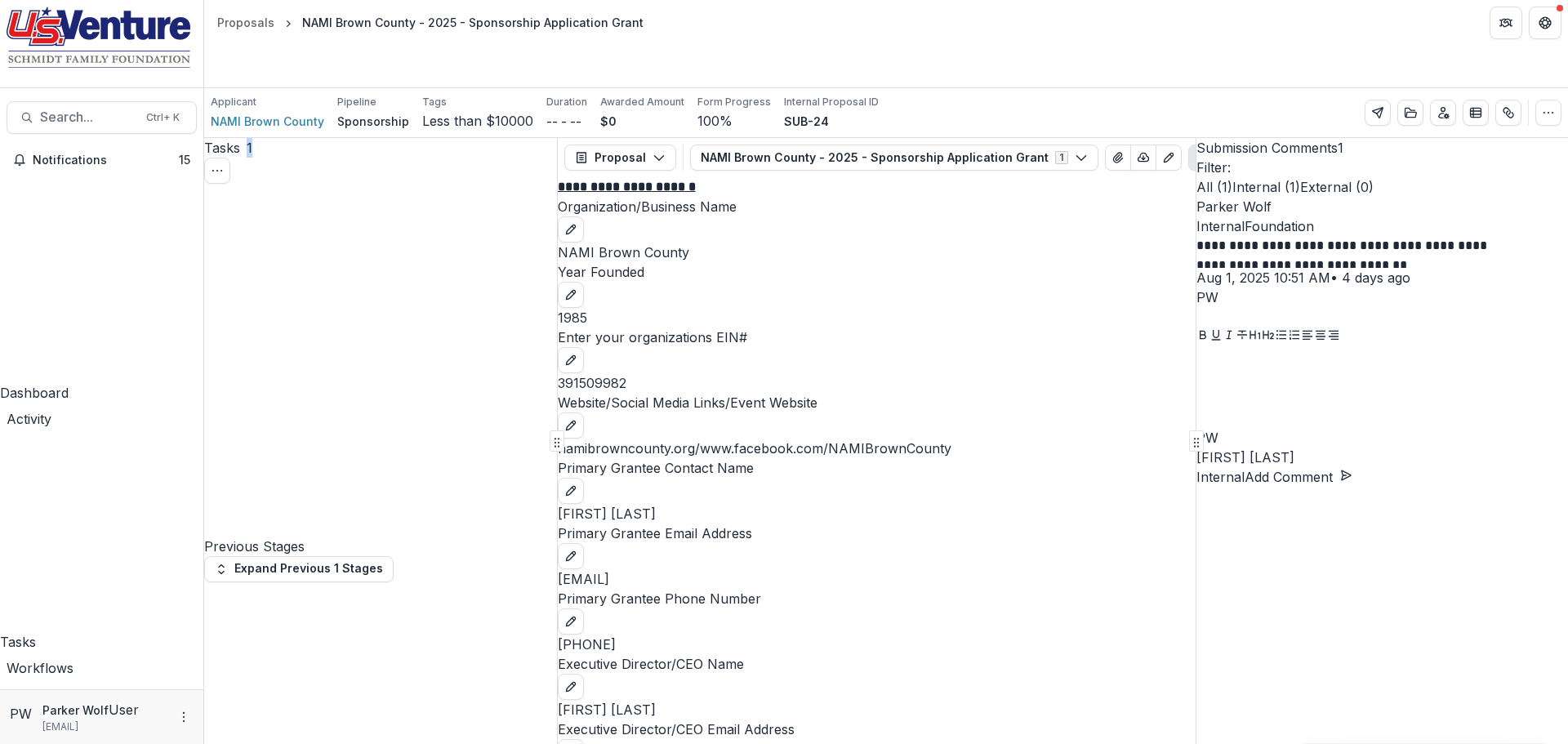 click on "1" at bounding box center (249, 148) 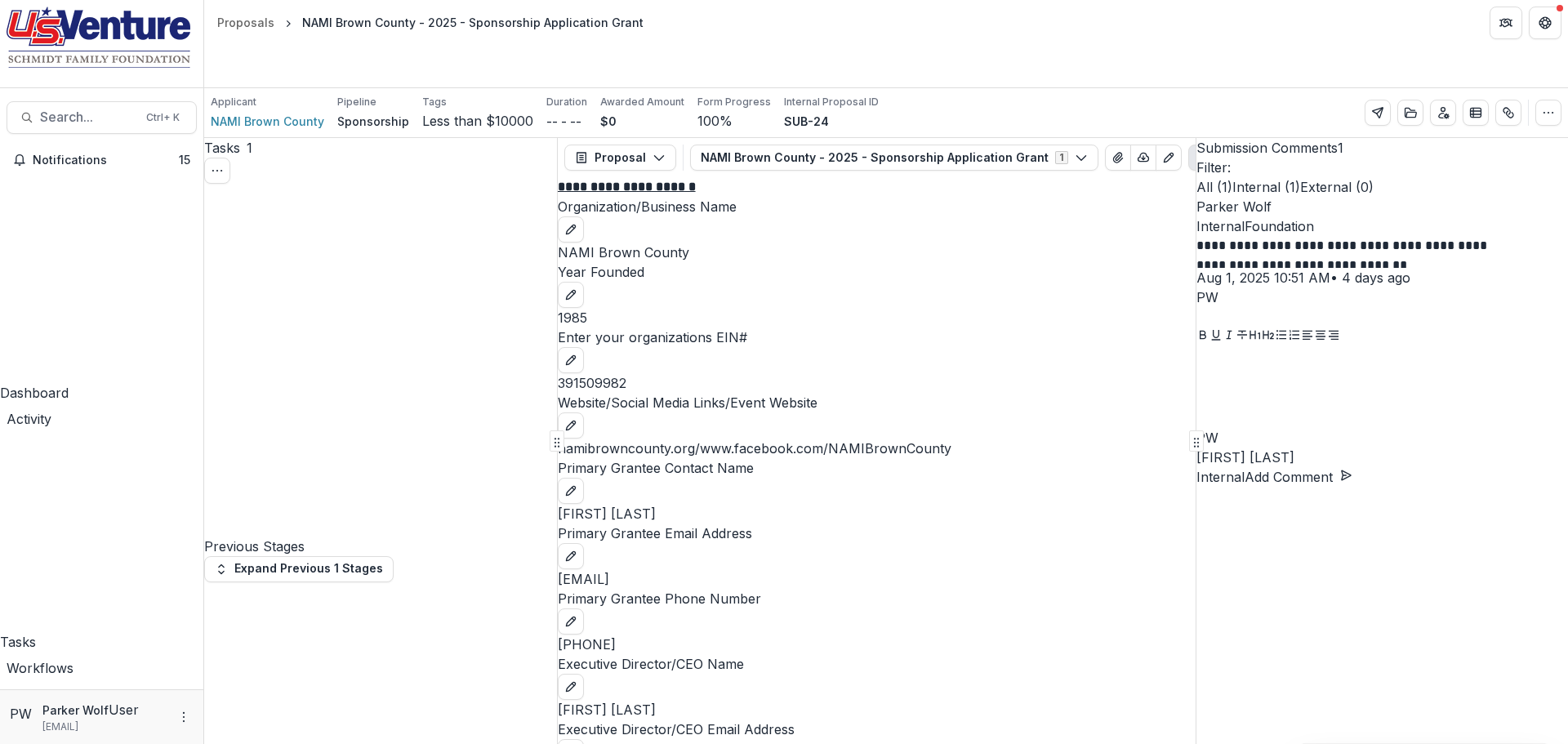 click on "No tasks to complete in this stage" at bounding box center (381, 964) 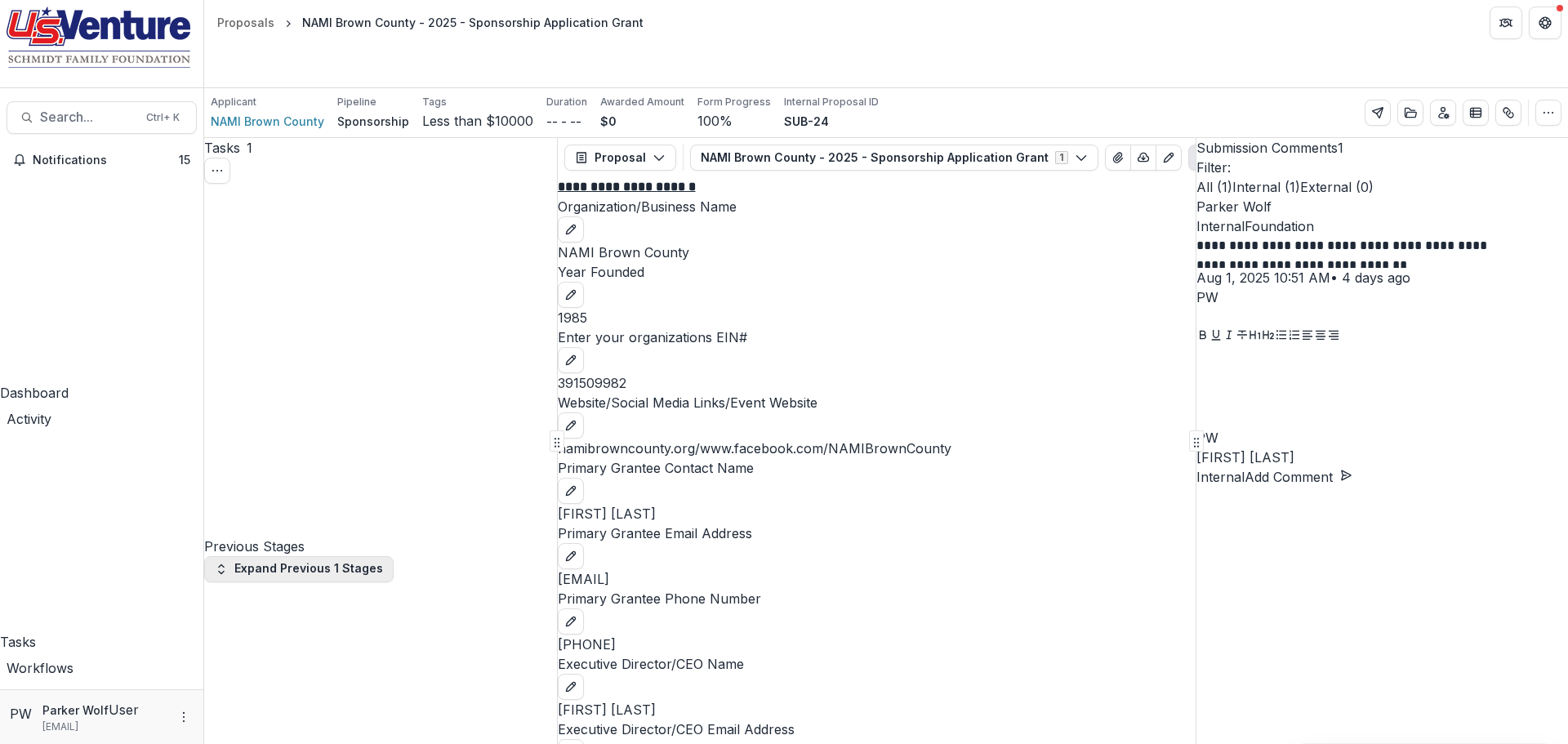 click on "Expand Previous 1 Stages" at bounding box center (299, 569) 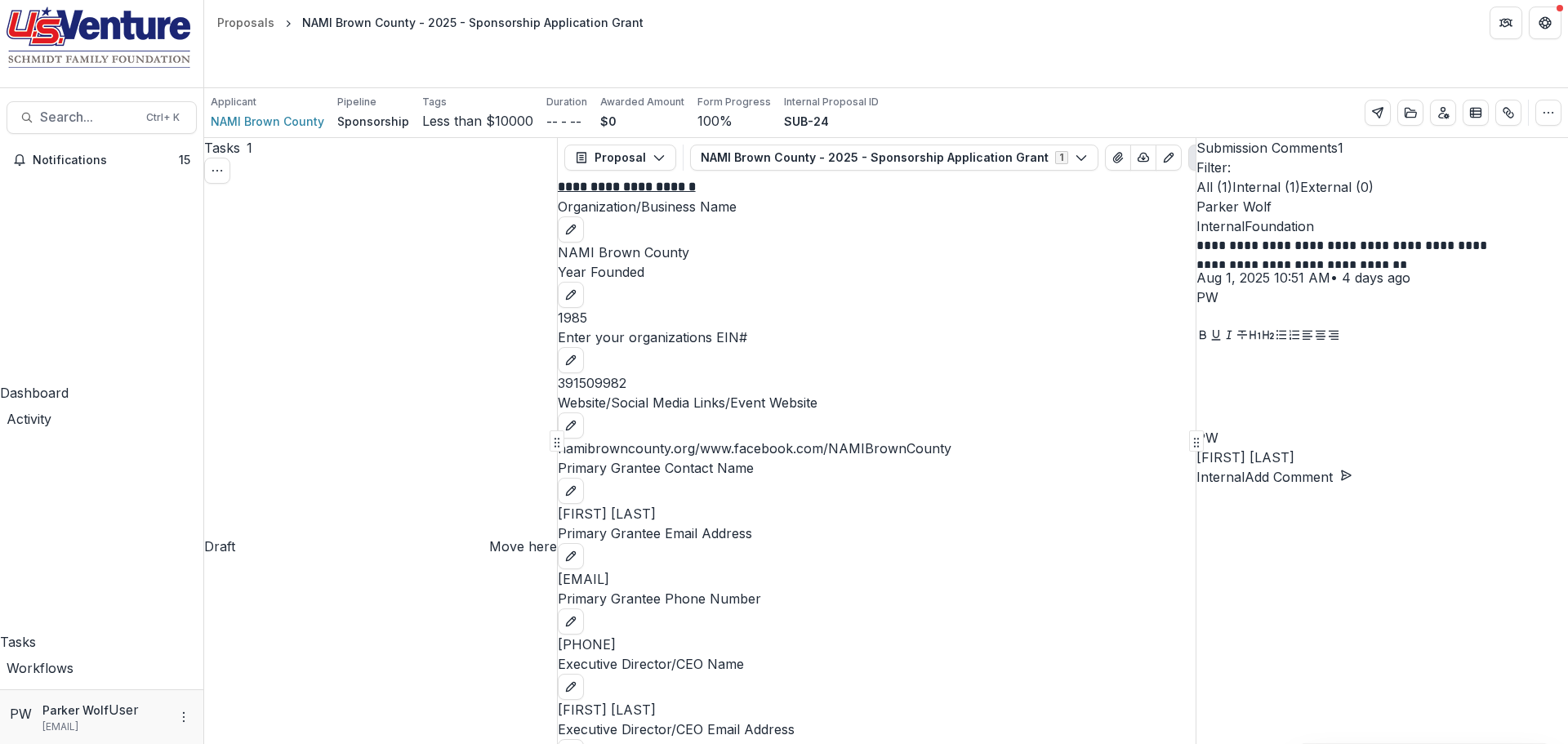 click on "Collapse Previous 1 Stages" at bounding box center [303, 941] 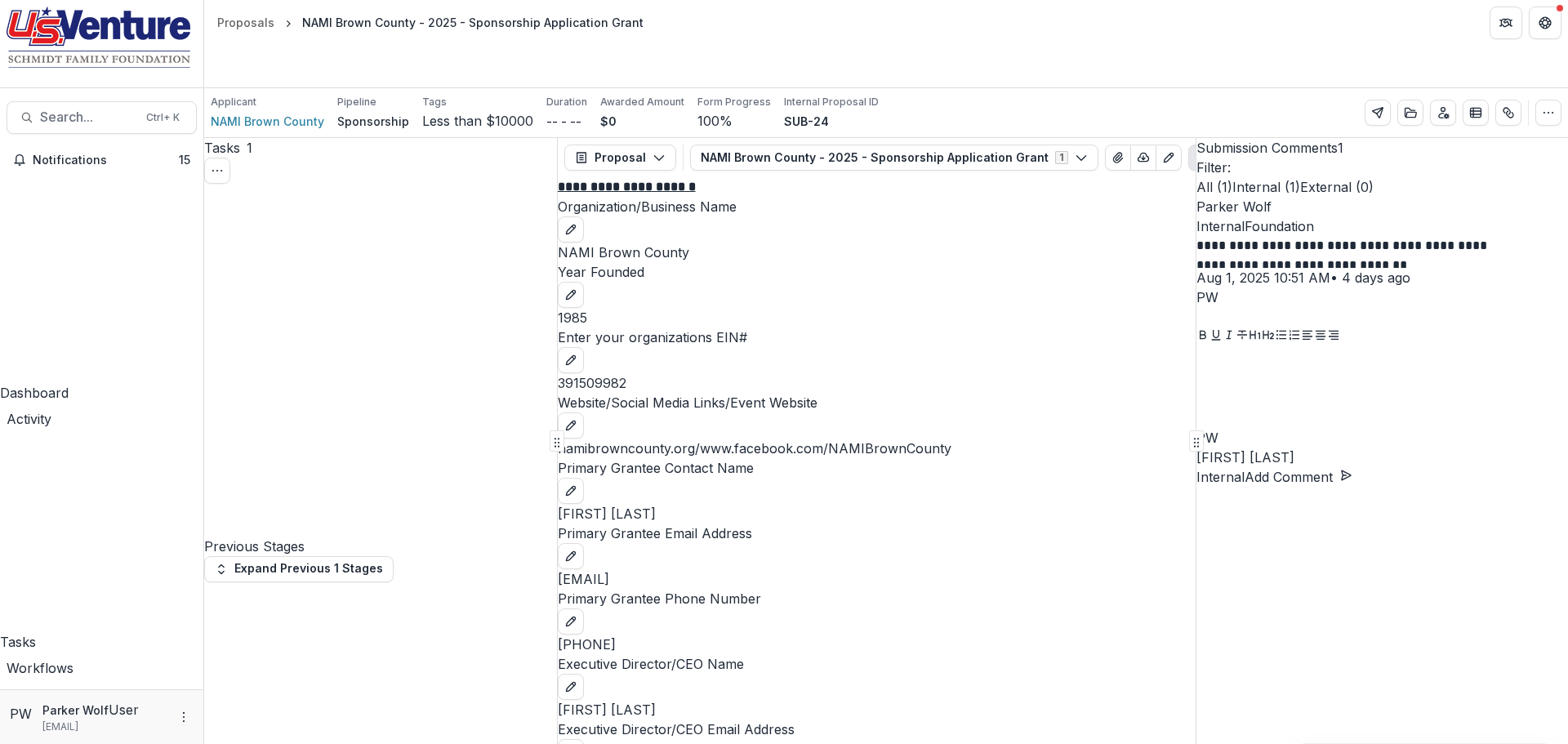 scroll, scrollTop: 141, scrollLeft: 0, axis: vertical 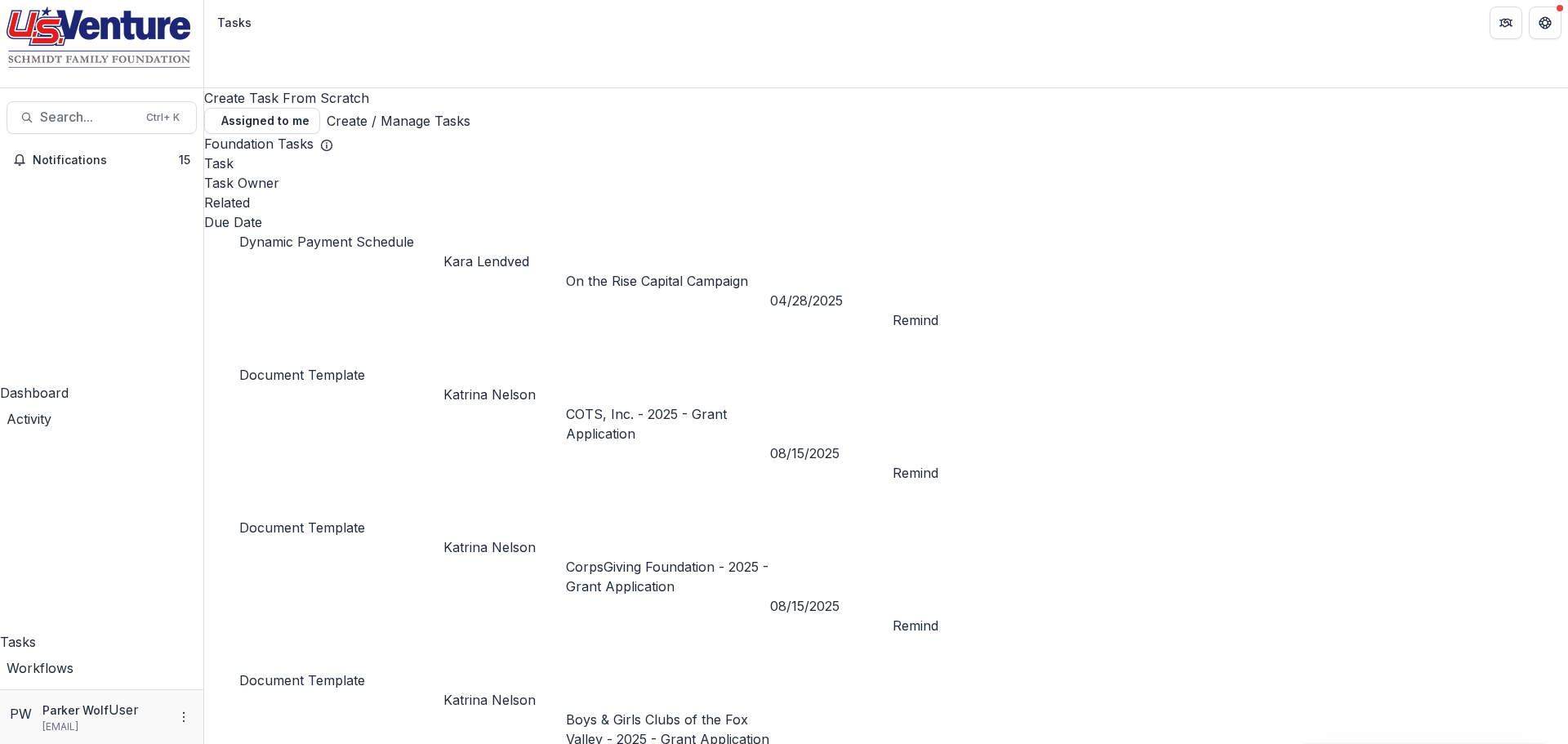 click on "NAMI Brown County" at bounding box center (509, 1312) 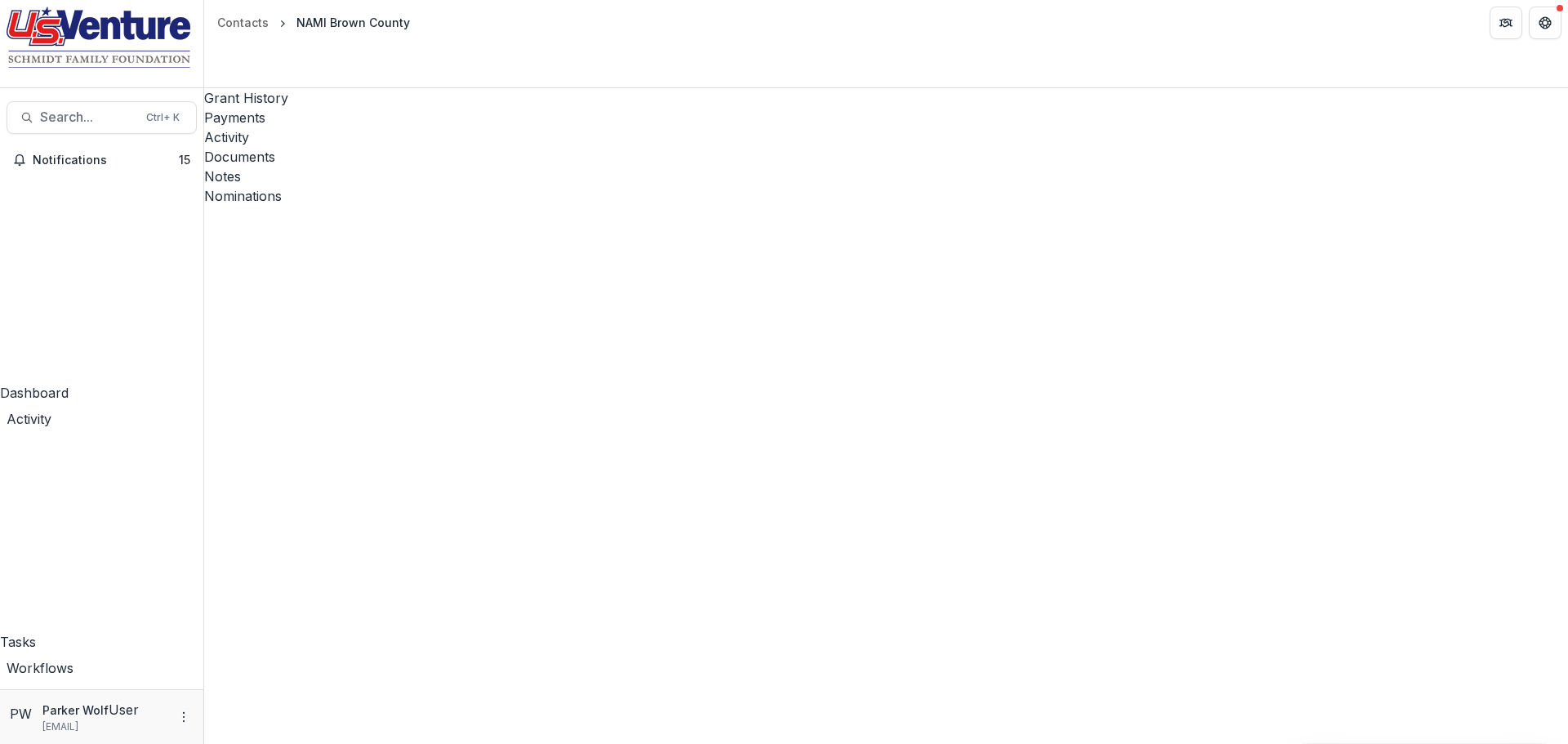 scroll, scrollTop: 1452, scrollLeft: 0, axis: vertical 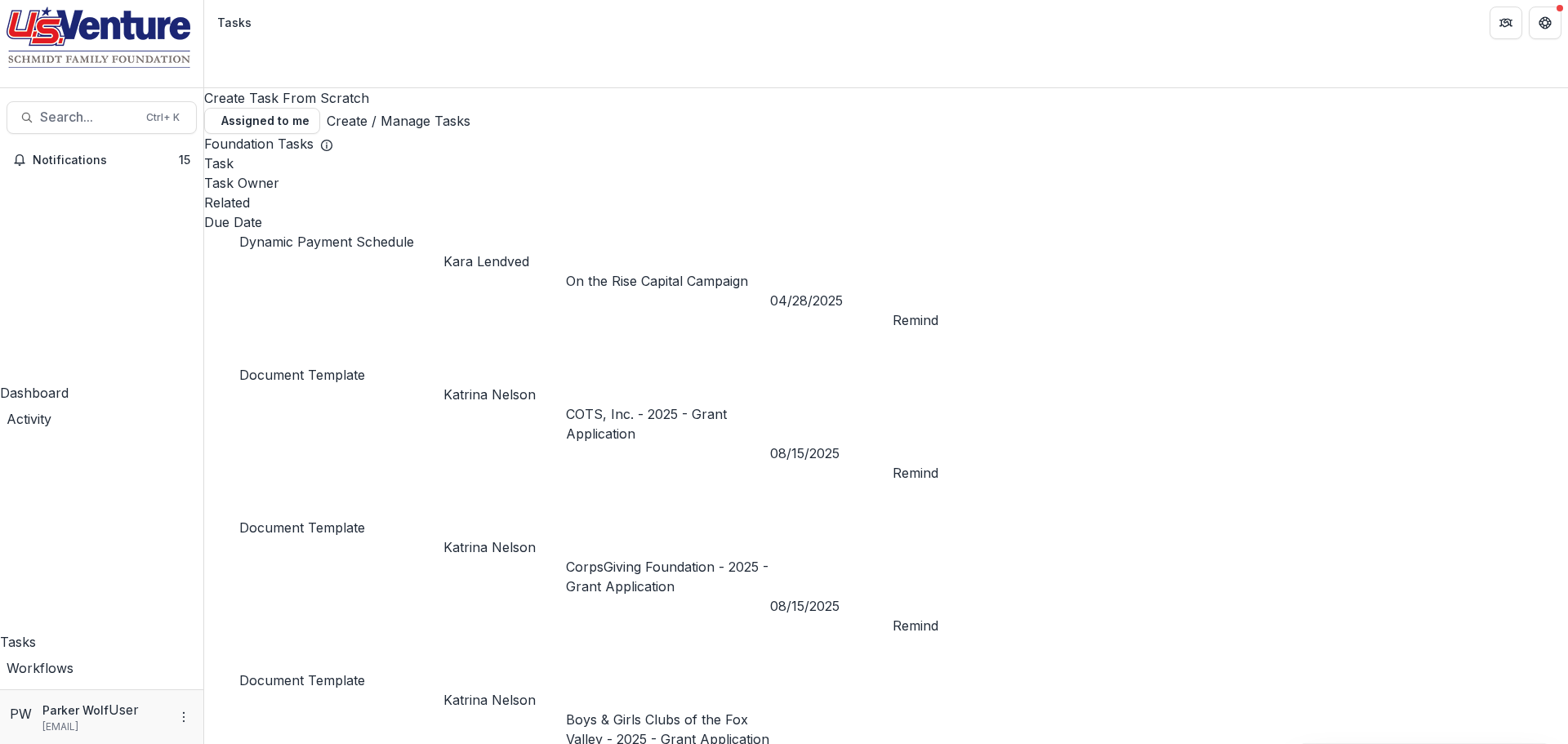 click at bounding box center (204, 977) 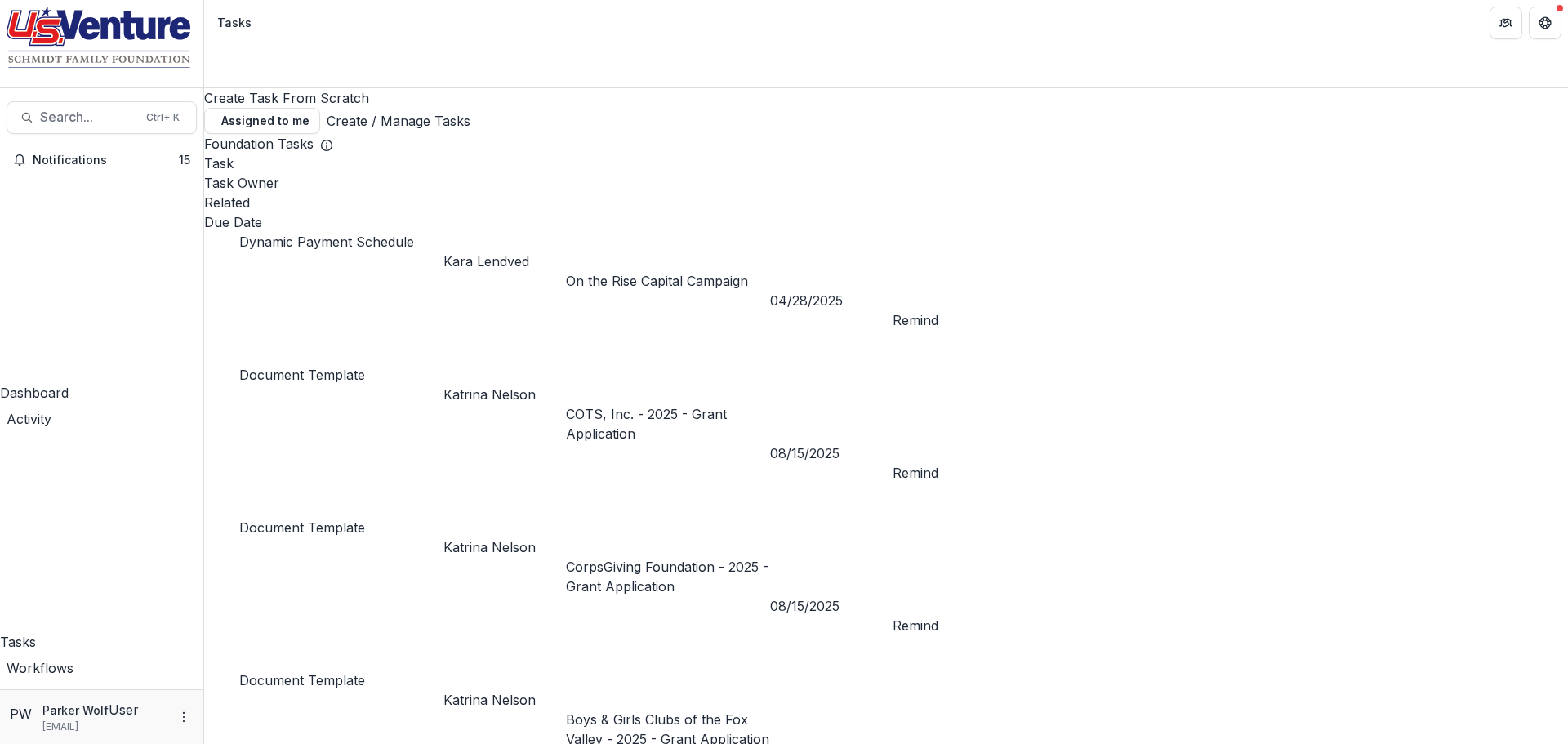 click on "Proposals" at bounding box center [101, 1114] 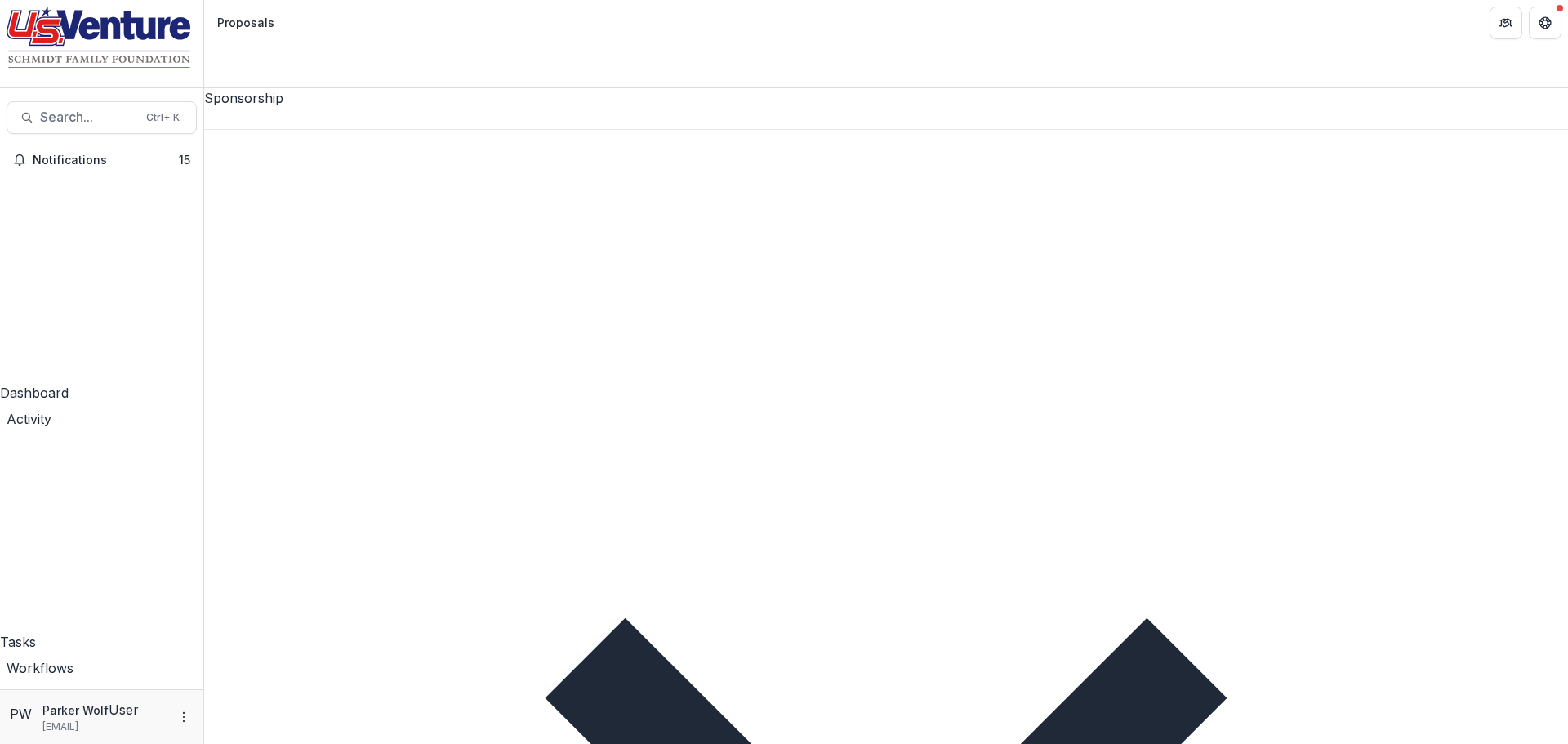 click at bounding box center (204, 2033) 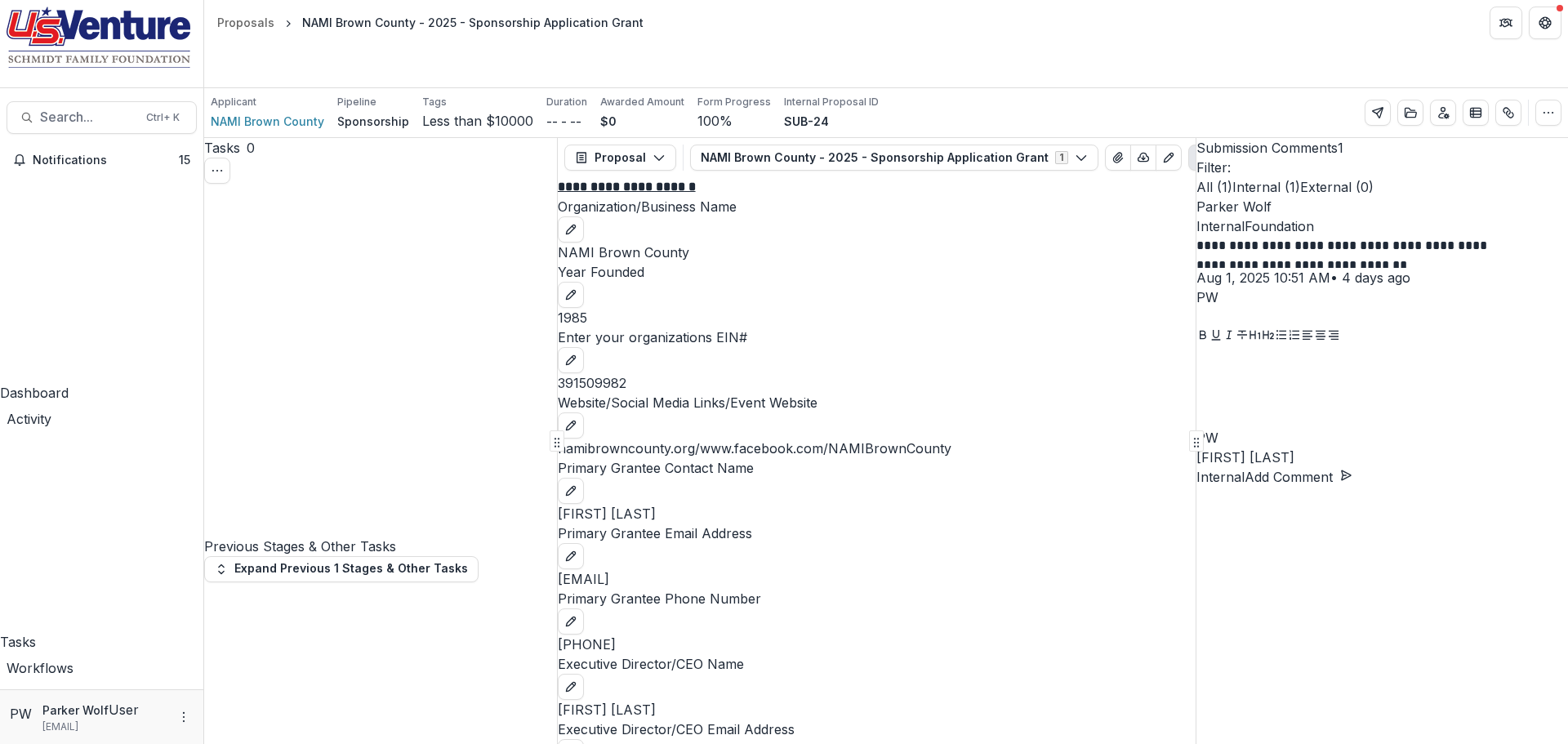 click on "Move here" at bounding box center (523, 4699) 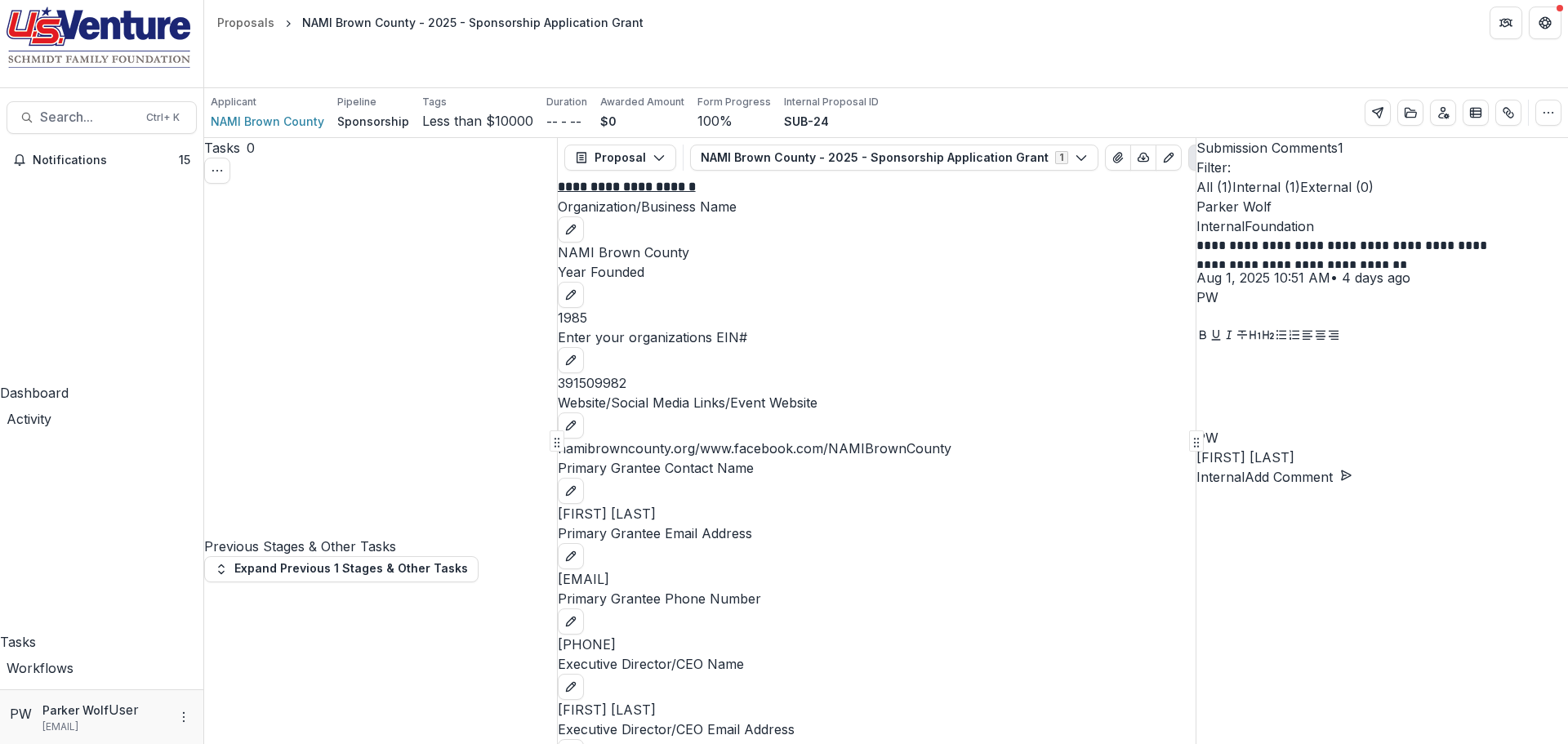 click on "Stage Change Message" at bounding box center [784, 14125] 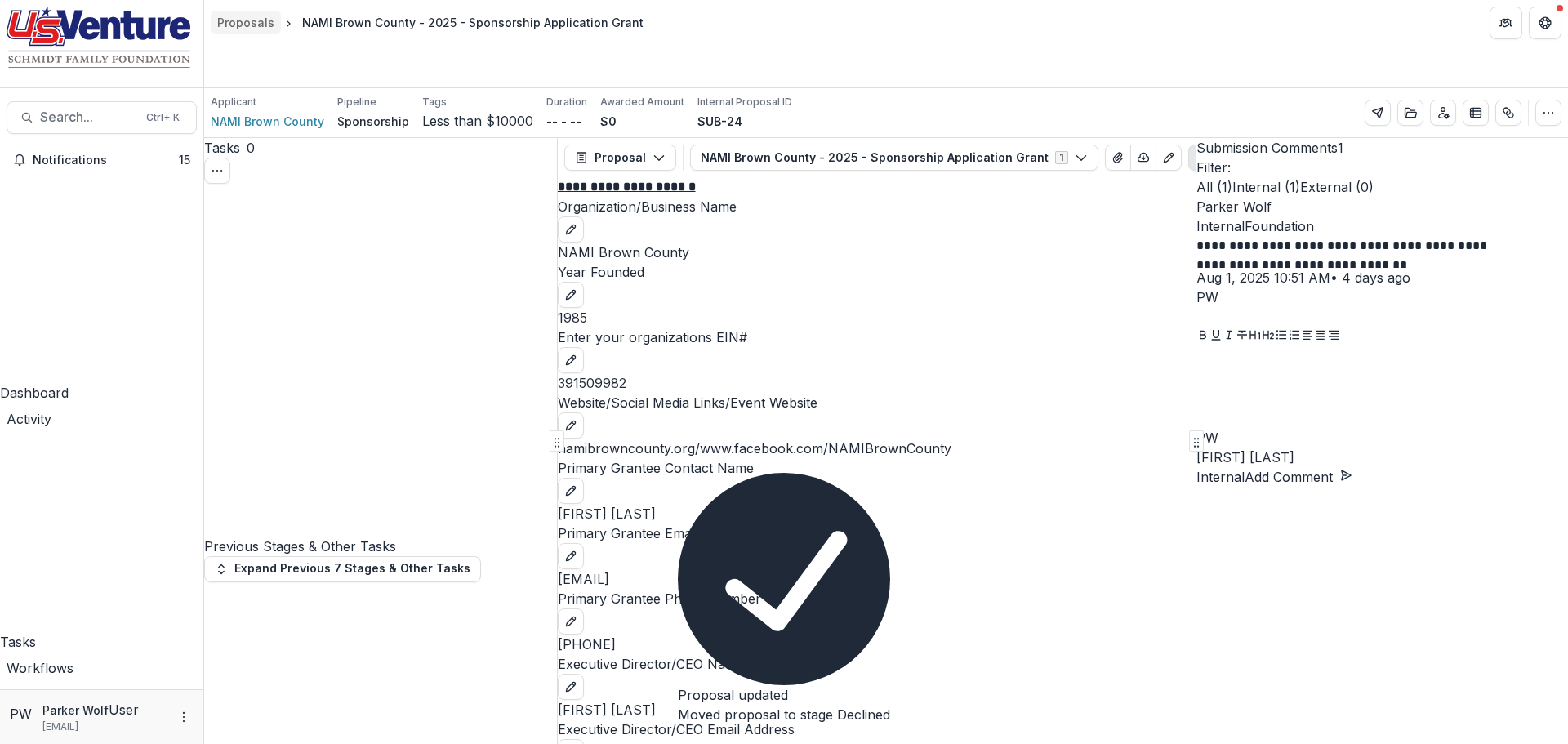 click on "Proposals" at bounding box center (246, 22) 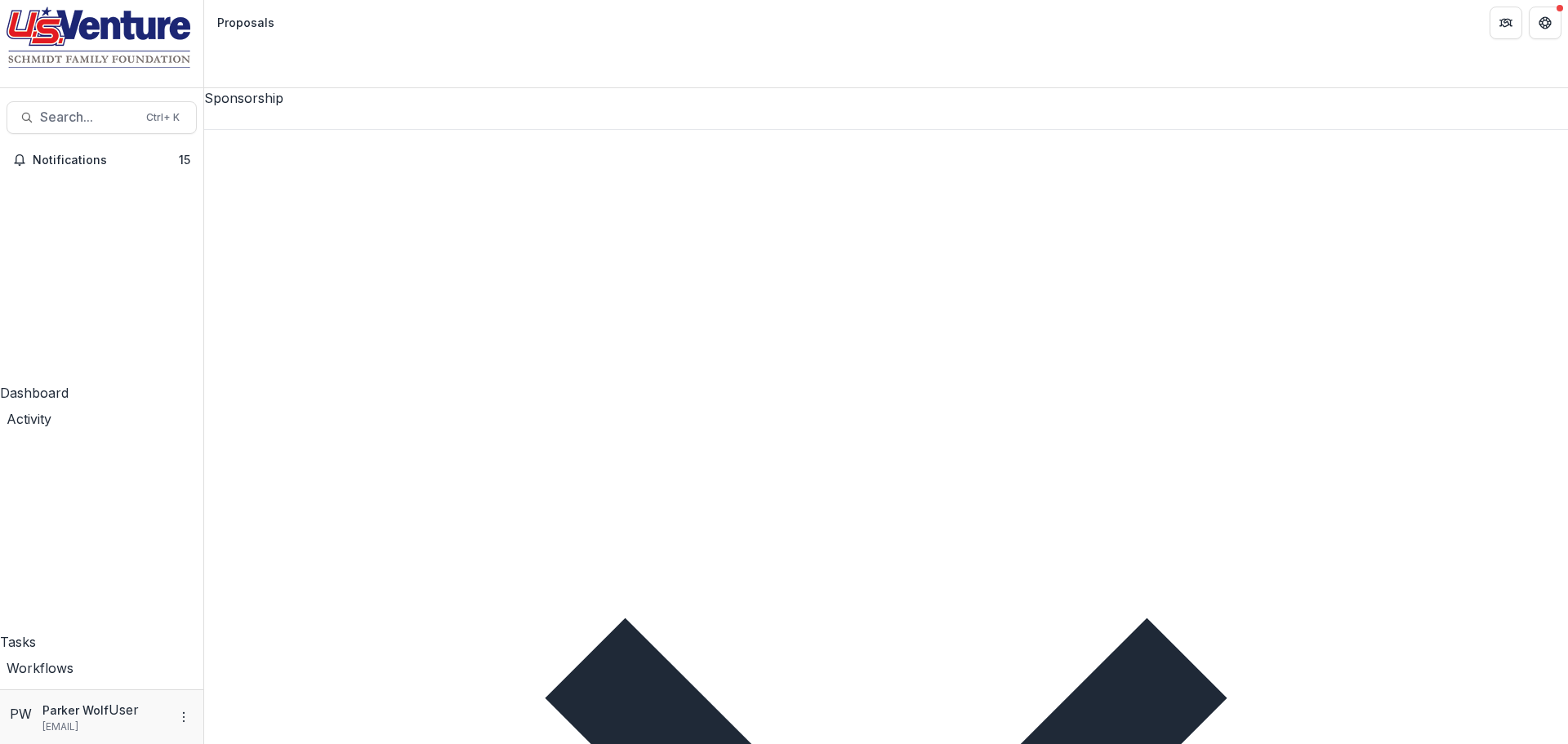 click on "Goodwill North Central Wisconsin - 2025 - Sponsorship Application Grant" at bounding box center [345, 2062] 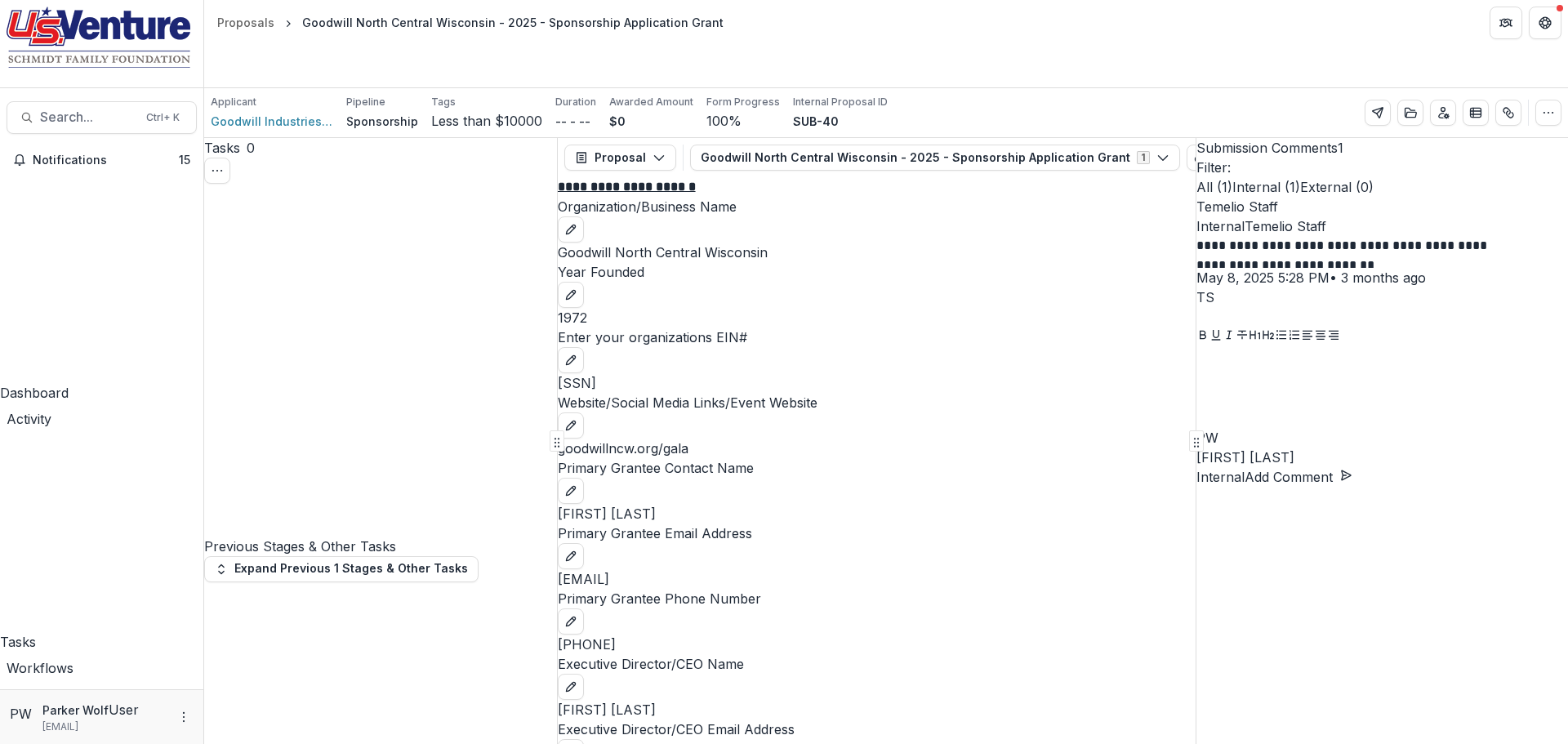 click on "Move here" at bounding box center [523, 4699] 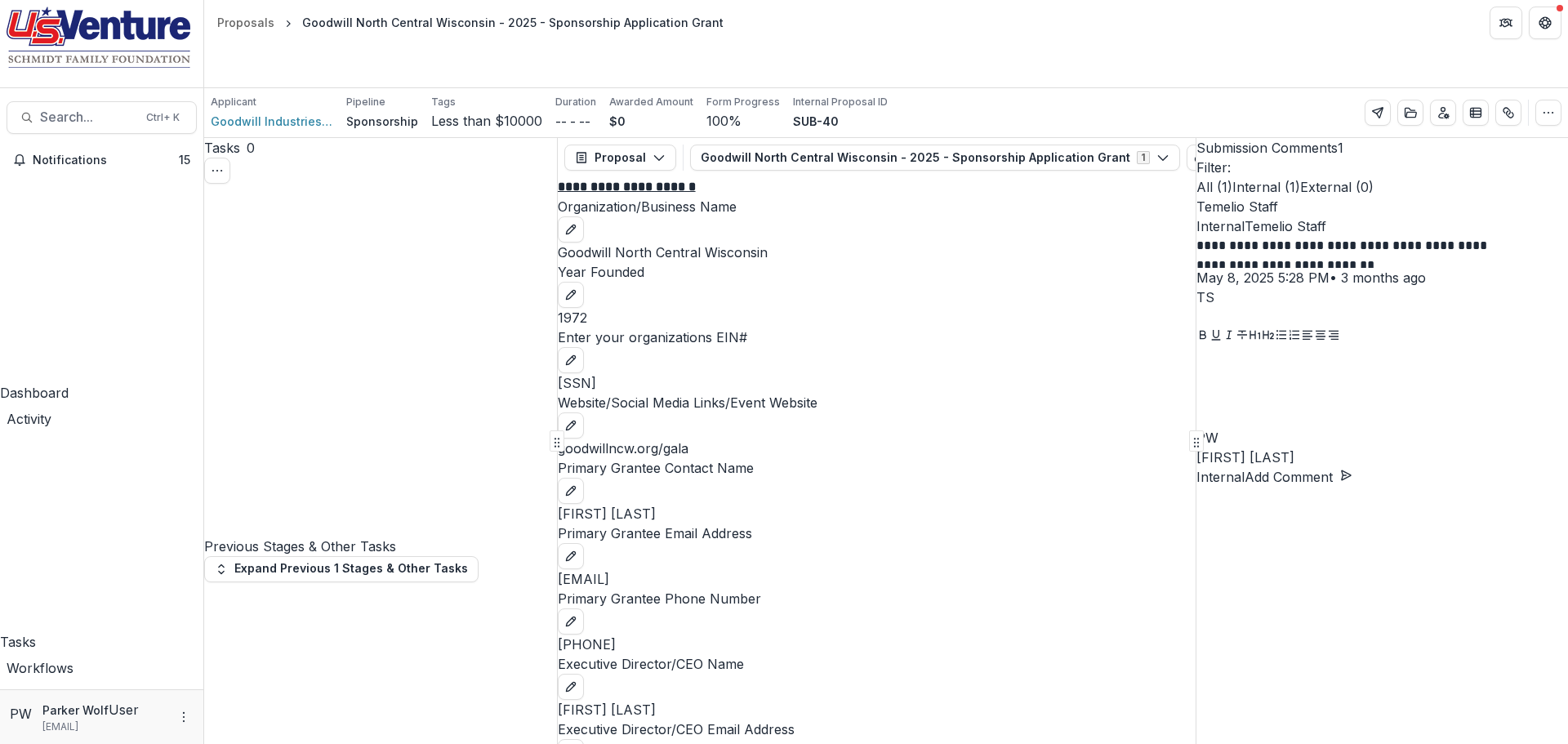 click on "Select..." at bounding box center [784, 8052] 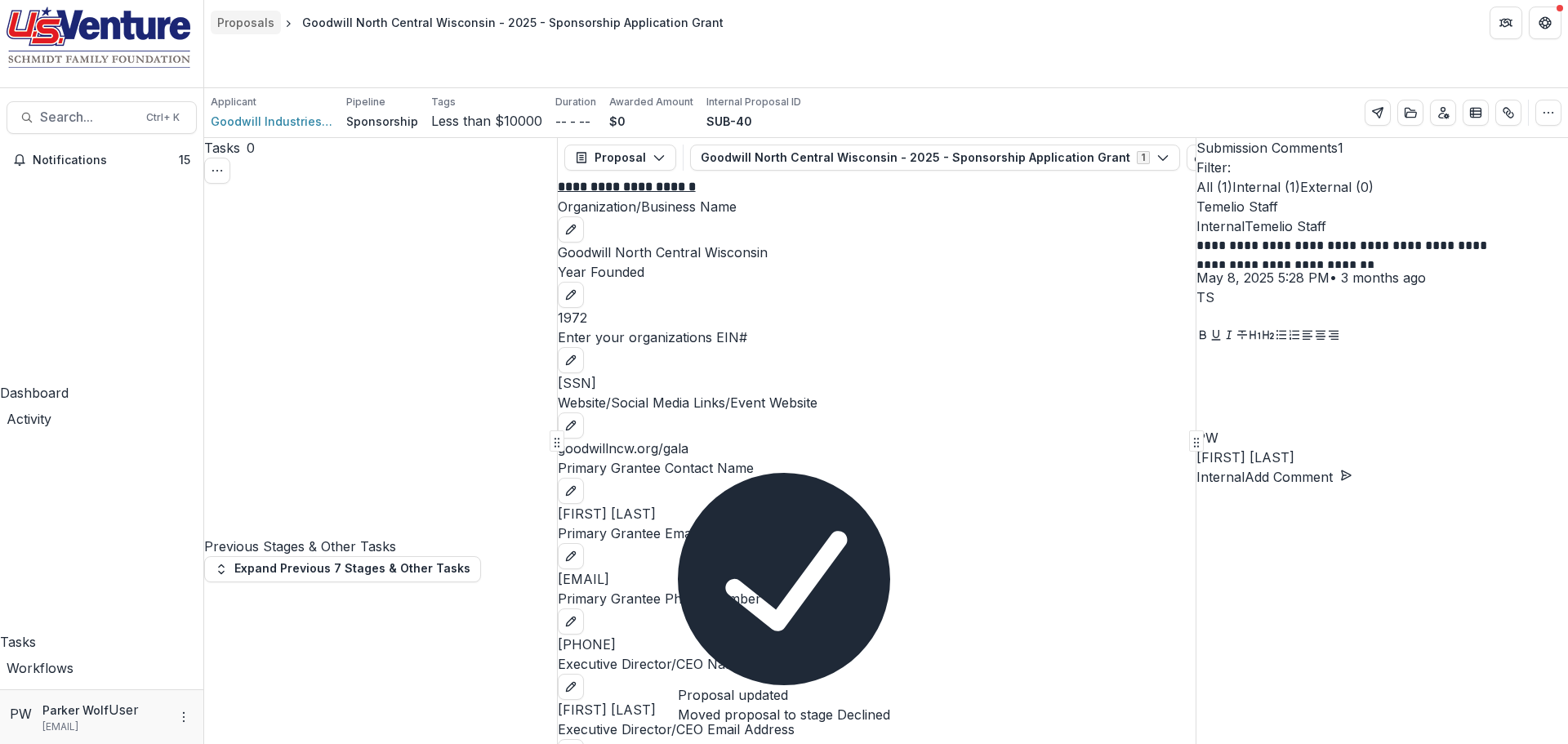click on "Proposals" at bounding box center [246, 22] 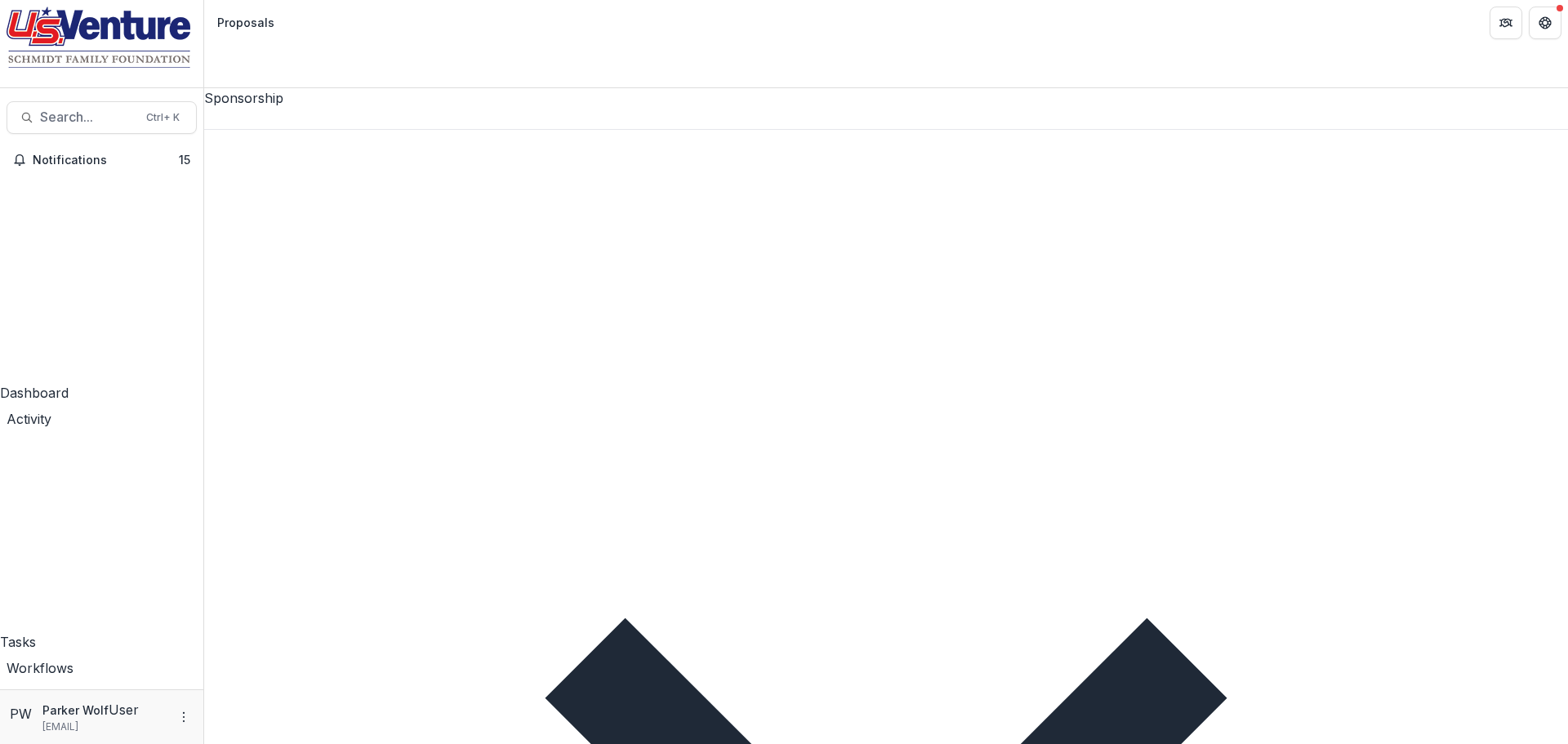 scroll, scrollTop: 79, scrollLeft: 0, axis: vertical 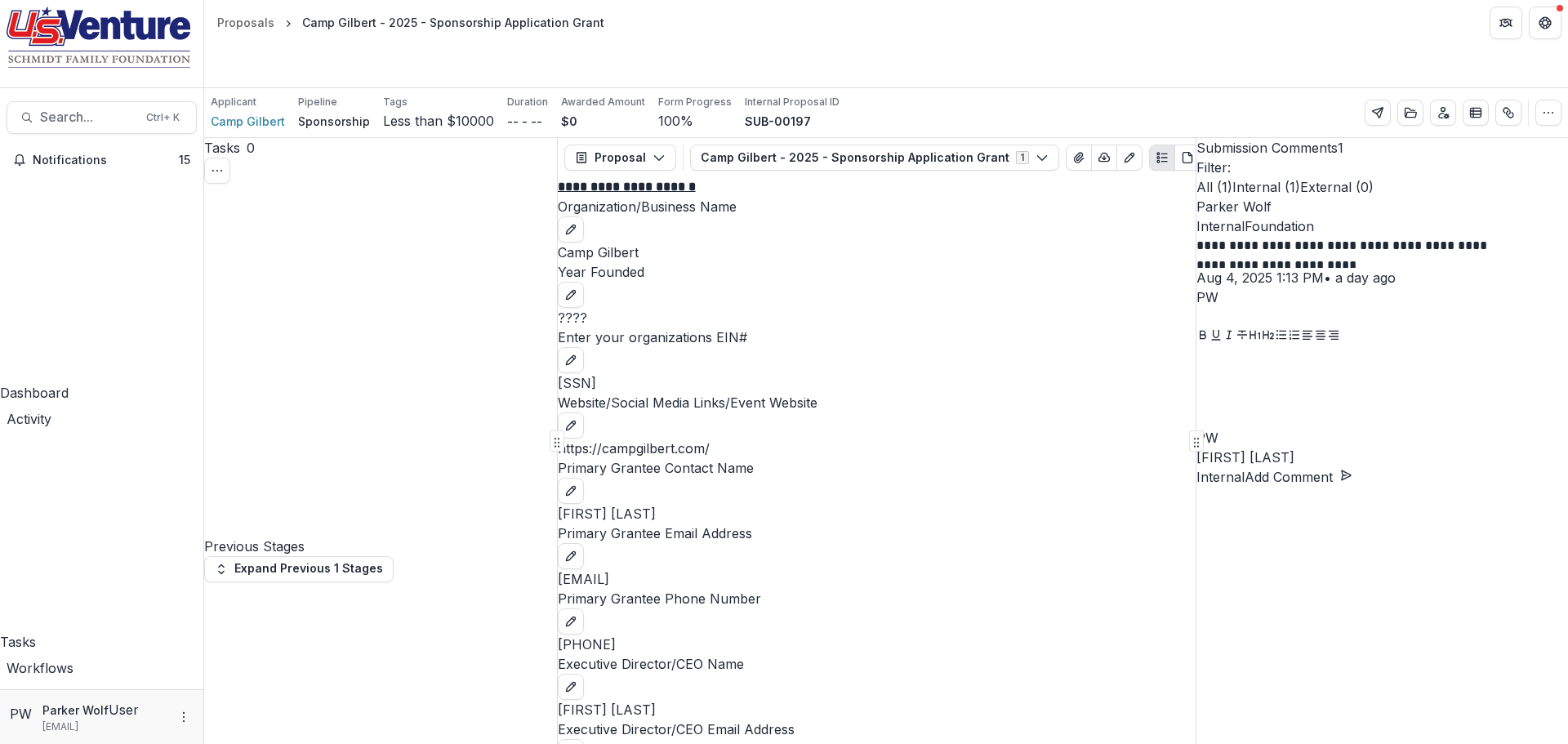 click on "Move here" at bounding box center [523, 4327] 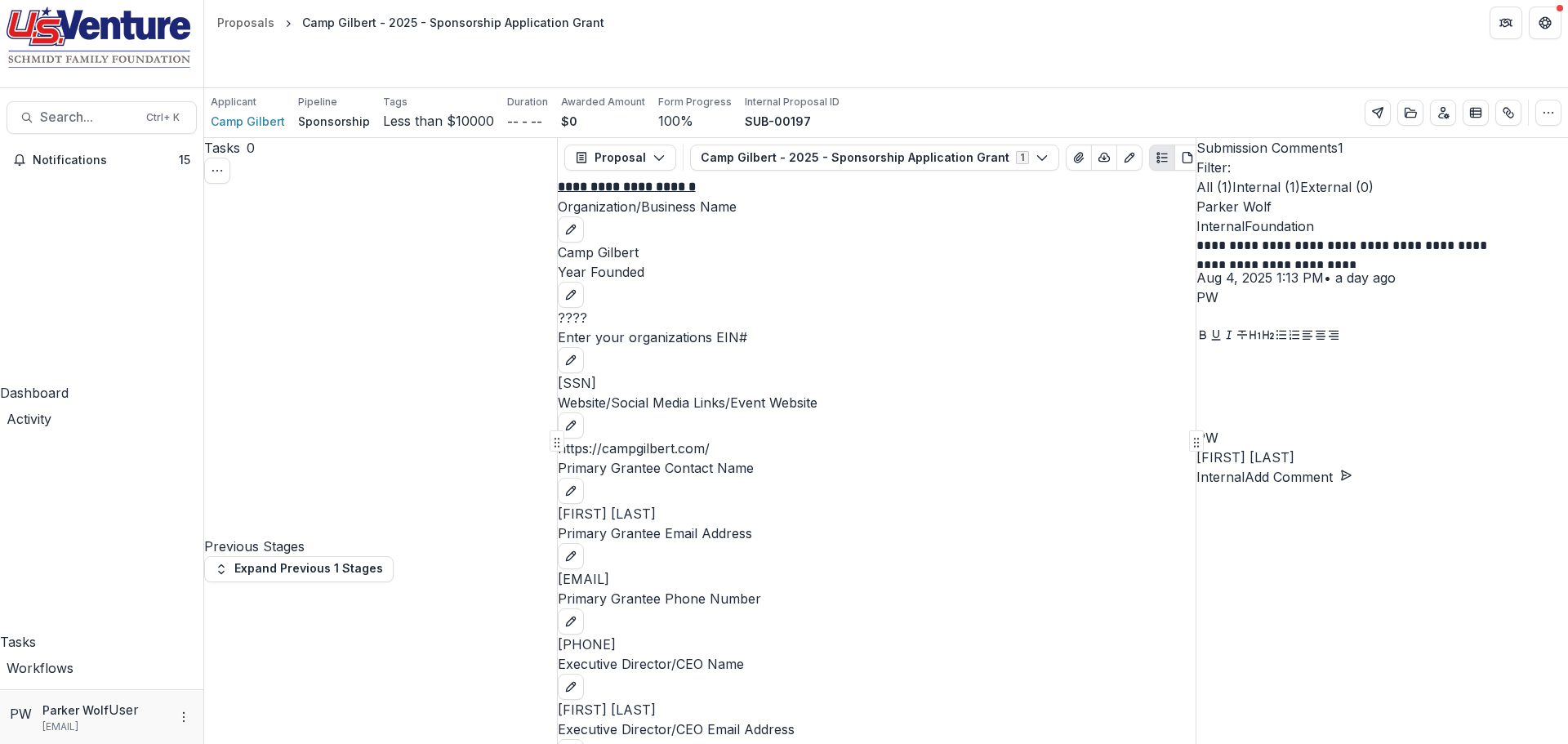 type on "****" 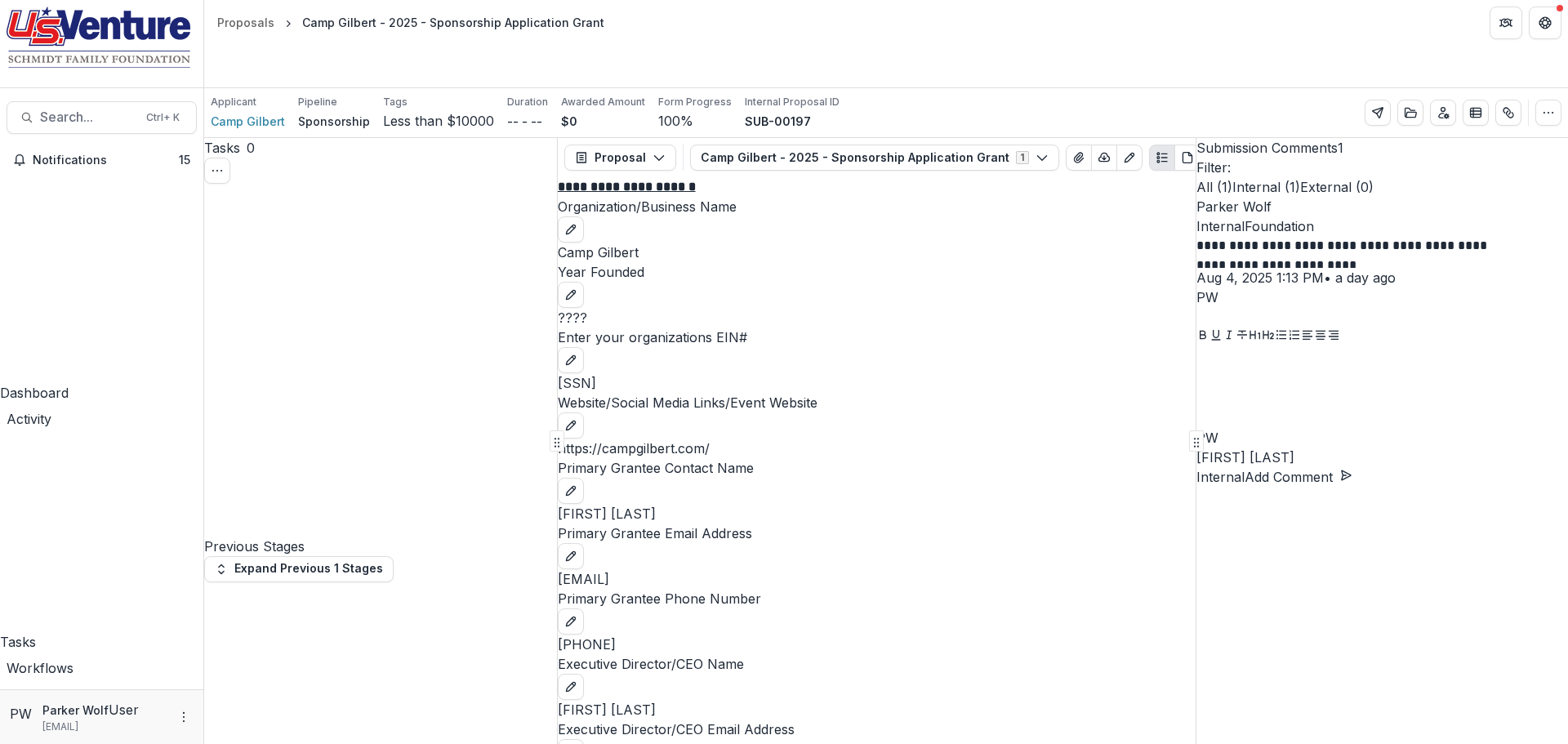 click on "Grant Start *" at bounding box center [121, 932] 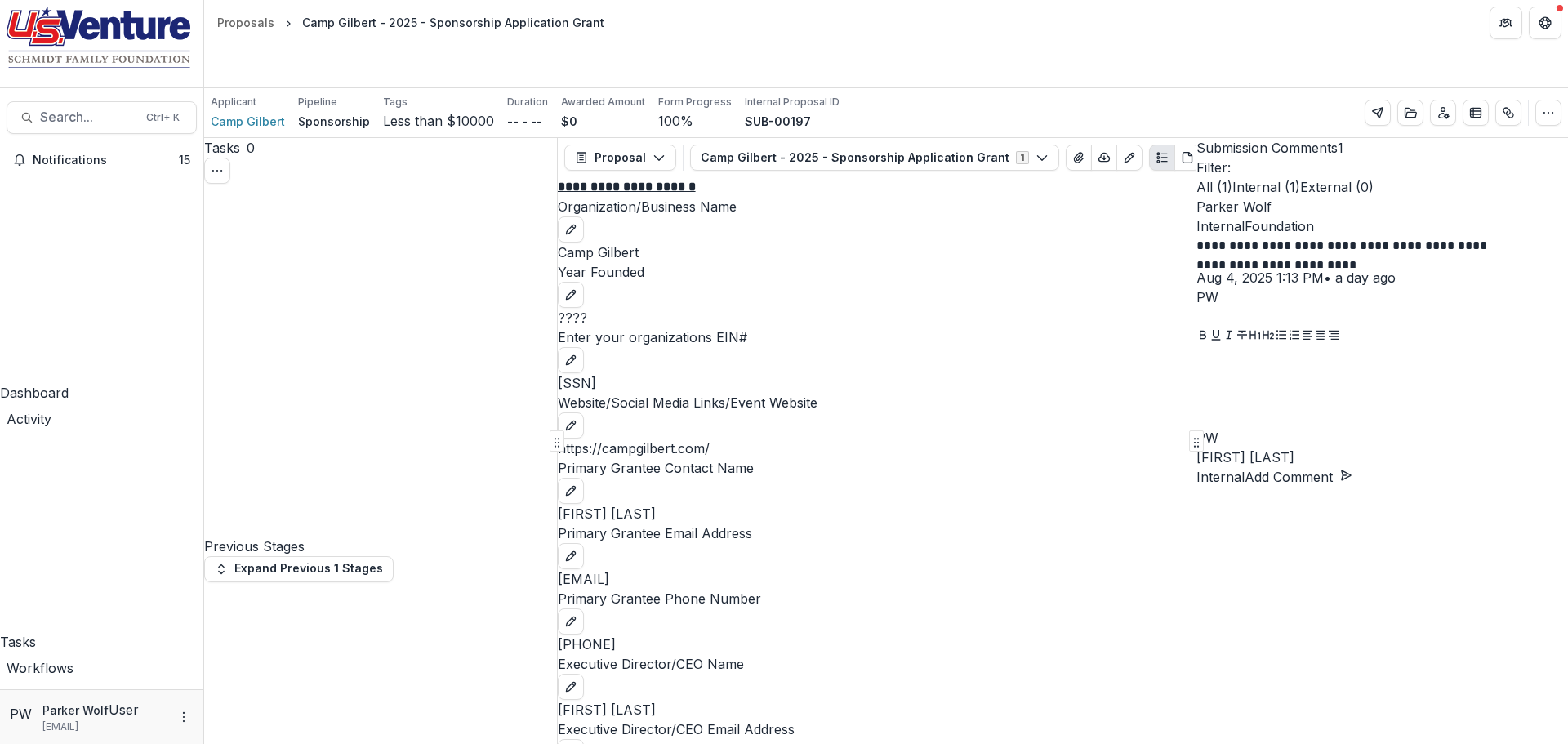 scroll, scrollTop: 291, scrollLeft: 0, axis: vertical 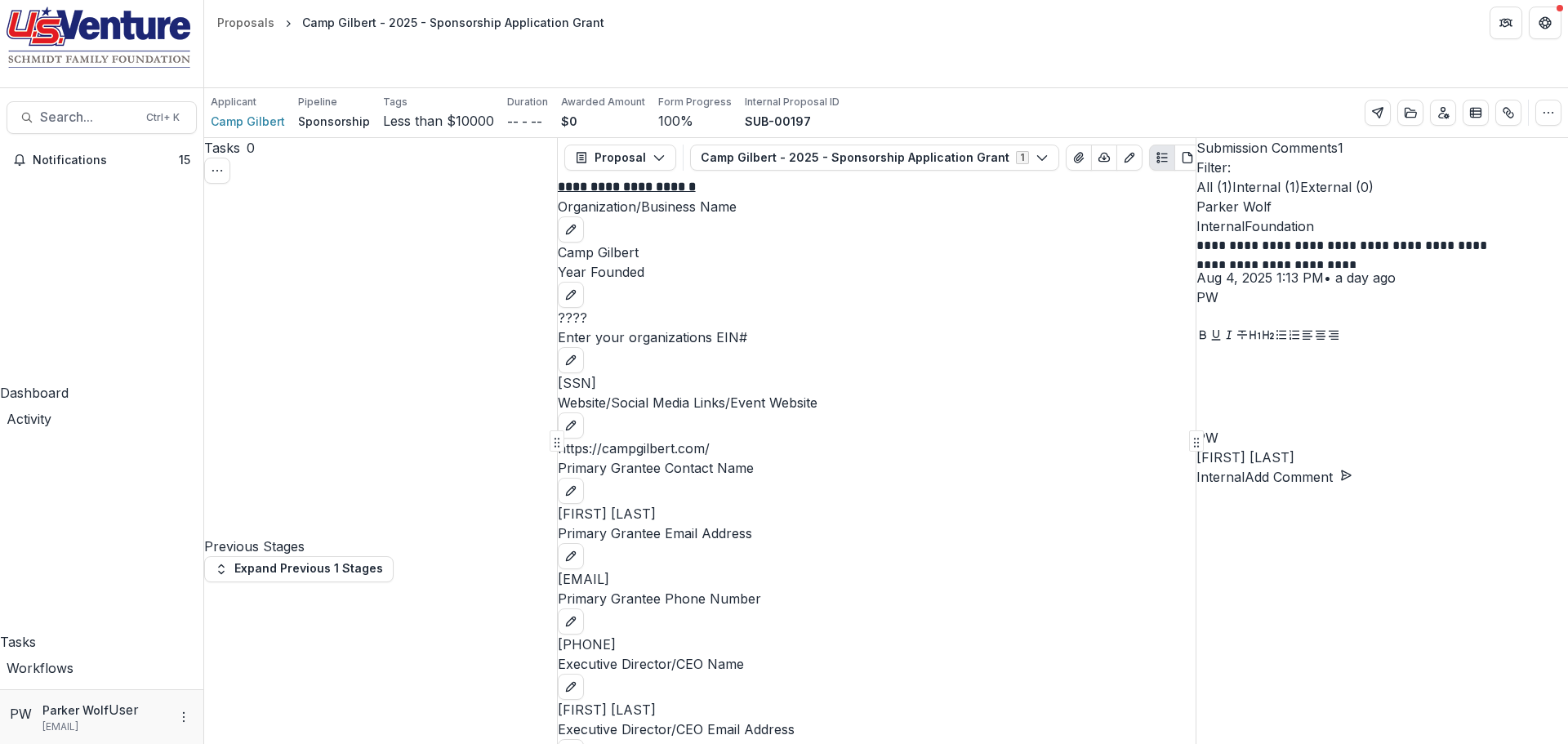 click on "Belonging and Civic Muscle" at bounding box center [784, 20842] 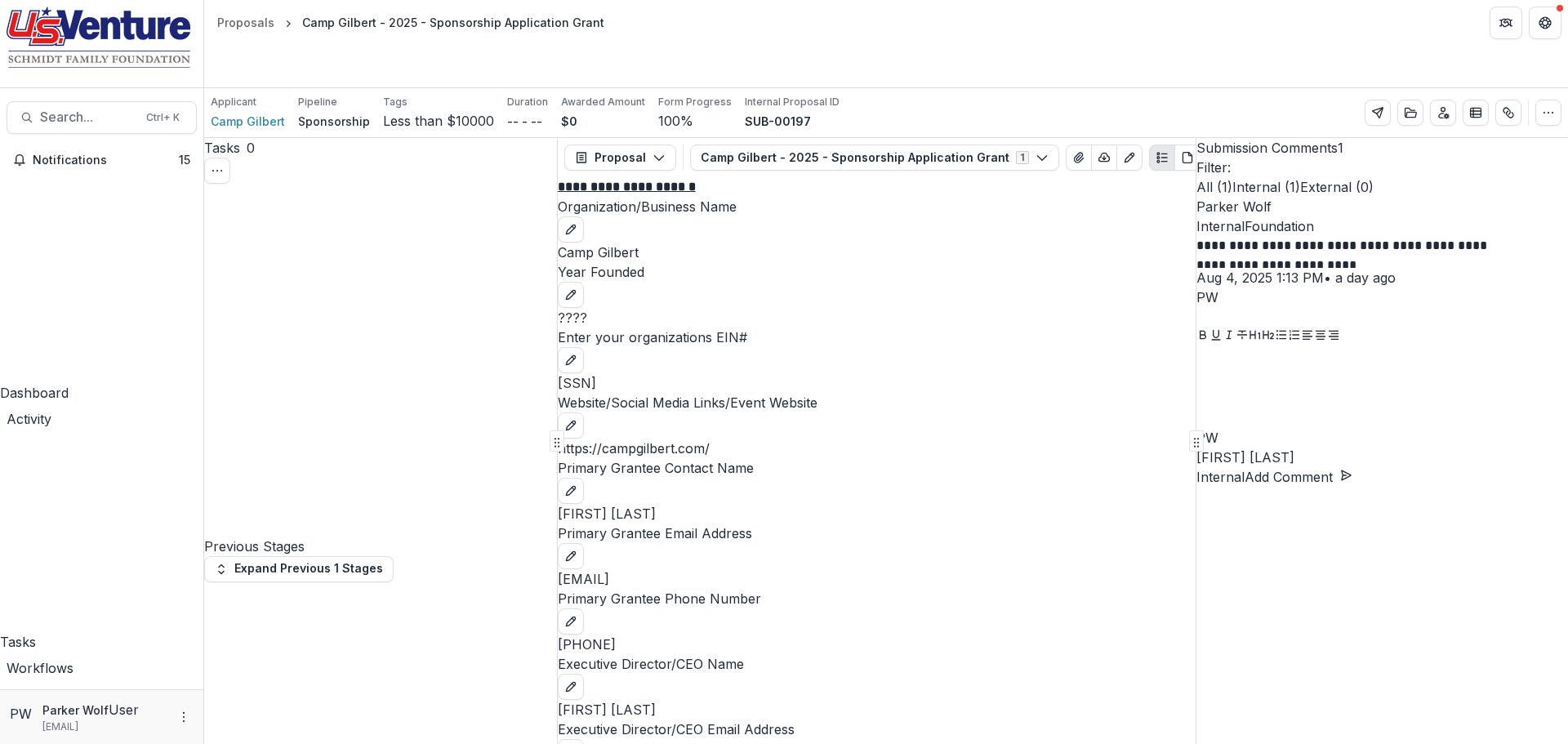 scroll, scrollTop: 616, scrollLeft: 0, axis: vertical 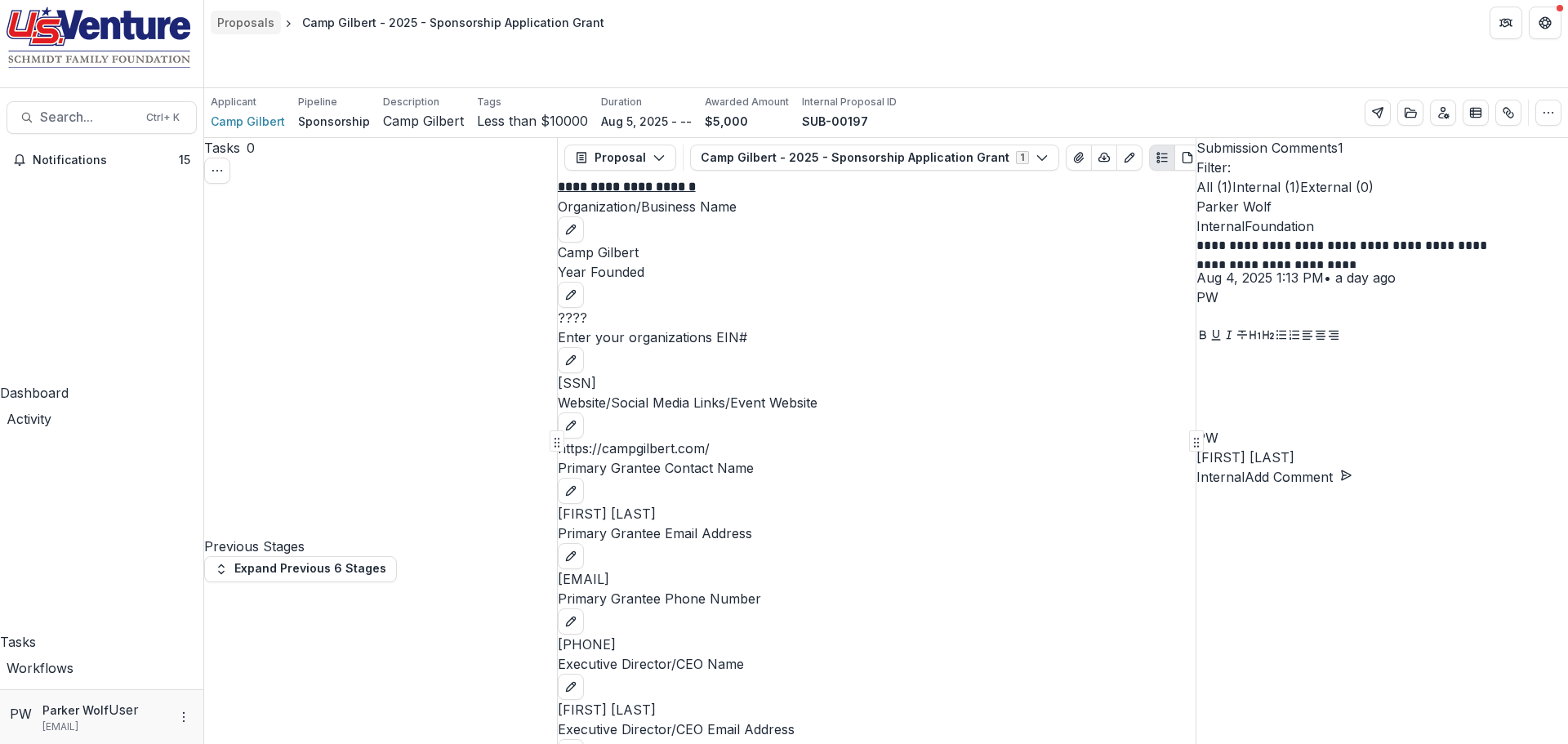 click on "Proposals" at bounding box center [246, 22] 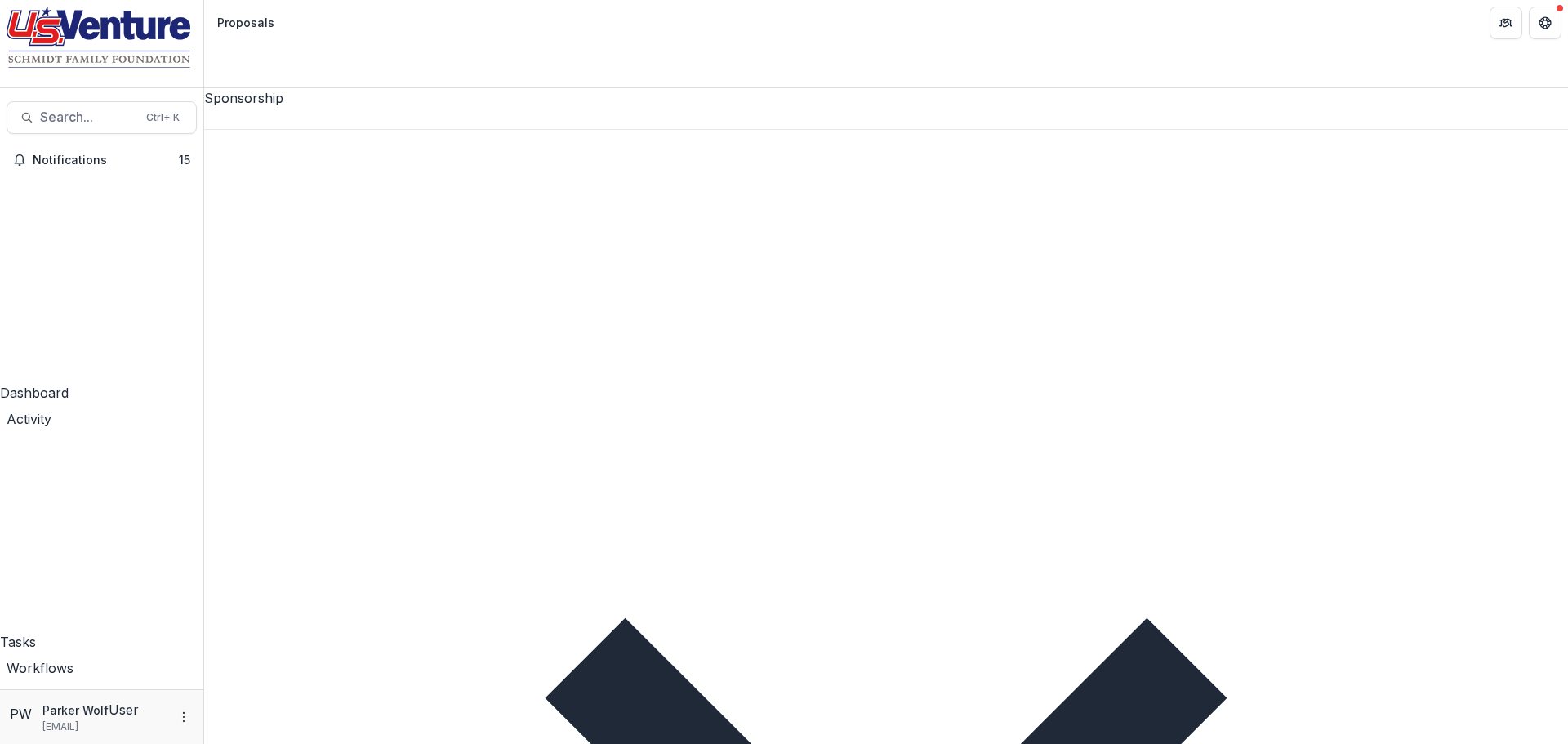 scroll, scrollTop: 586, scrollLeft: 0, axis: vertical 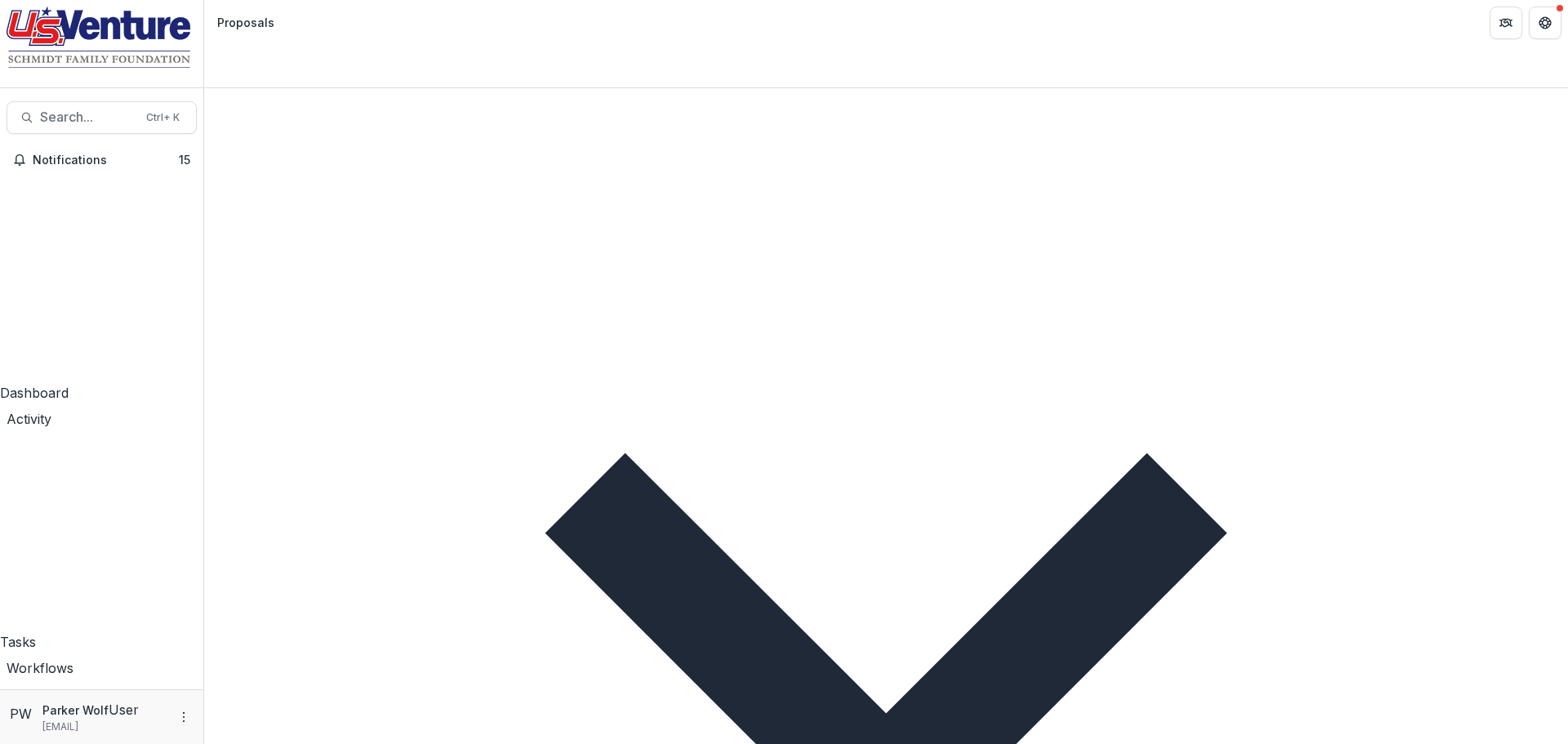 click on "Douglas county car care program - 2025 - Out of Cycle Grant Application" at bounding box center [345, 6038] 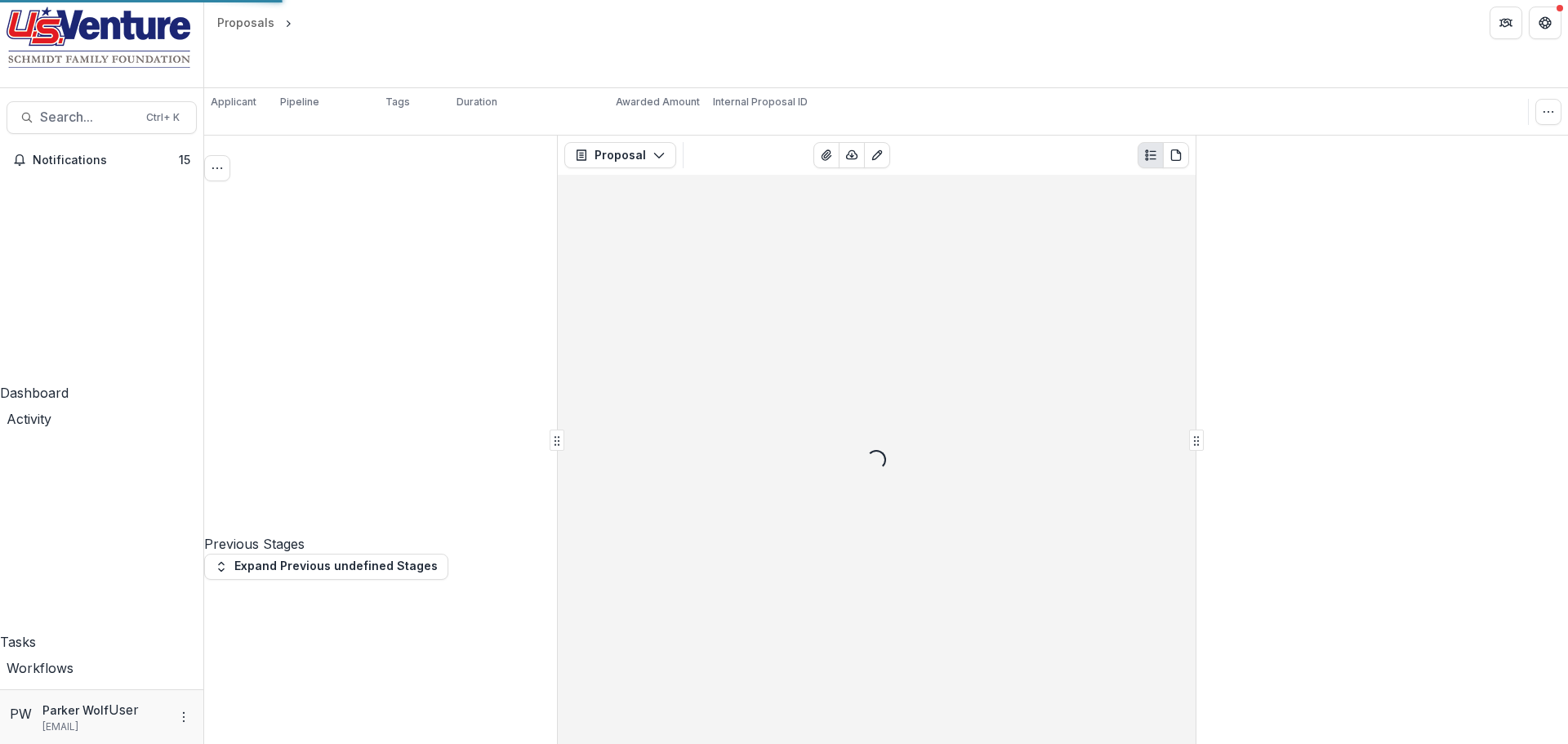 scroll, scrollTop: 0, scrollLeft: 0, axis: both 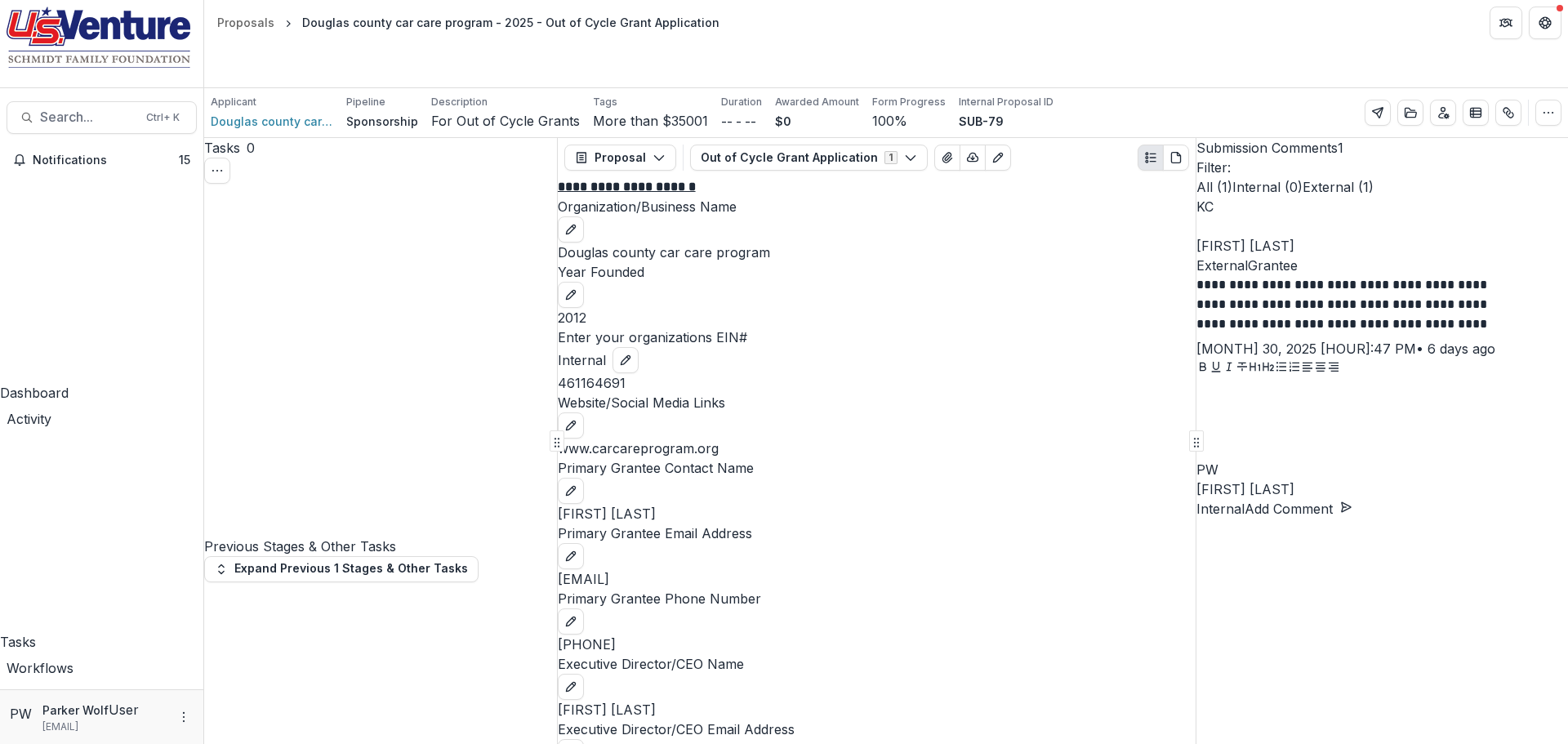 click on "Move here" at bounding box center [523, 4699] 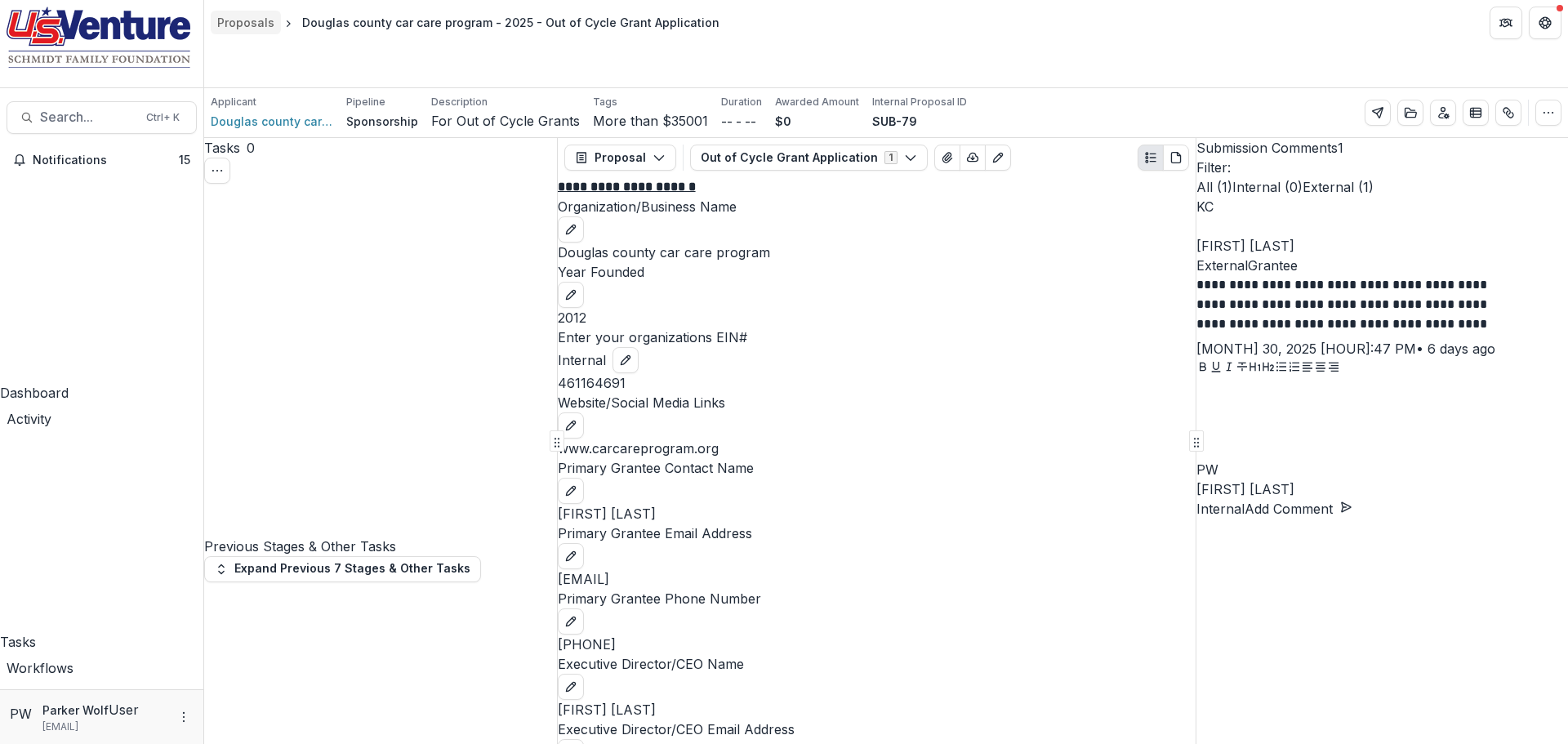 click on "Proposals" at bounding box center (246, 22) 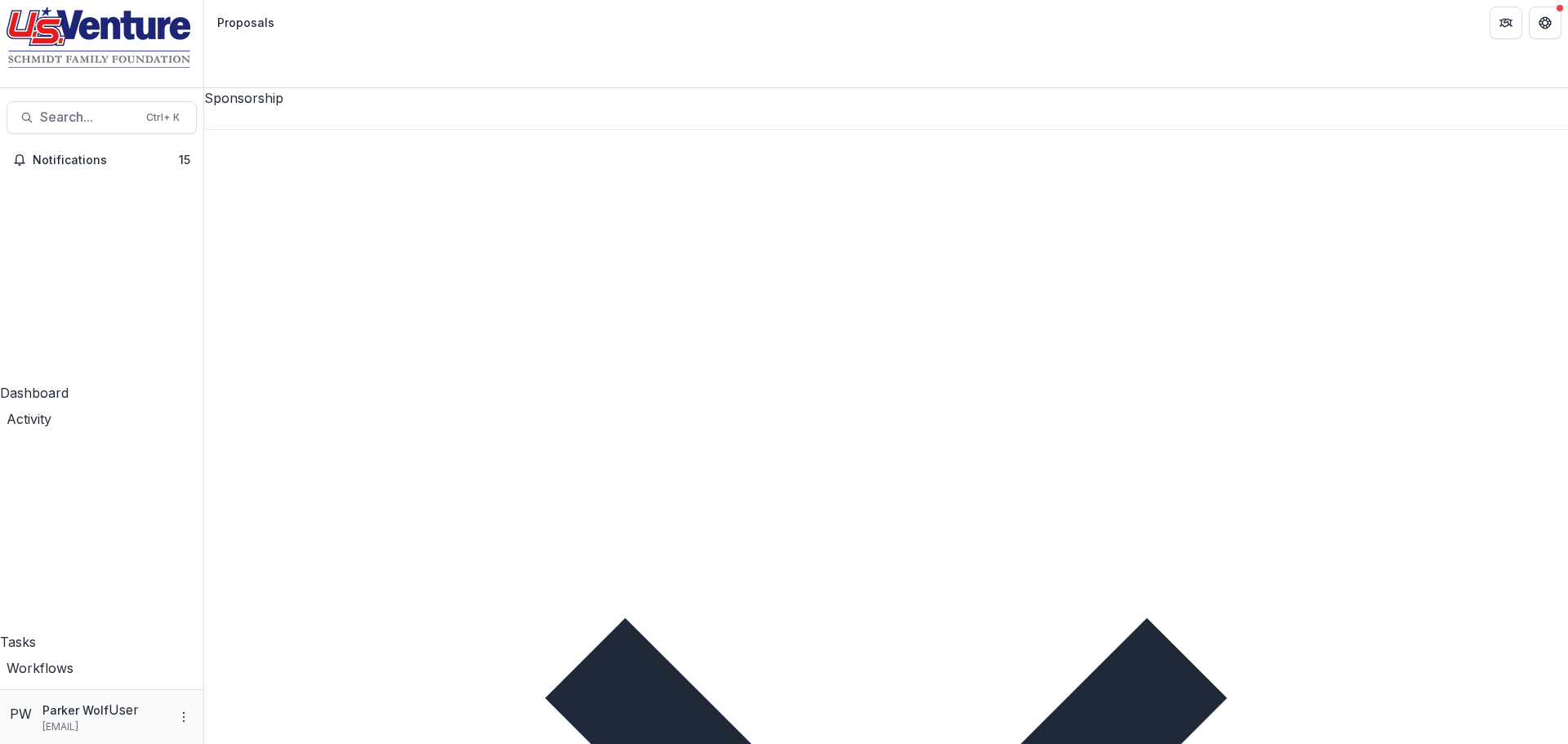 scroll, scrollTop: 551, scrollLeft: 0, axis: vertical 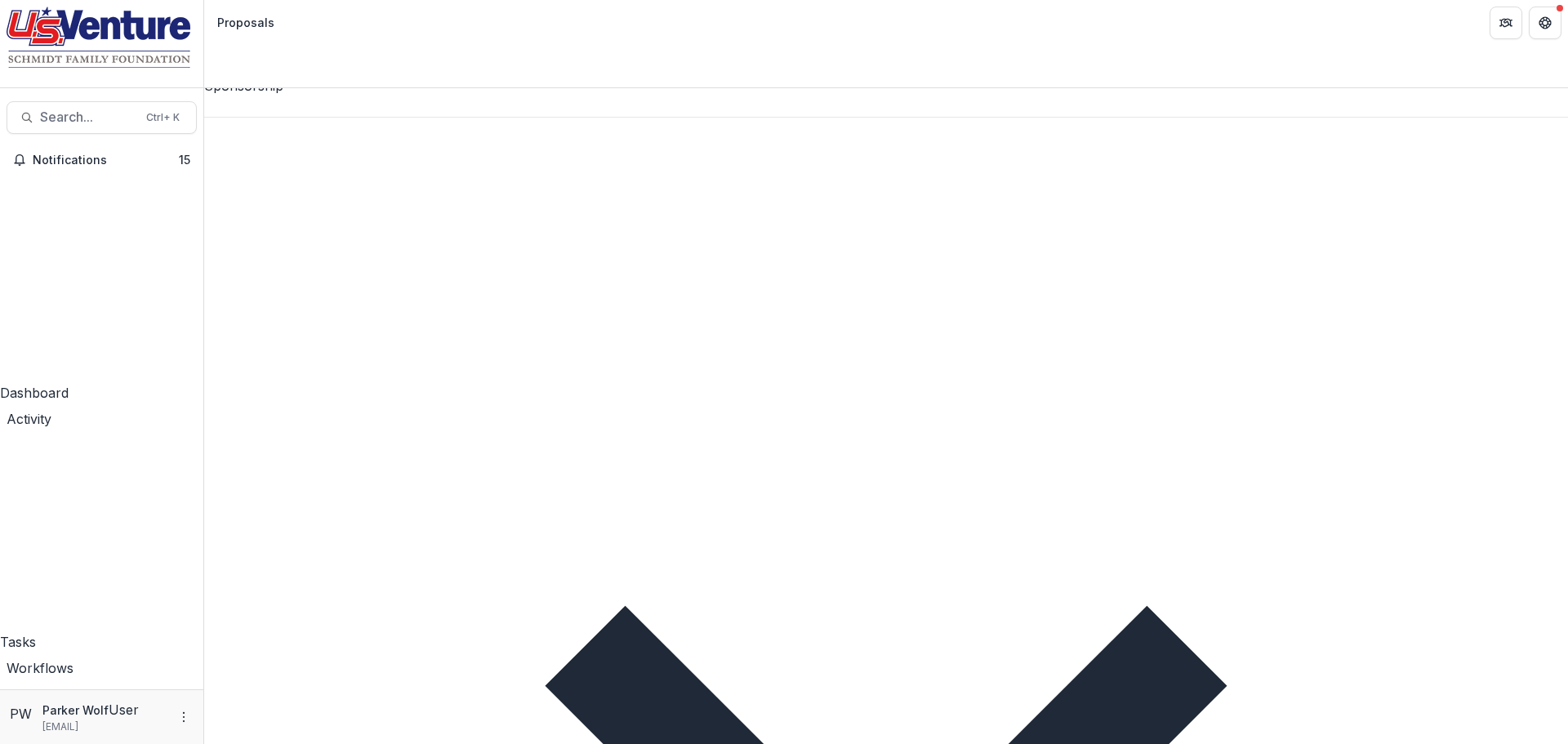 click on "The National Railroad Museum - 2025 - Sponsorship Application Grant" at bounding box center [345, 5148] 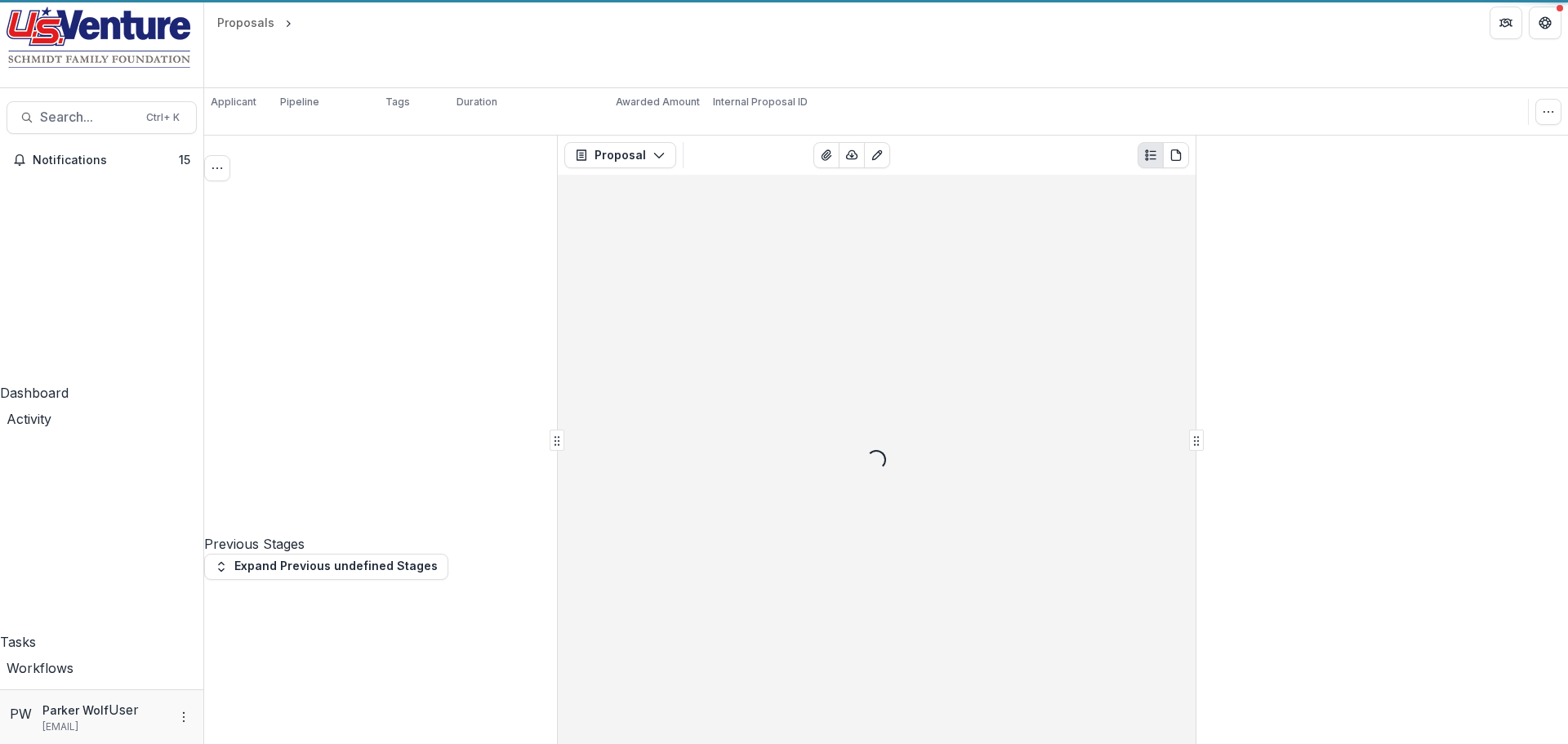 scroll, scrollTop: 0, scrollLeft: 0, axis: both 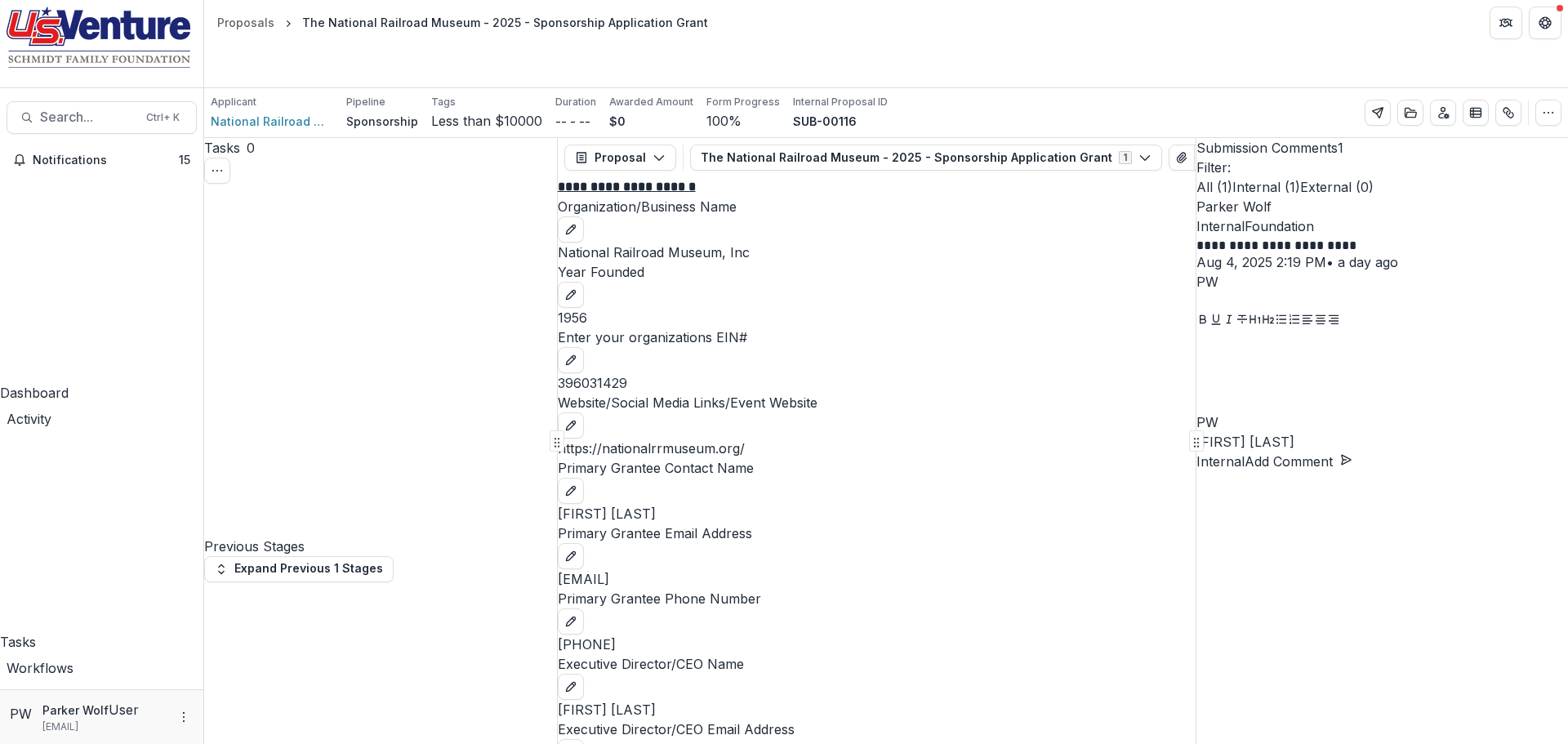 click on "Move here" at bounding box center (523, 4699) 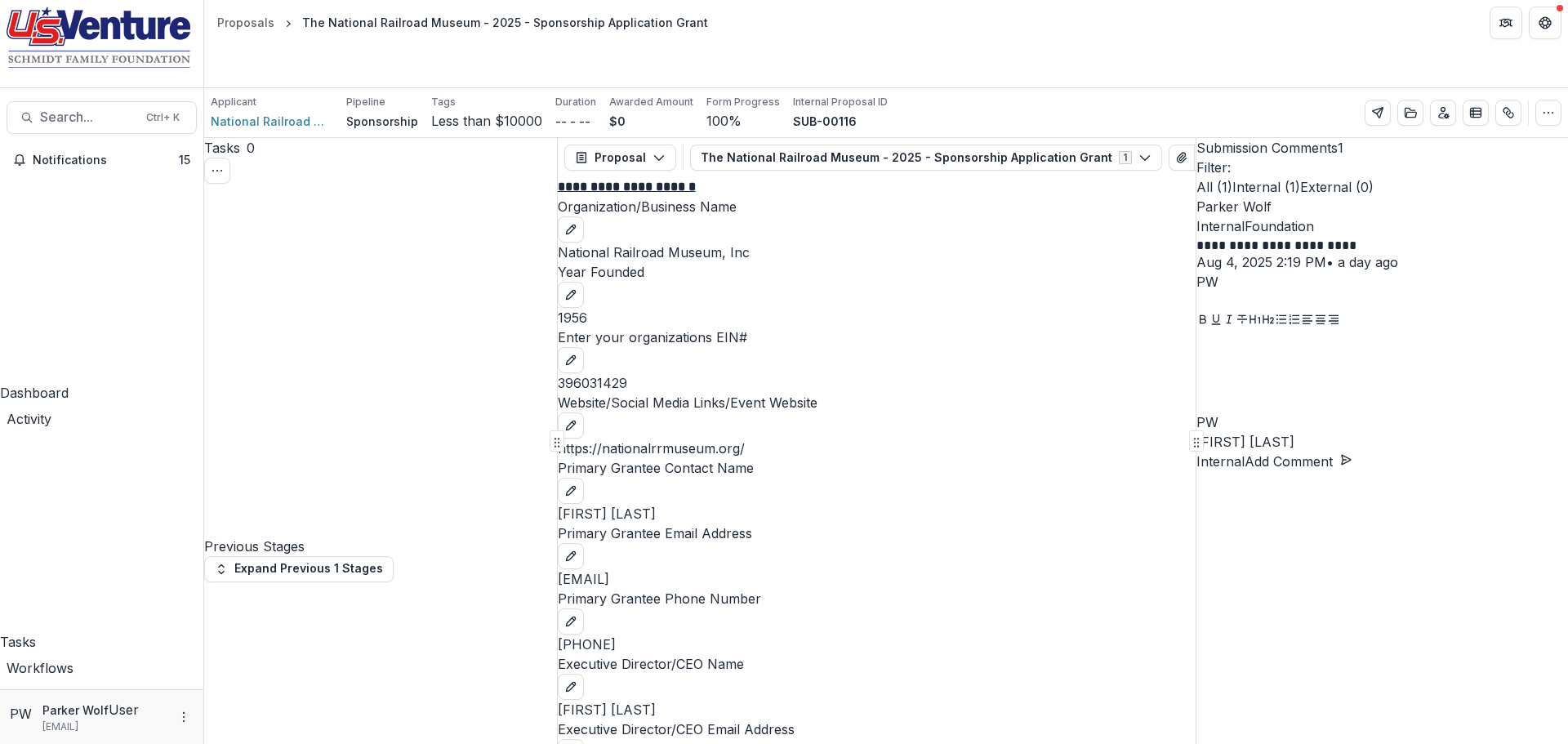 click at bounding box center (784, 7277) 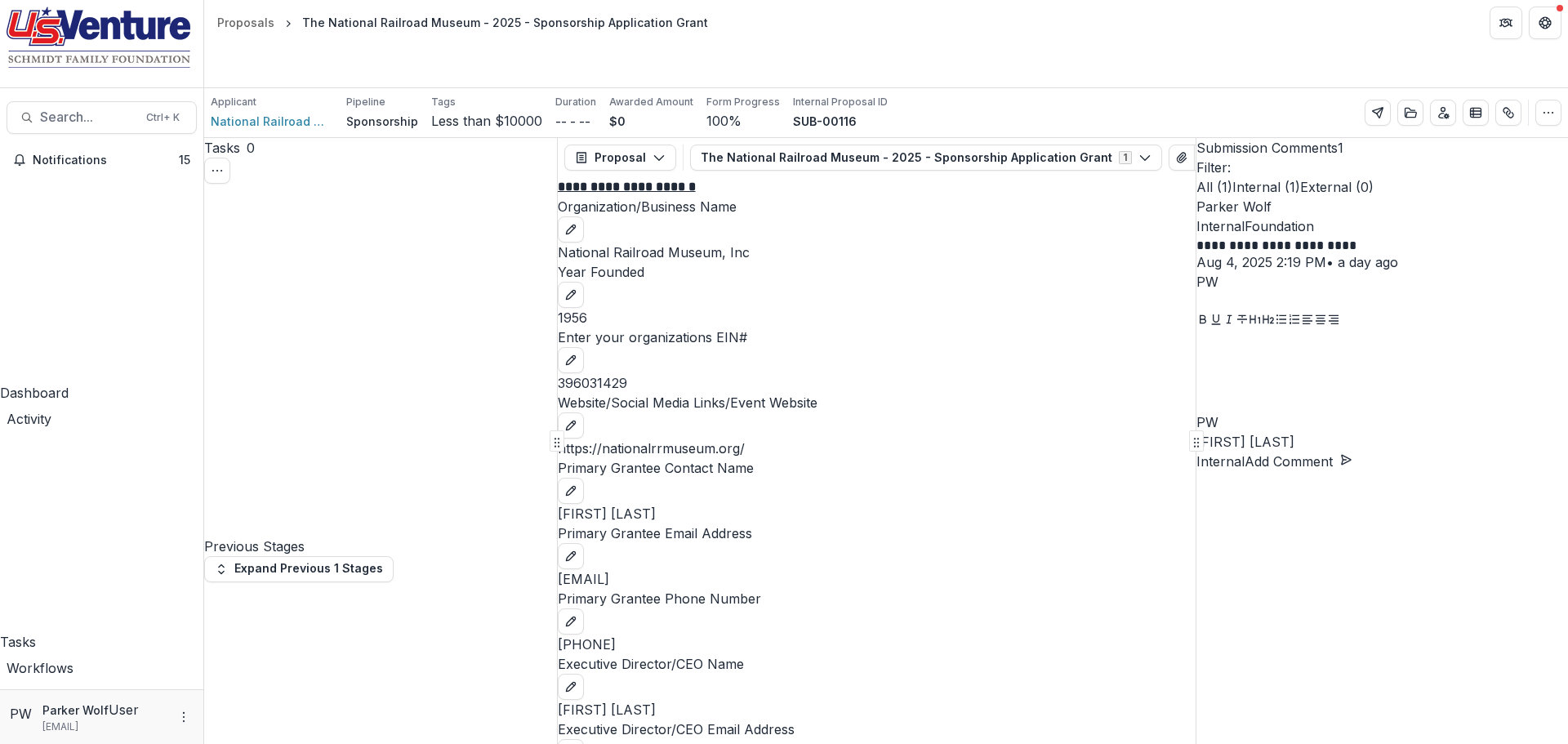scroll, scrollTop: 606, scrollLeft: 0, axis: vertical 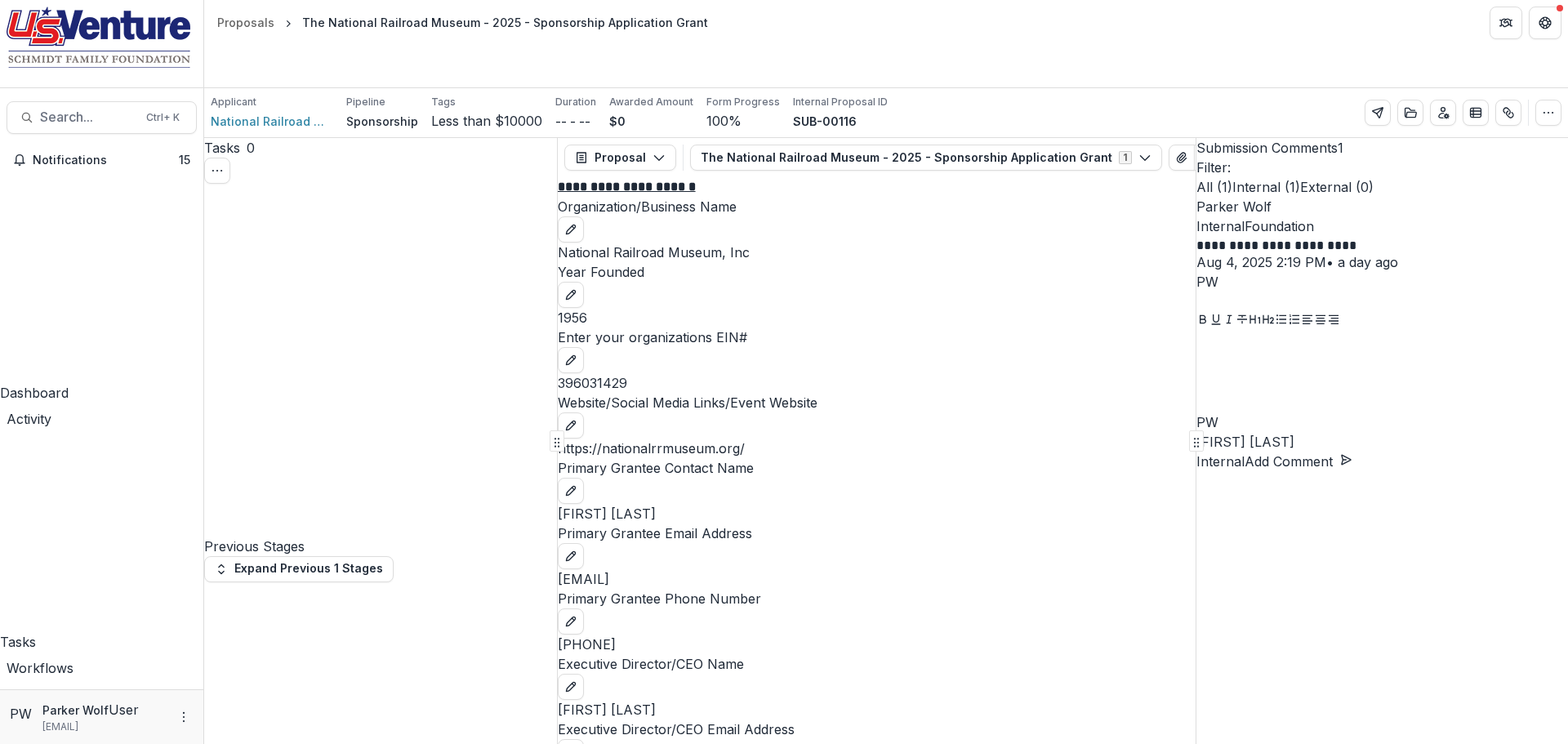 click on "Send" at bounding box center [58, 14340] 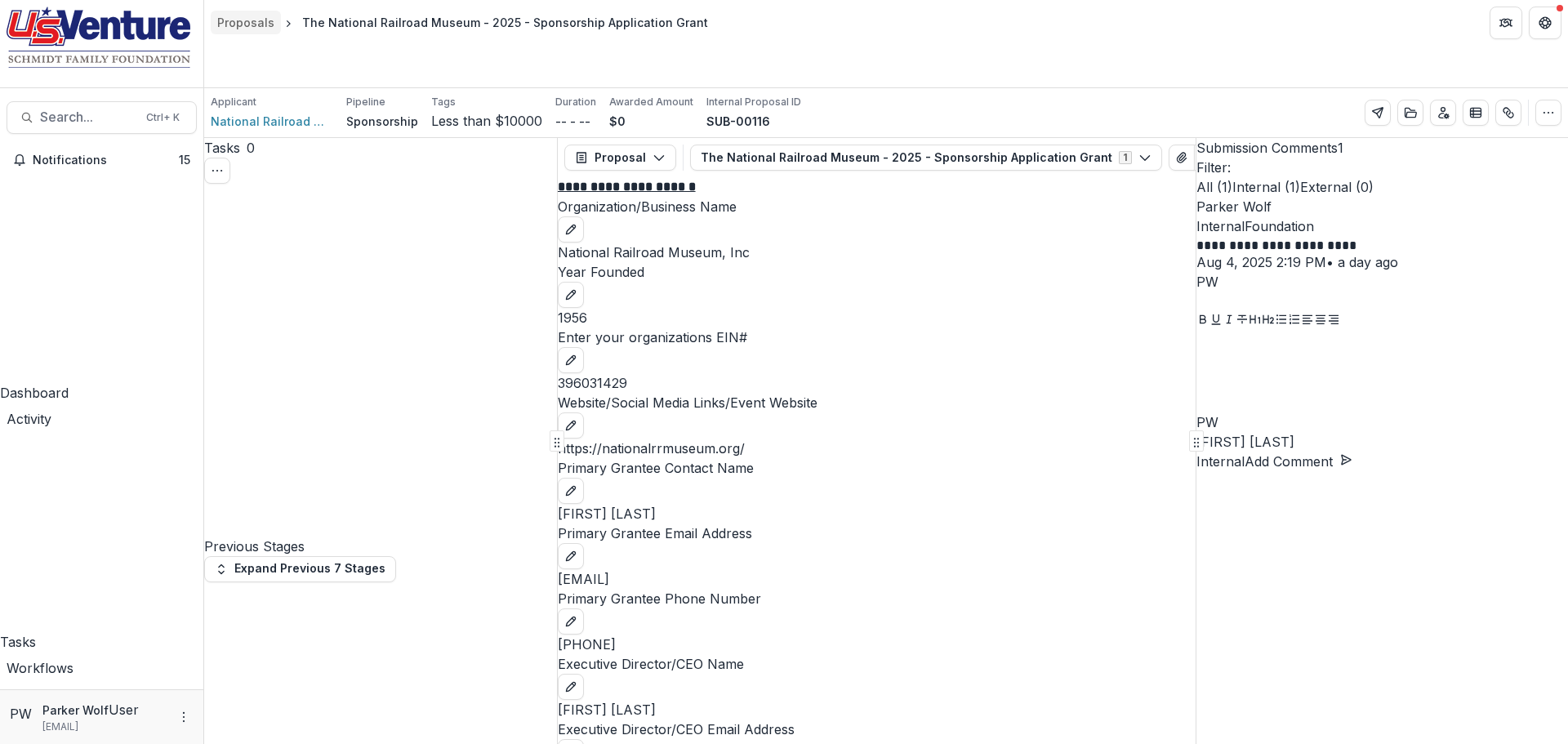 click on "Proposals" at bounding box center (246, 22) 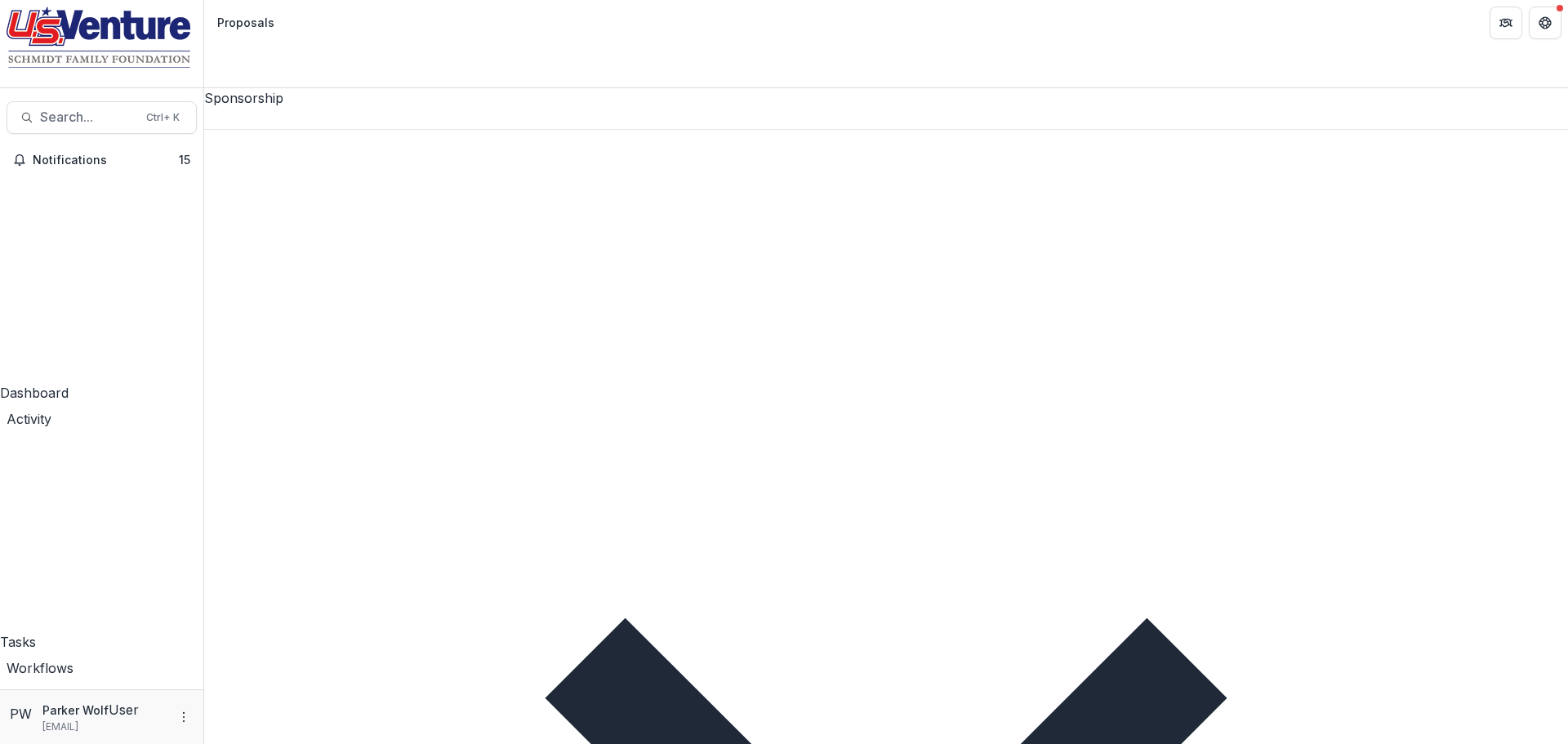 scroll, scrollTop: 137, scrollLeft: 0, axis: vertical 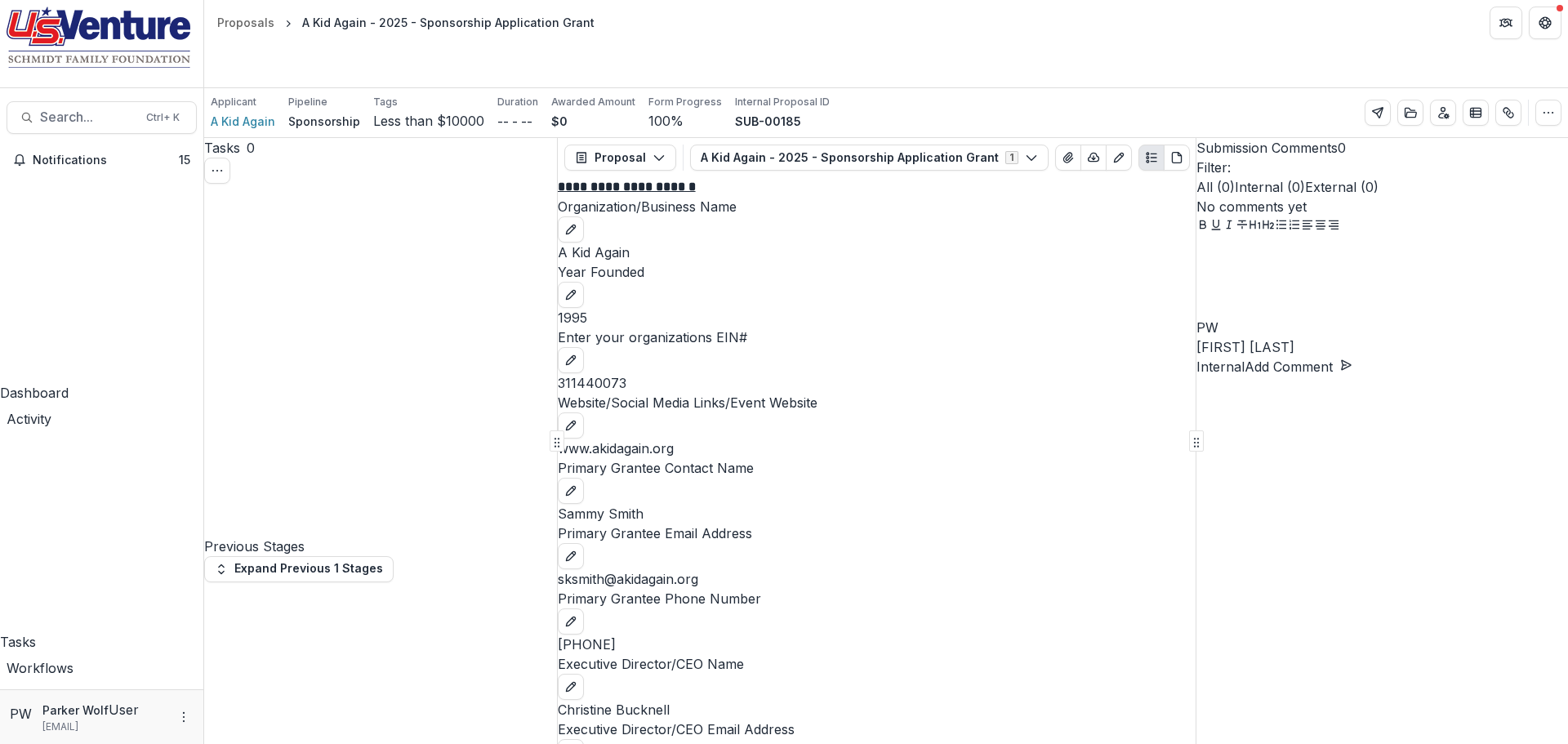 click on "Move here" at bounding box center (523, 4327) 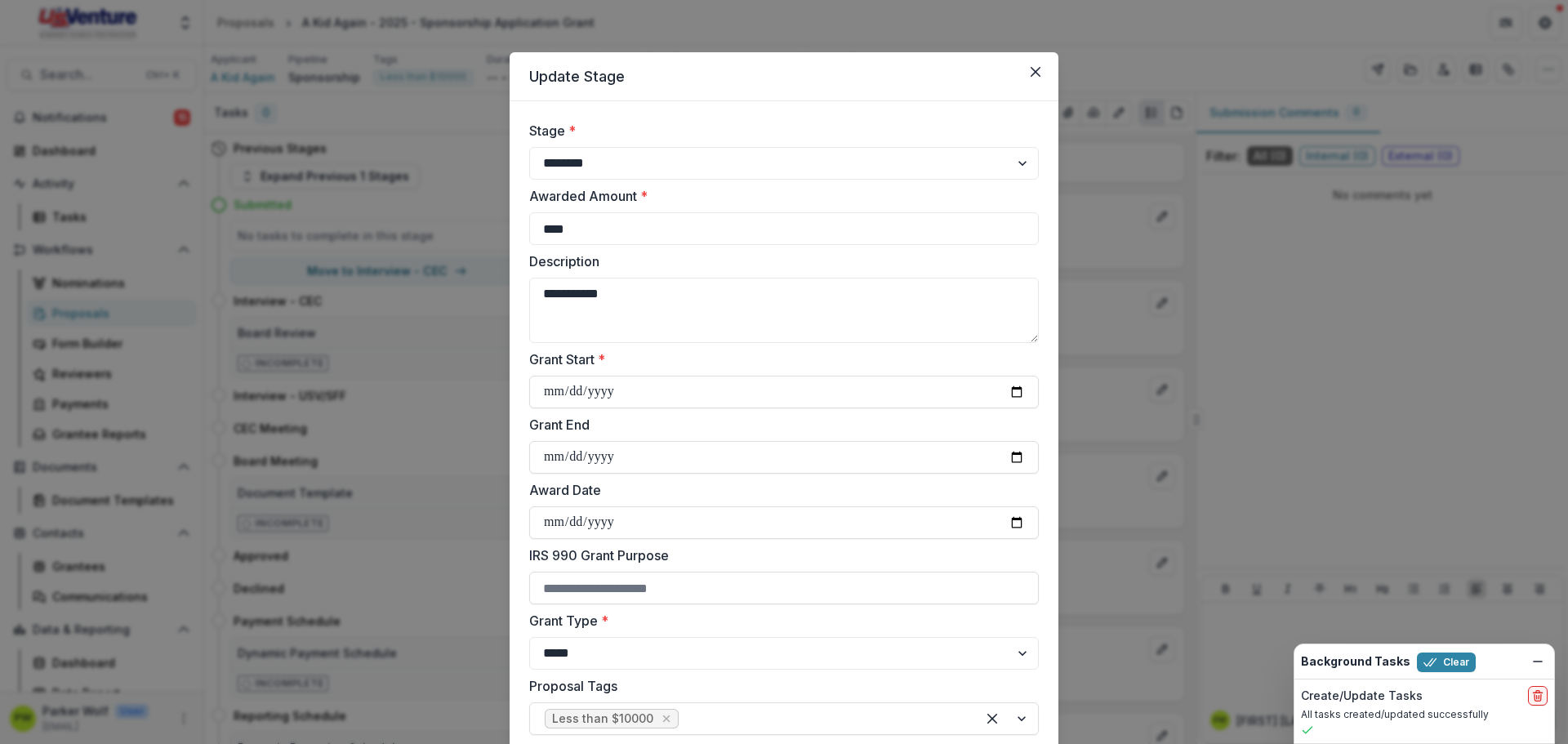 select on "********" 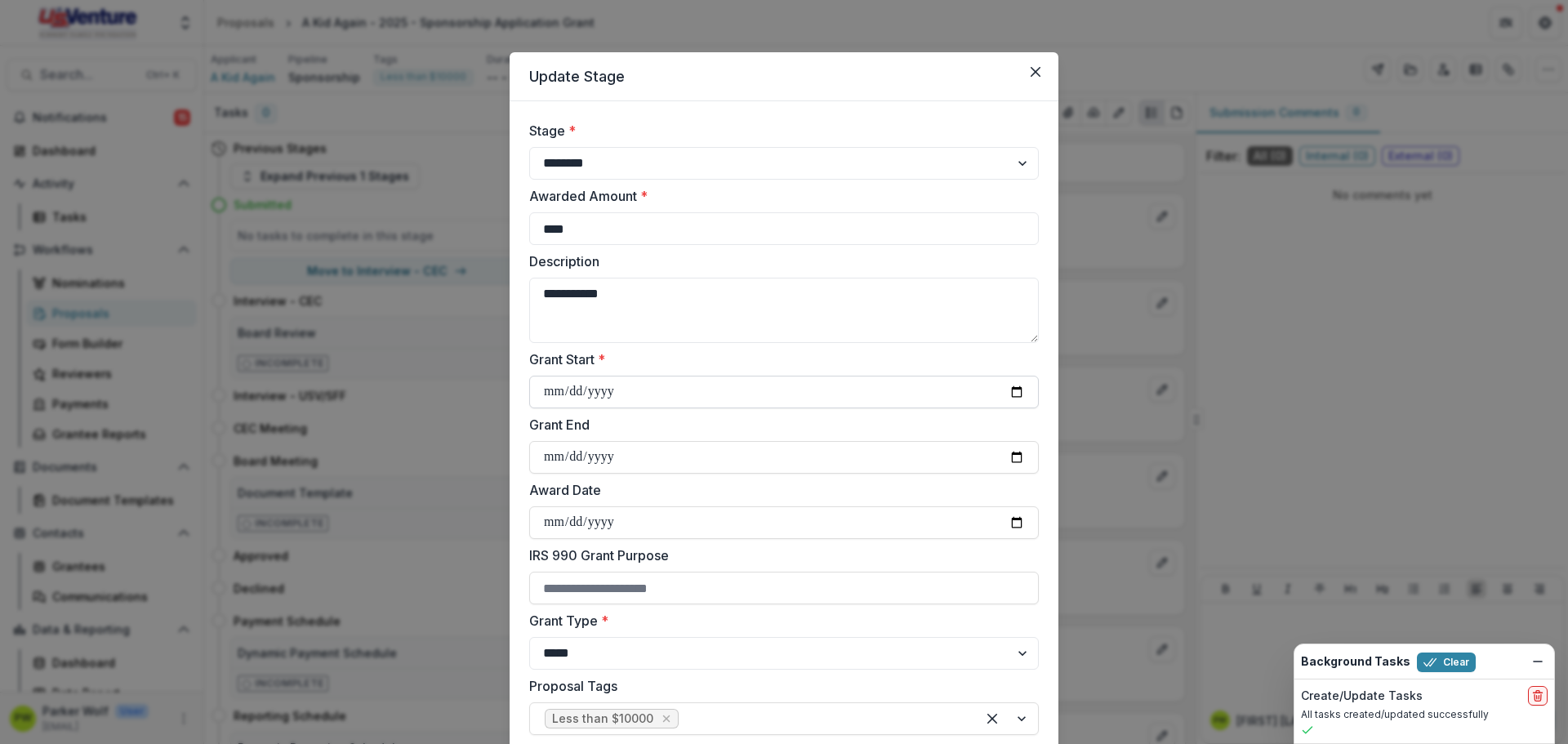 type on "**********" 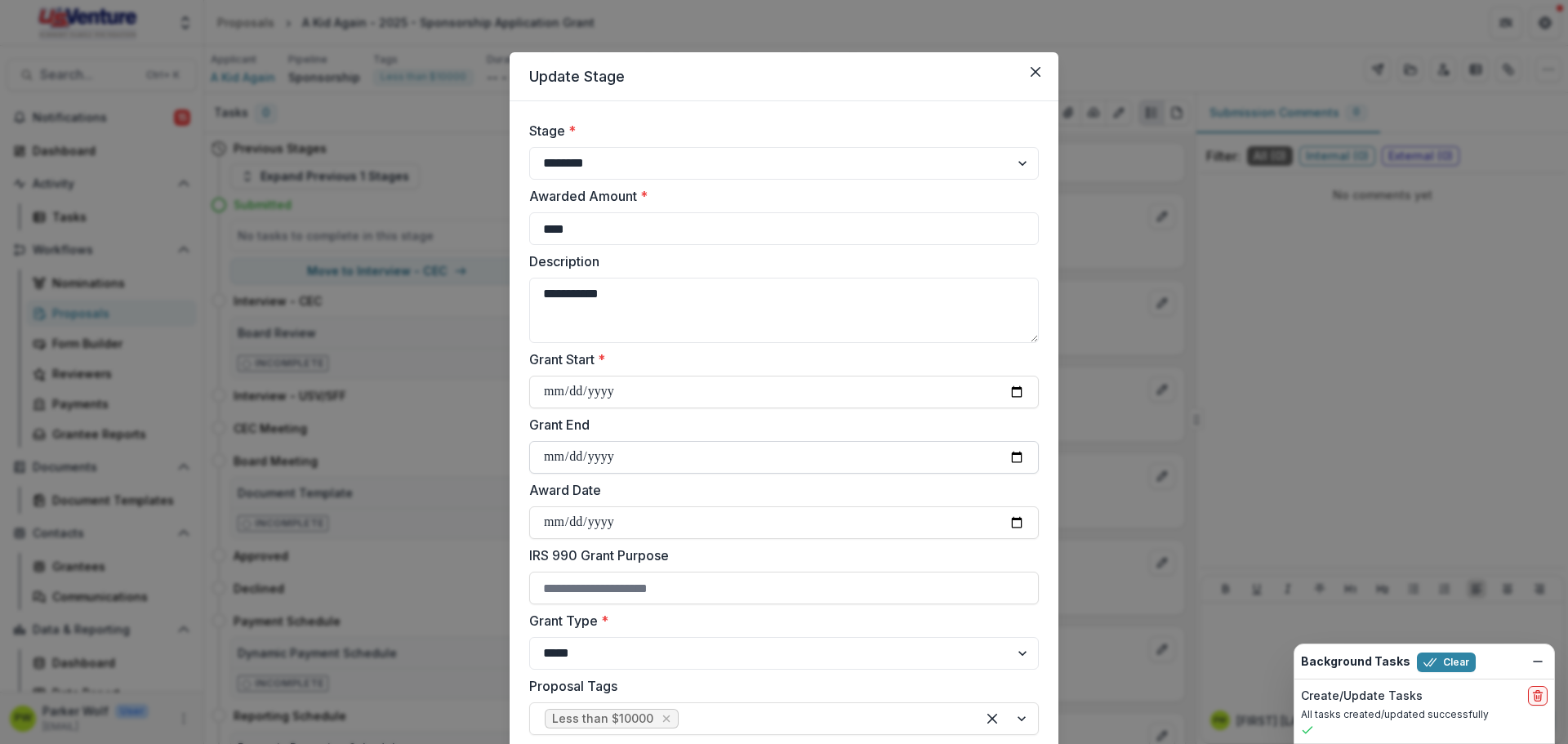 type on "**********" 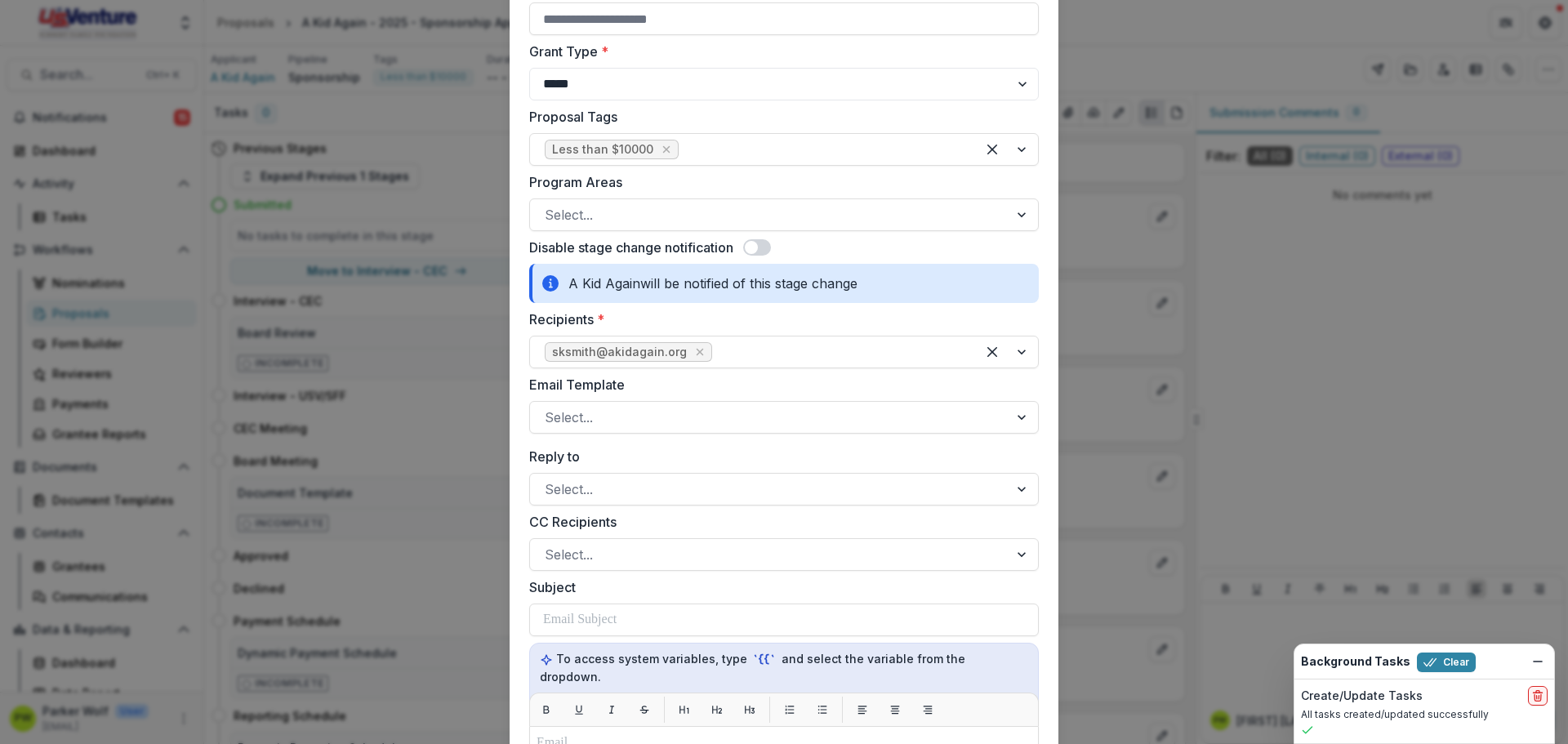 scroll, scrollTop: 576, scrollLeft: 0, axis: vertical 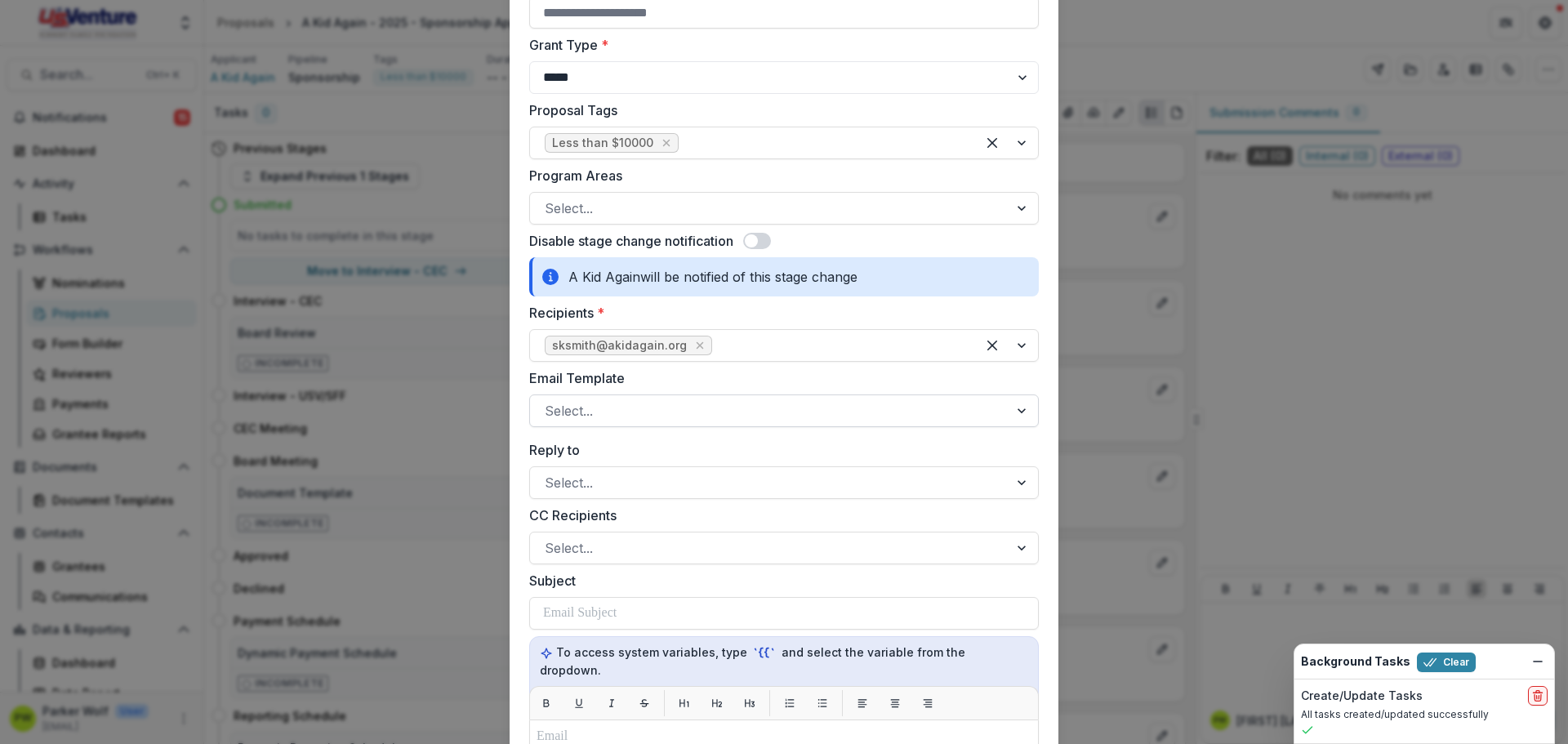 click at bounding box center [769, 411] 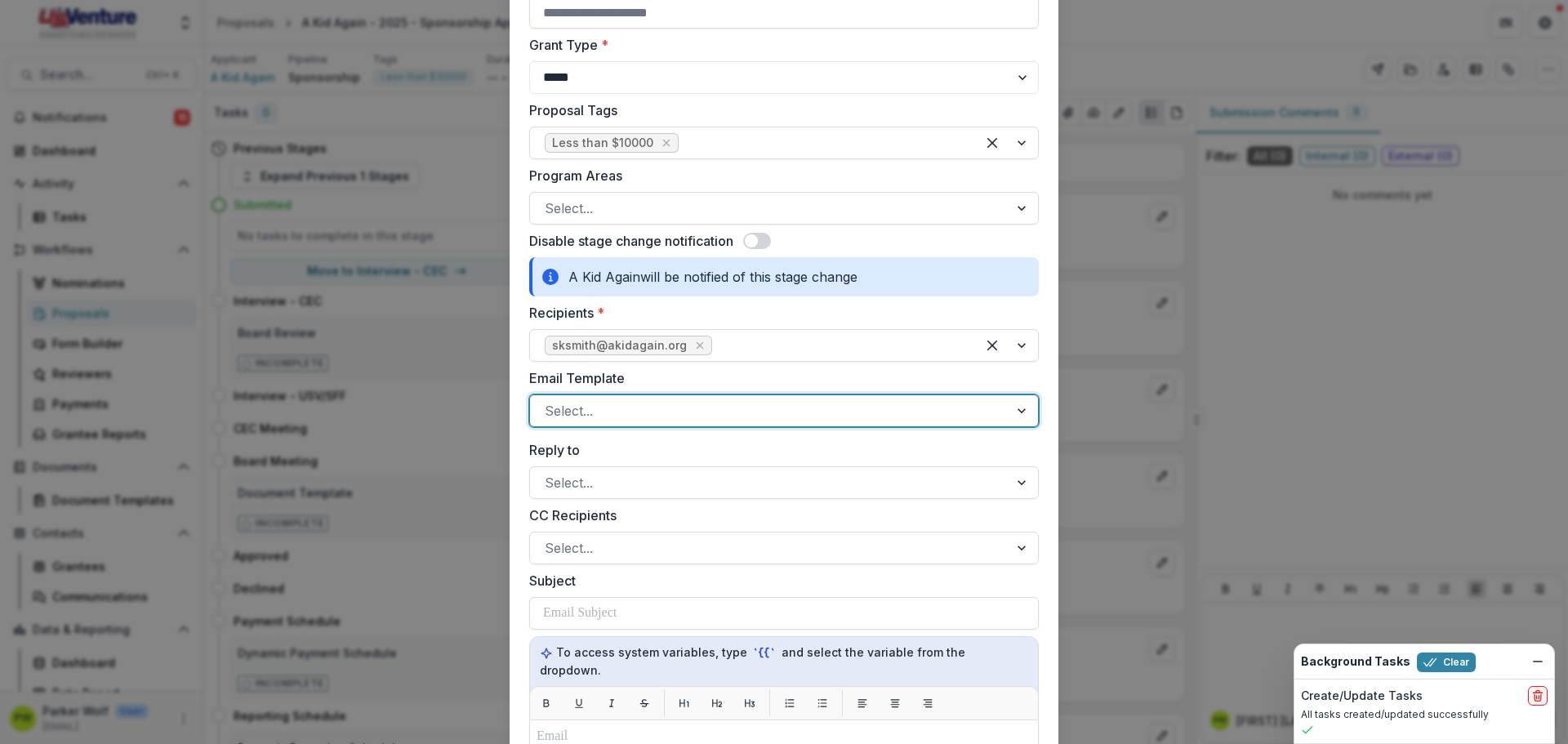 click on "General Approved" at bounding box center (784, 800) 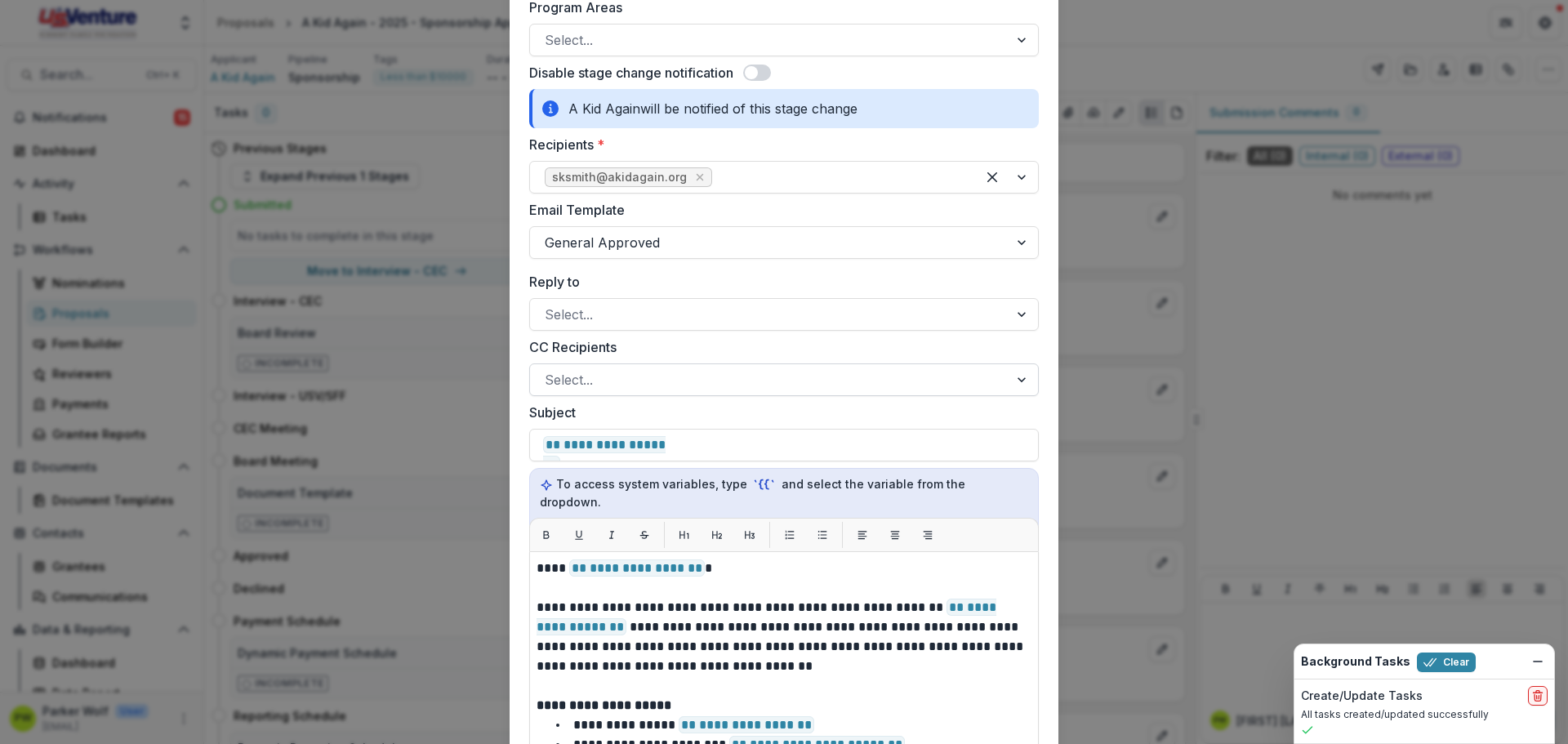scroll, scrollTop: 746, scrollLeft: 0, axis: vertical 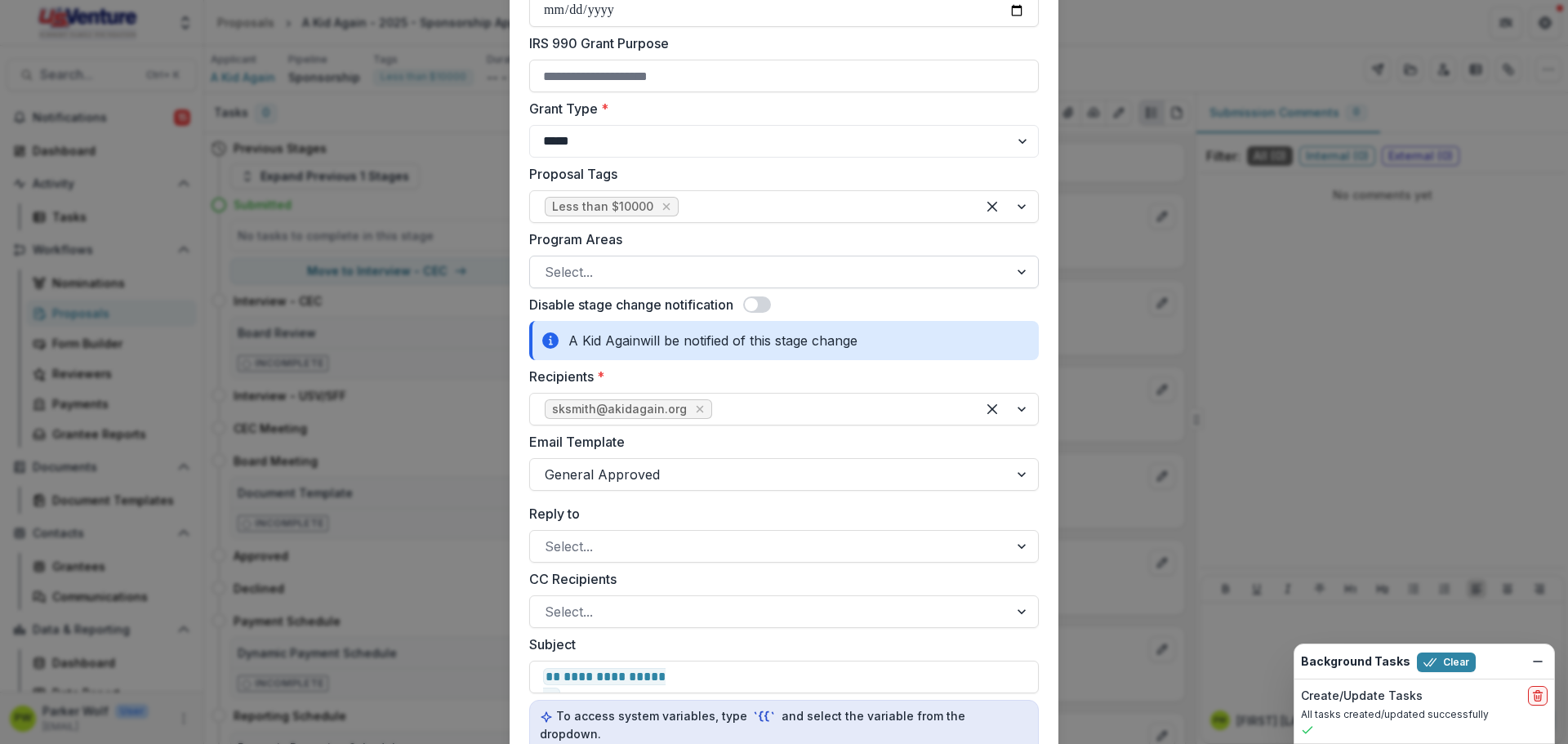 click at bounding box center [769, 272] 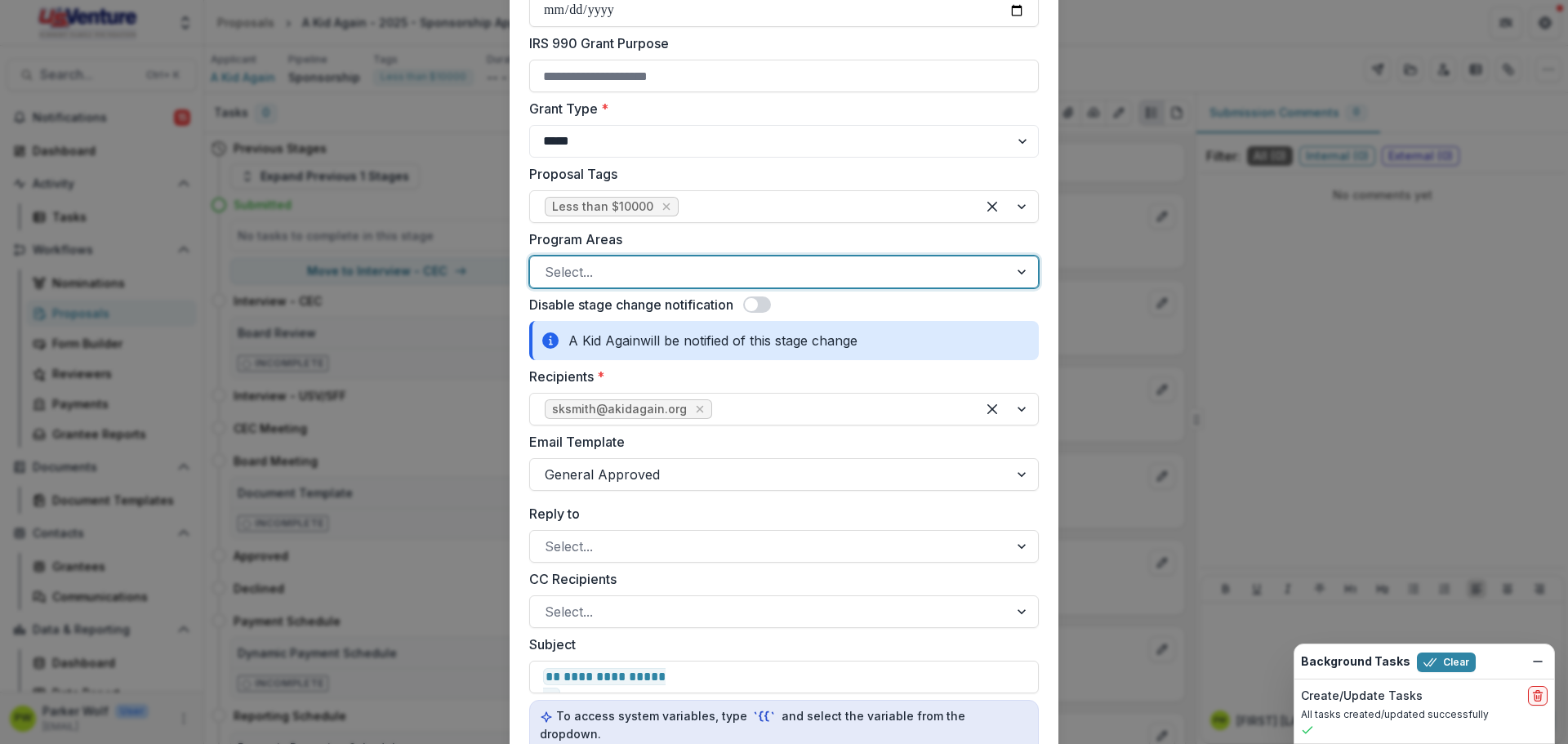 click on "Lifelong Learning" at bounding box center [784, 889] 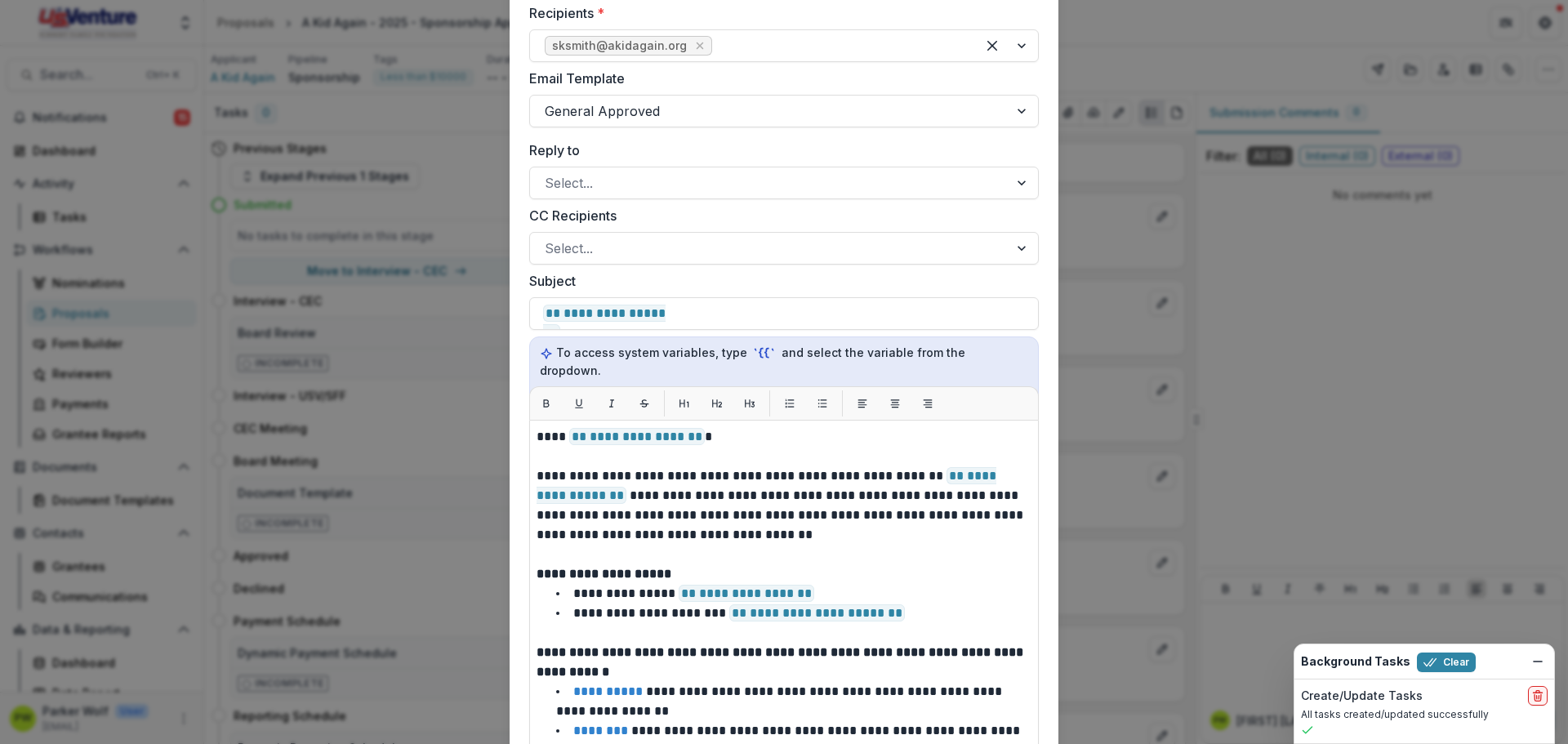 scroll, scrollTop: 876, scrollLeft: 0, axis: vertical 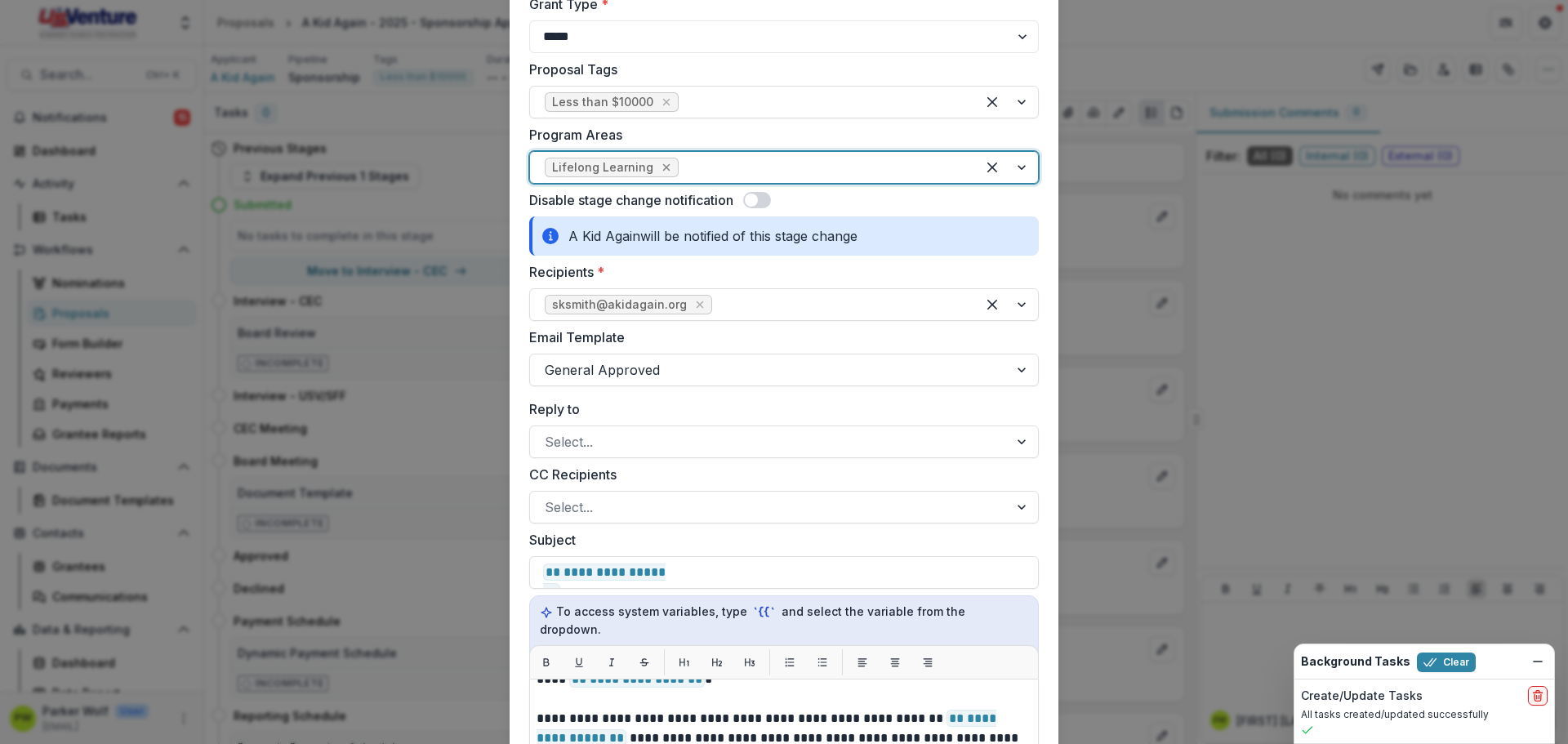click 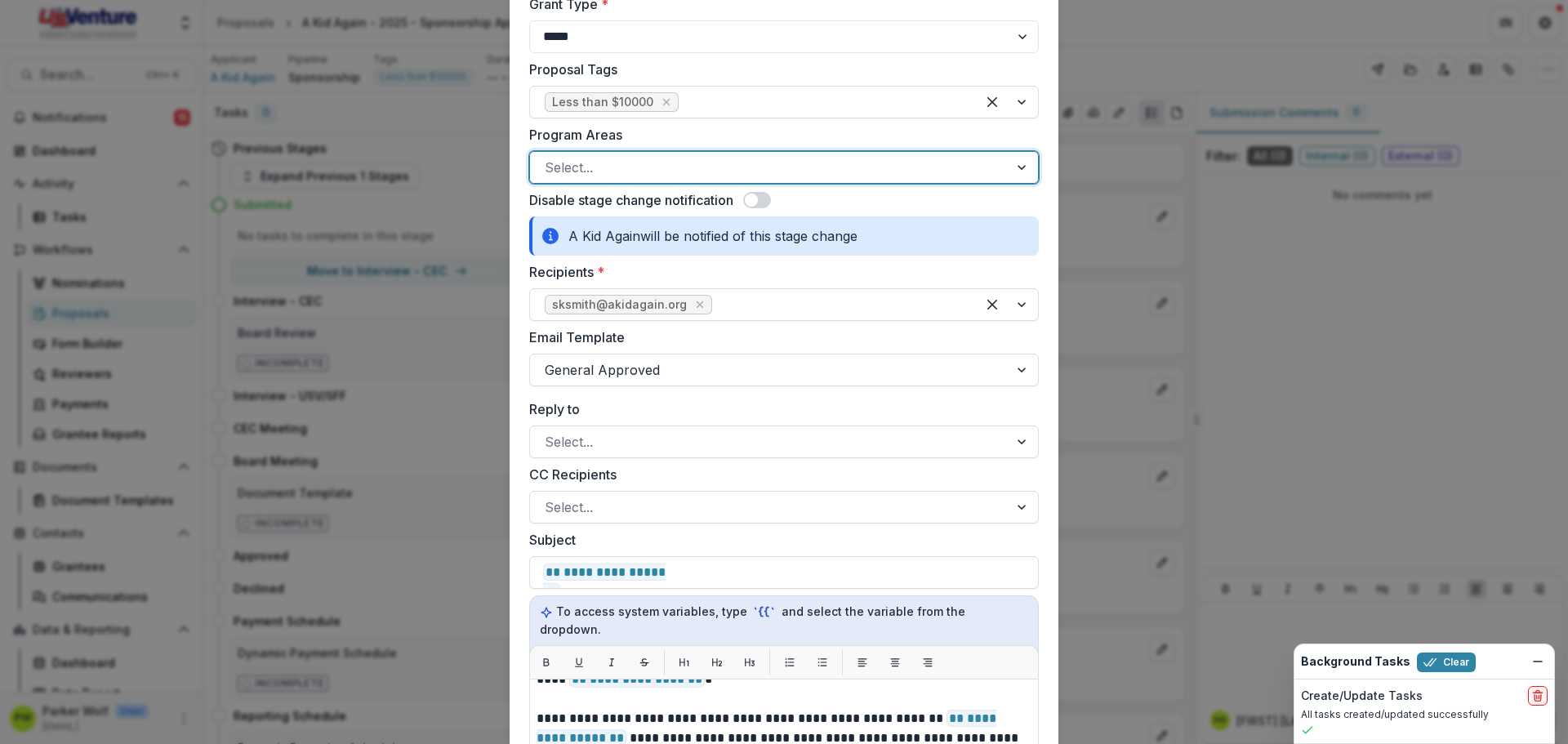 click at bounding box center (769, 167) 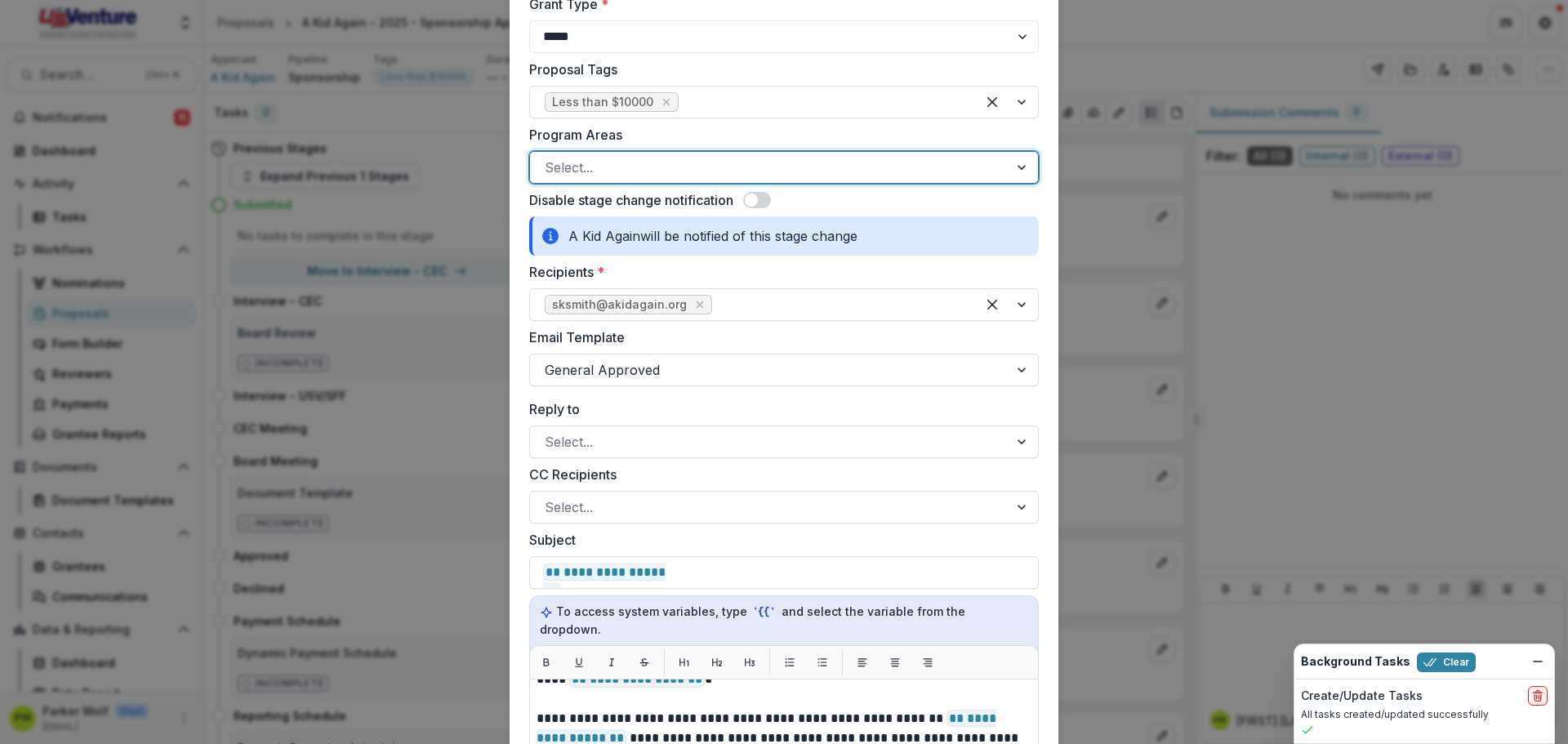 click on "Belonging and Civic Muscle" at bounding box center [784, 950] 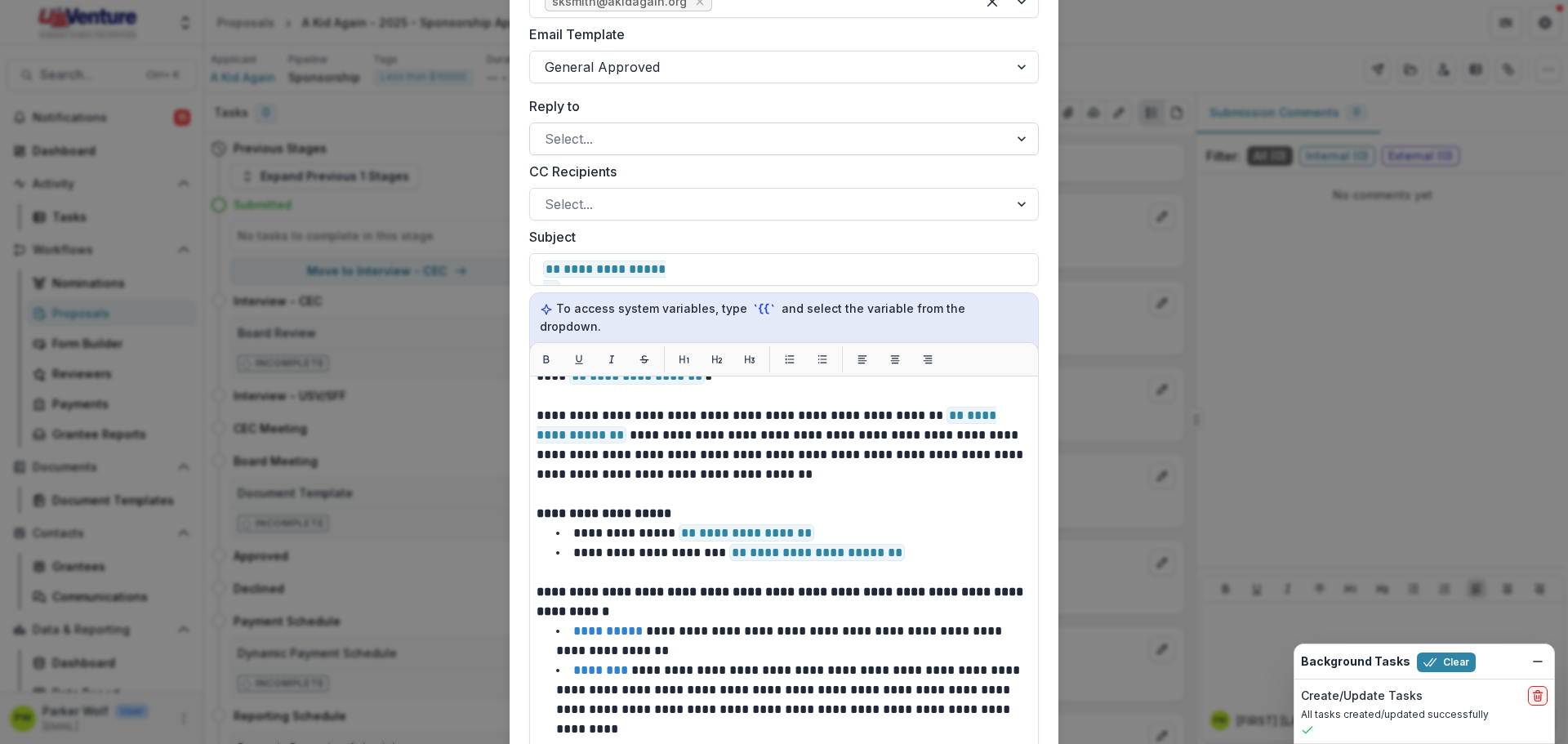 scroll, scrollTop: 920, scrollLeft: 0, axis: vertical 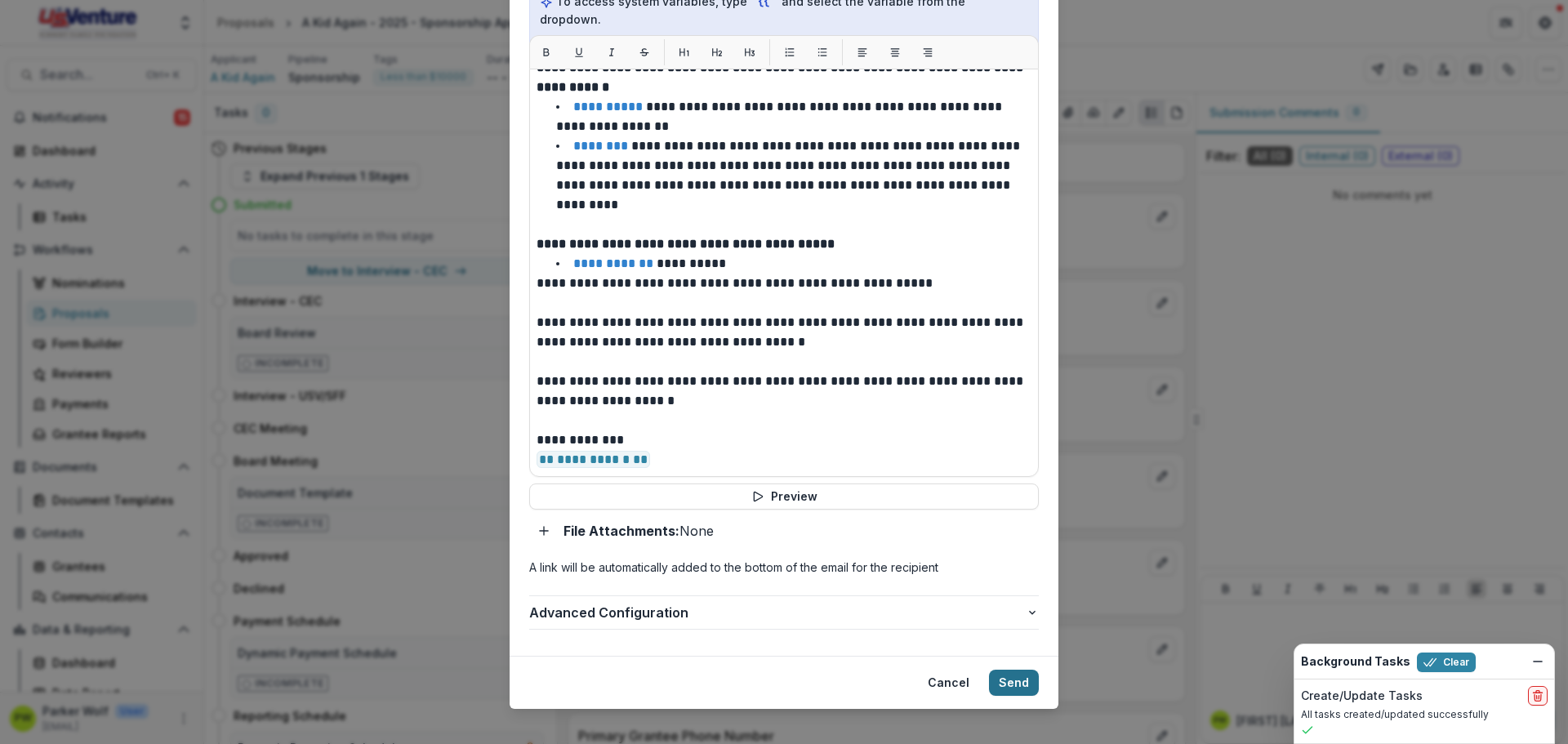 click on "Send" at bounding box center (1013, 683) 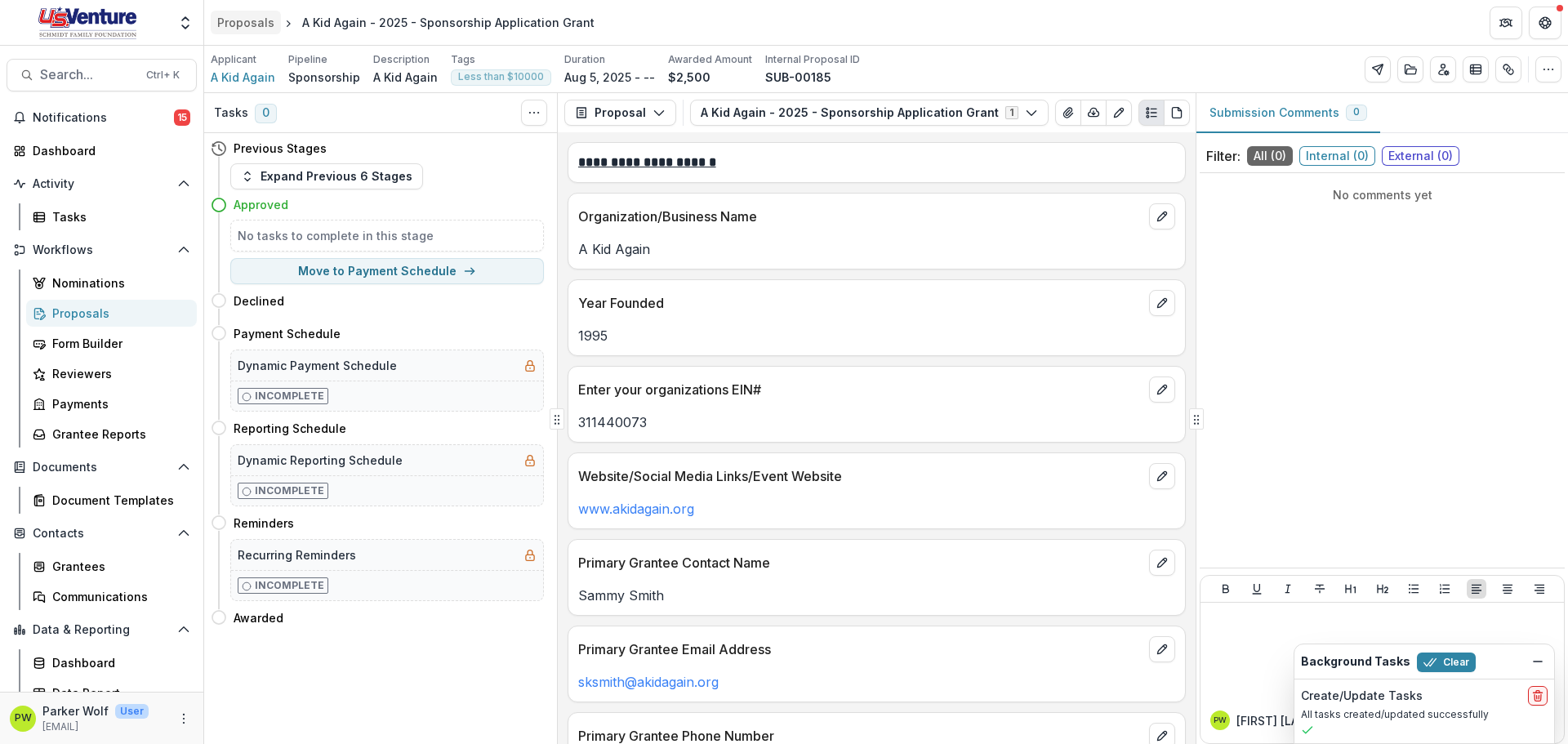 click on "Proposals" at bounding box center (246, 22) 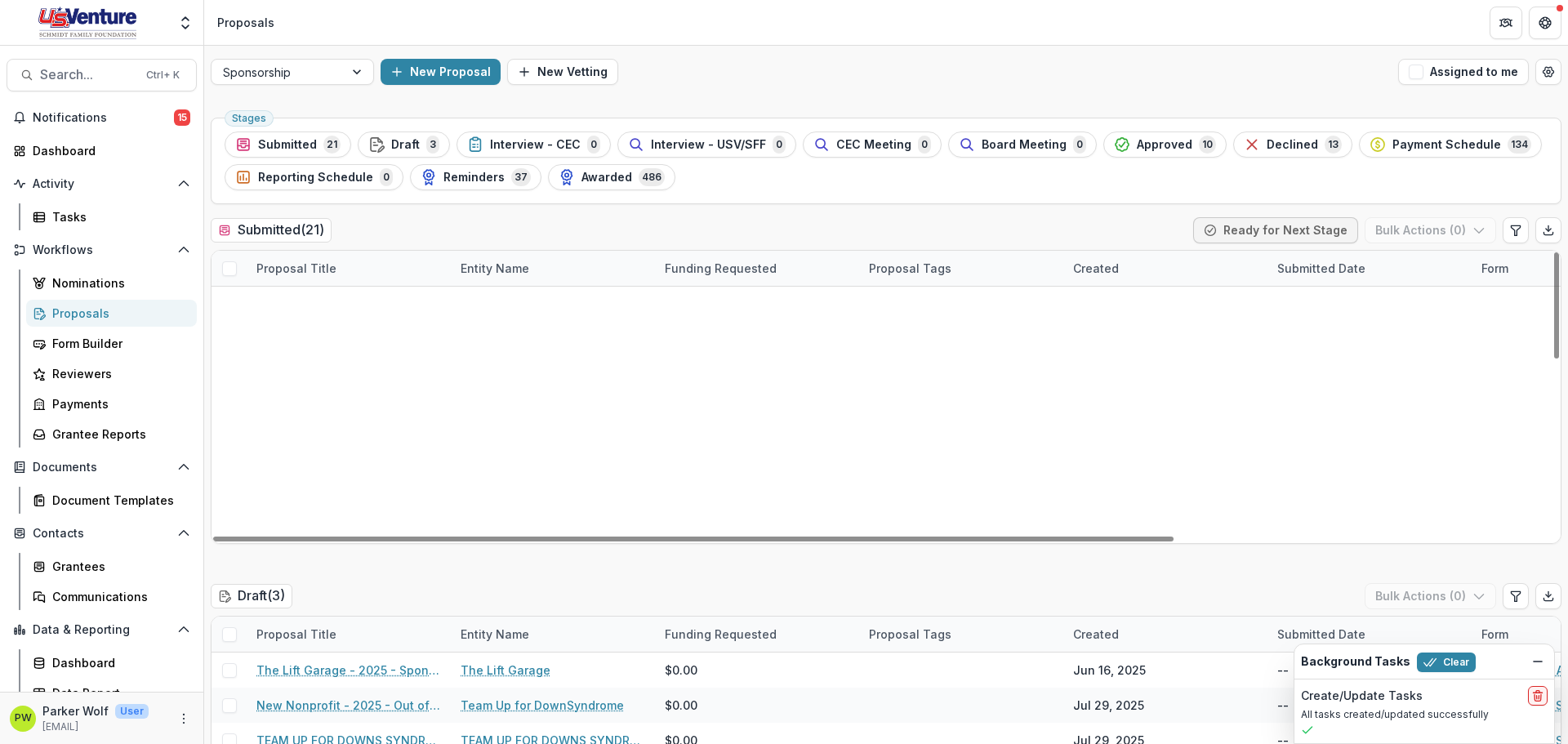 scroll, scrollTop: 481, scrollLeft: 0, axis: vertical 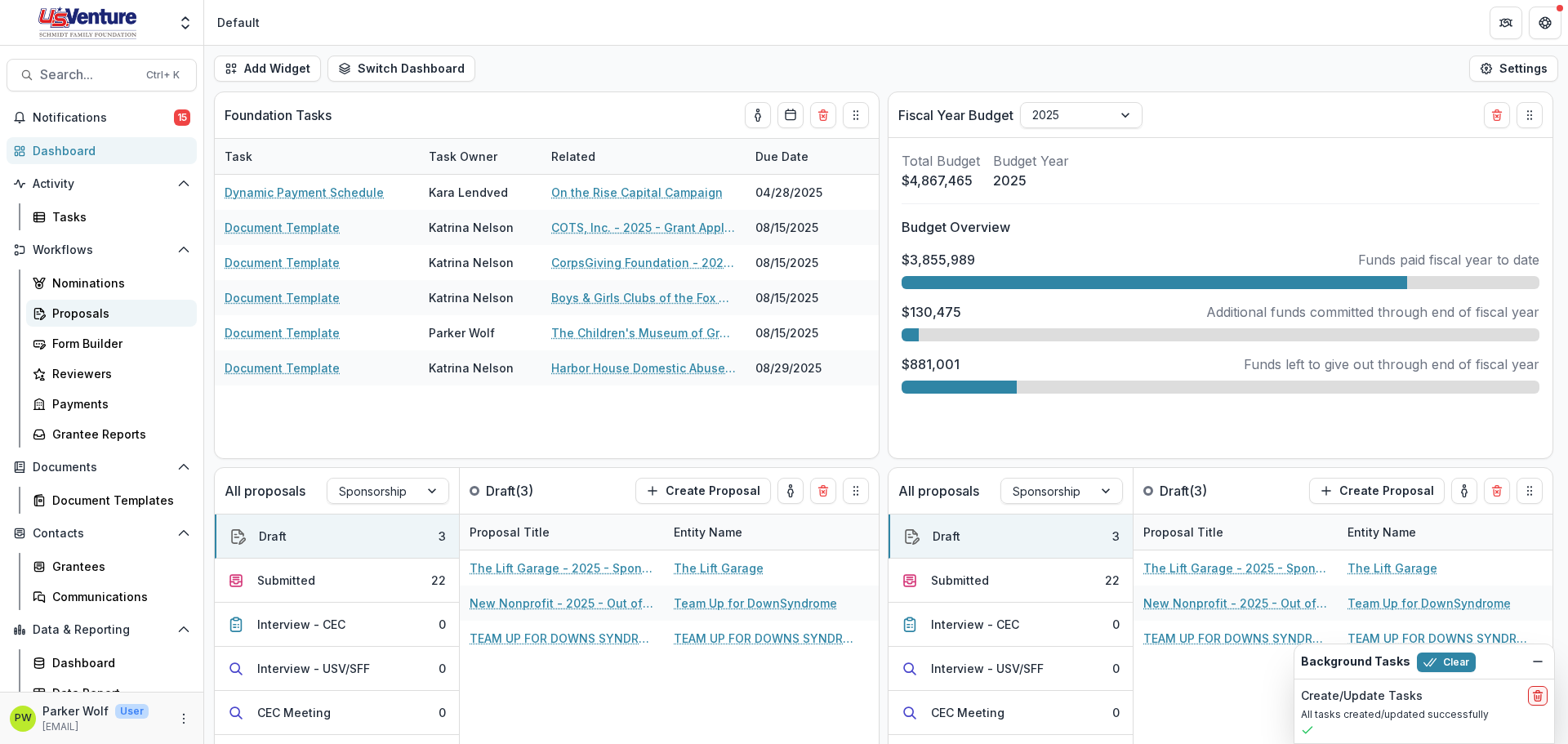 click on "Proposals" at bounding box center [118, 313] 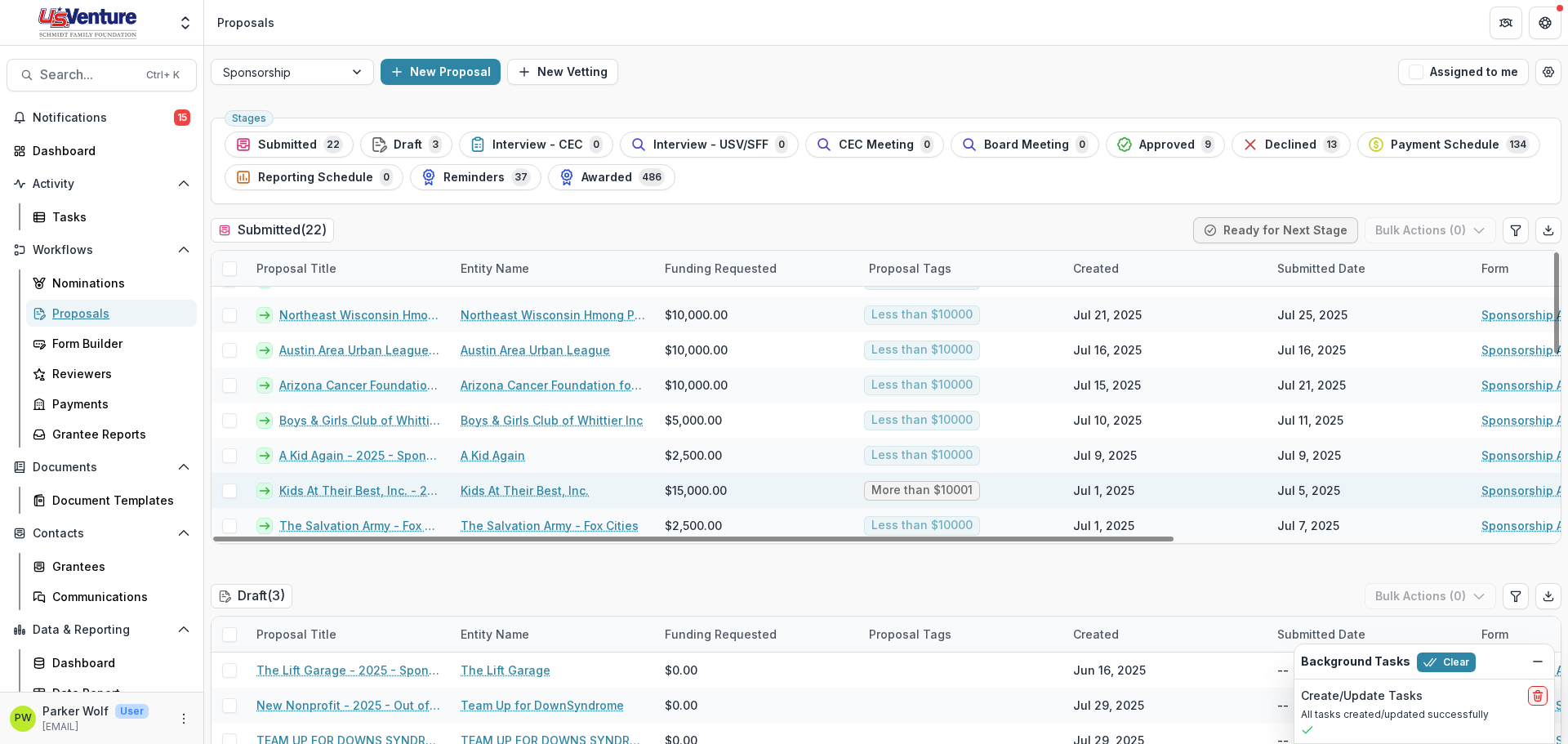 scroll, scrollTop: 95, scrollLeft: 0, axis: vertical 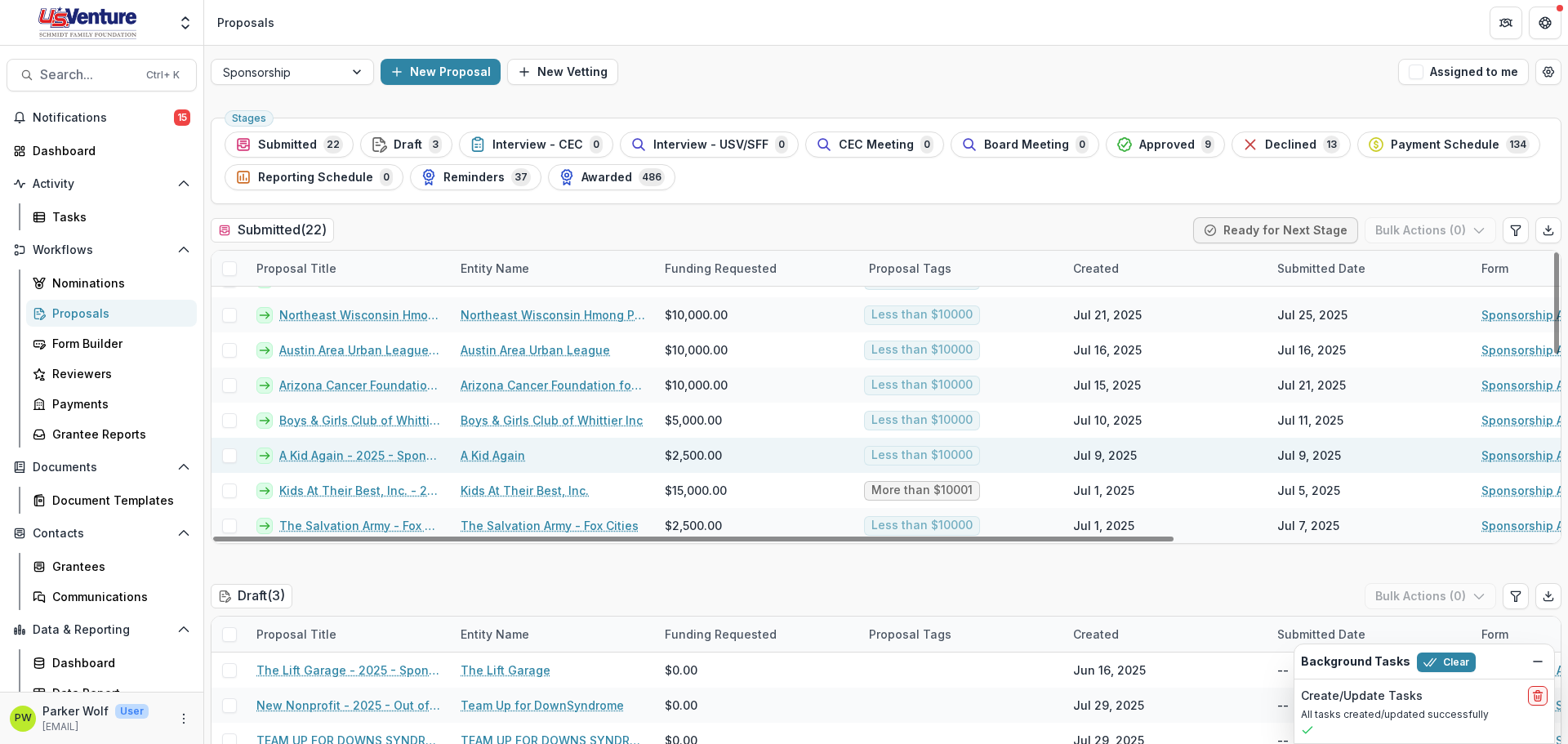 click on "A Kid Again - 2025 - Sponsorship Application Grant" at bounding box center [360, 455] 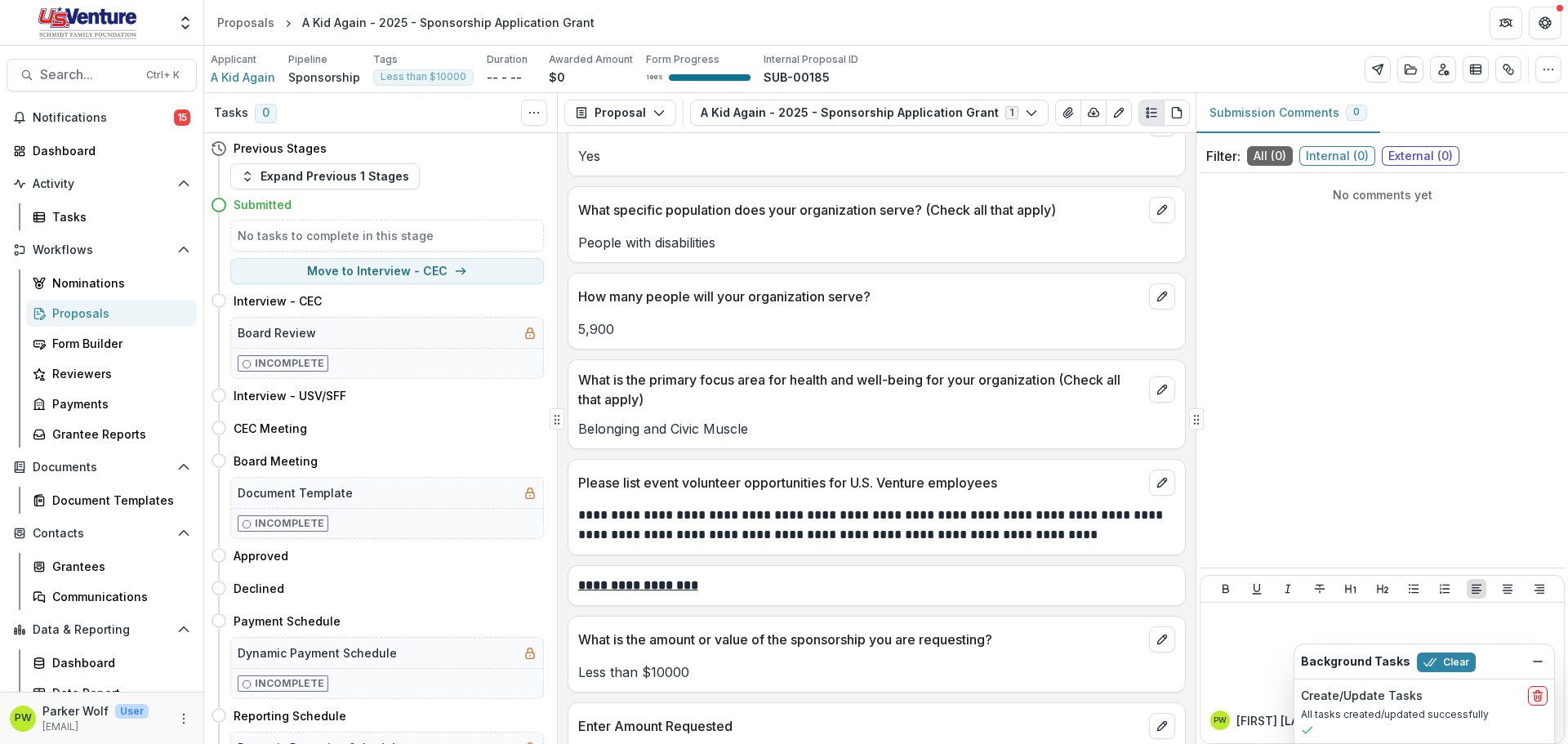 scroll, scrollTop: 3639, scrollLeft: 0, axis: vertical 